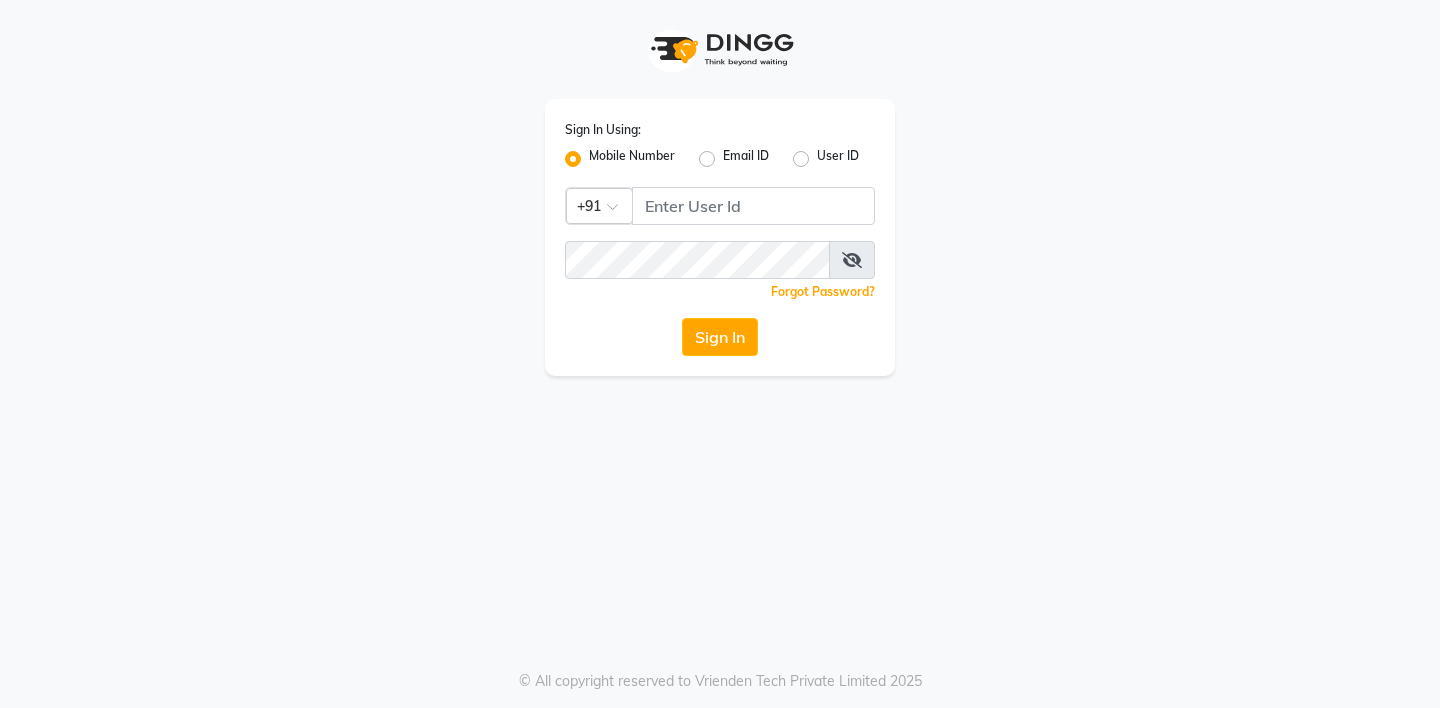 scroll, scrollTop: 0, scrollLeft: 0, axis: both 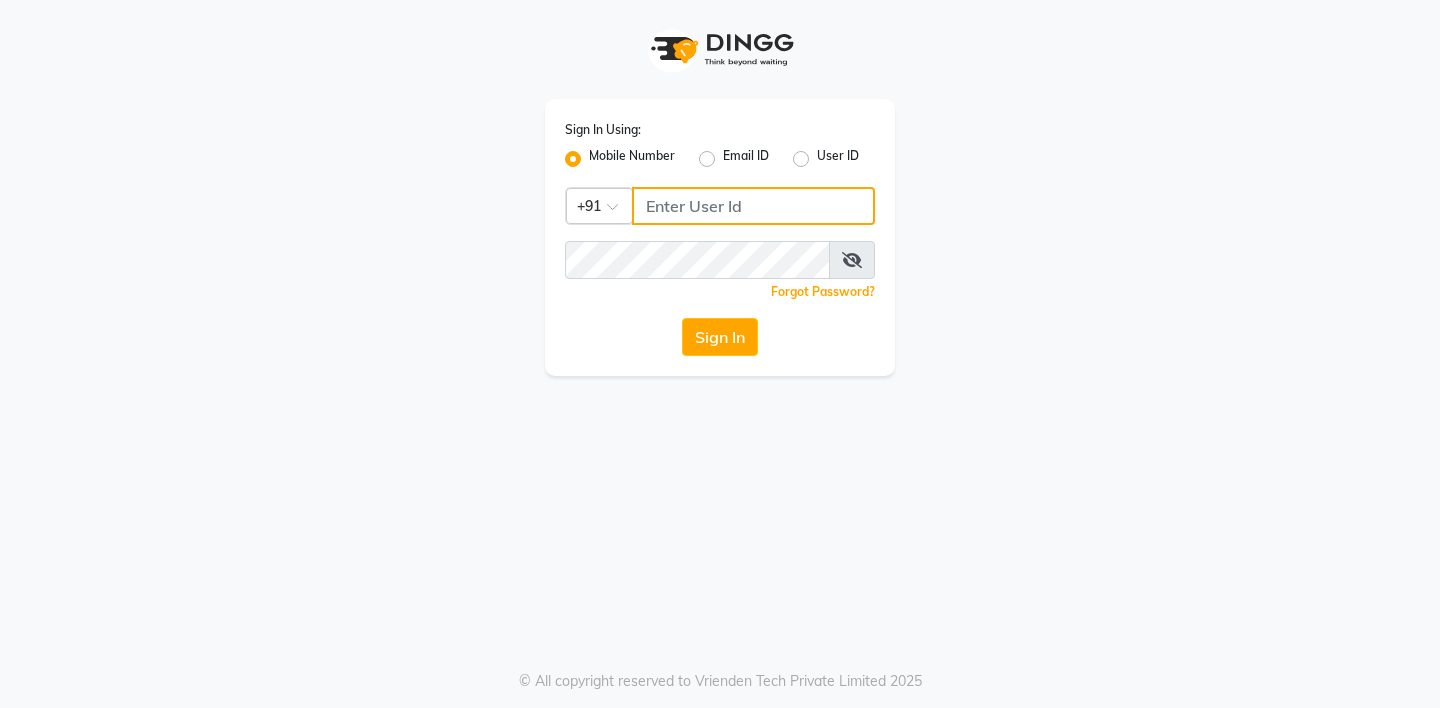 type on "[PHONE]" 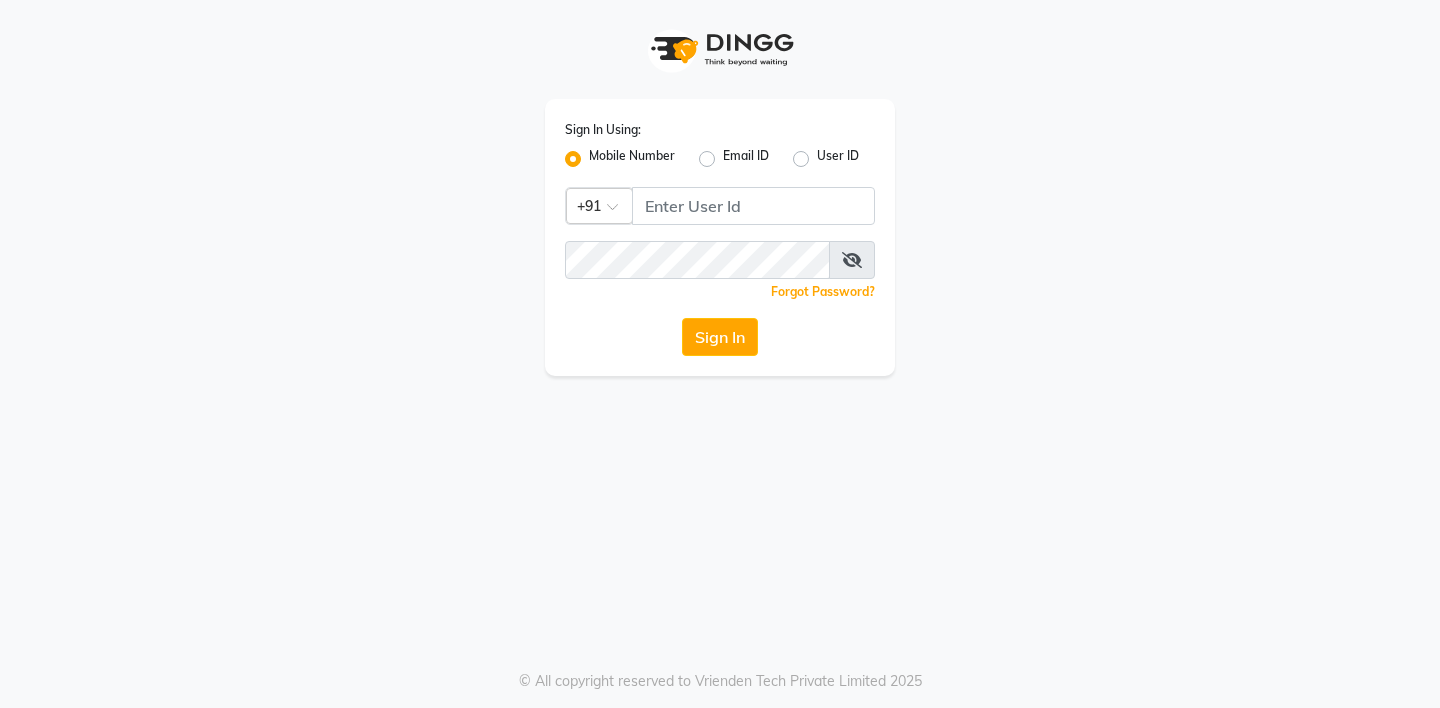 click on "Sign In" 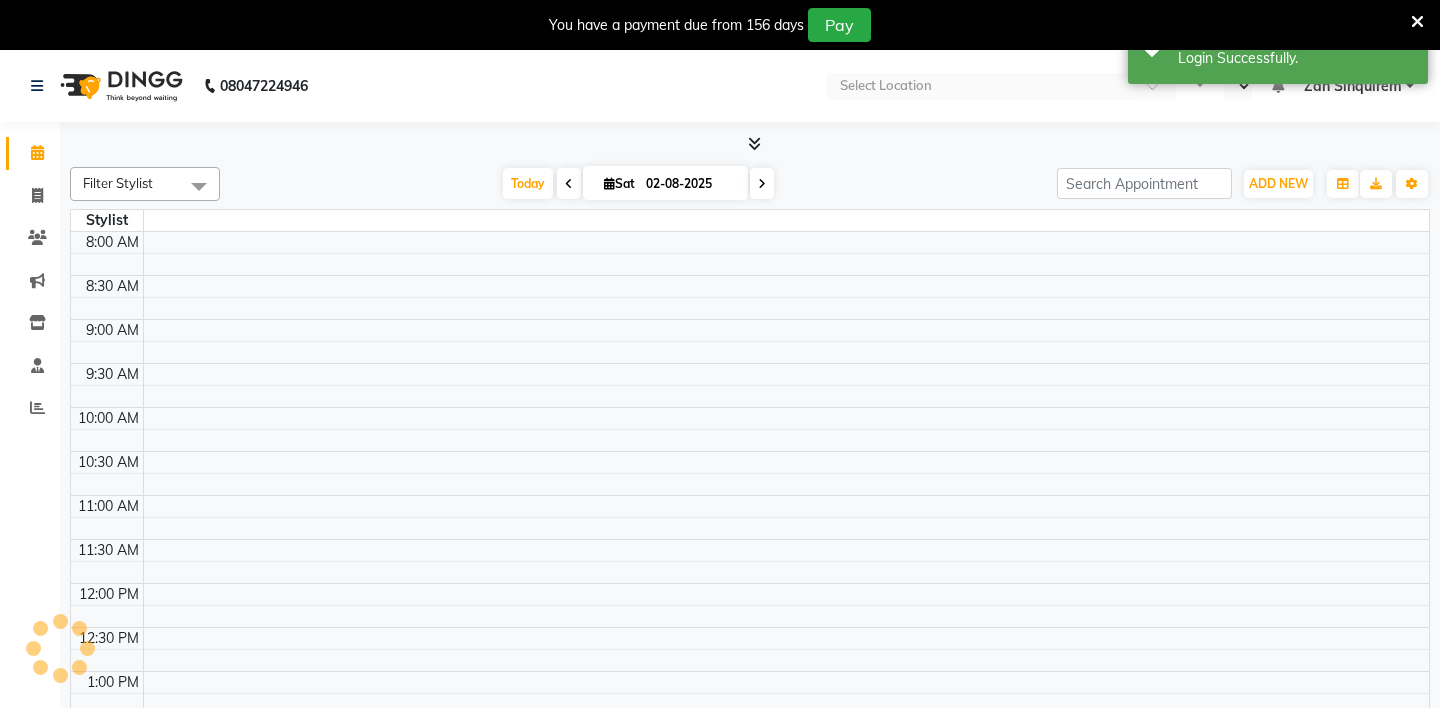 select on "en" 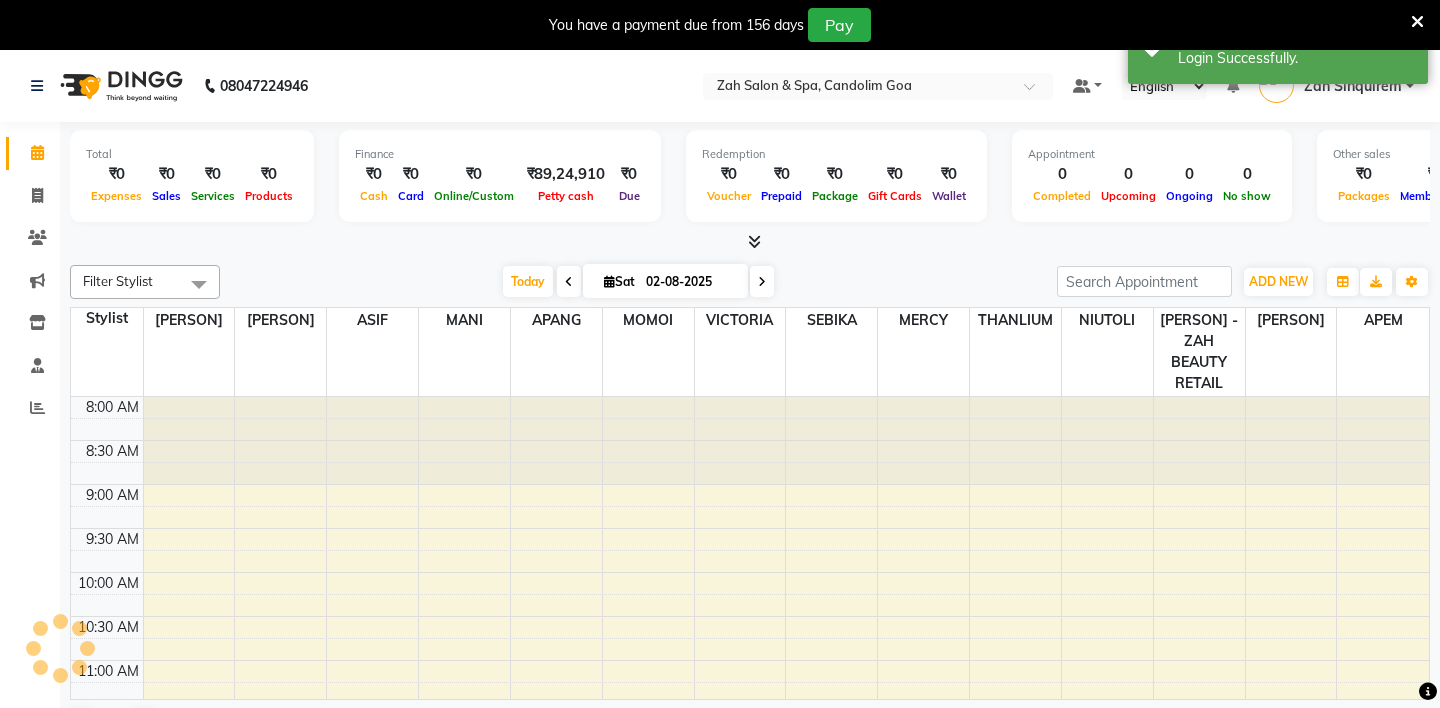 scroll, scrollTop: 0, scrollLeft: 0, axis: both 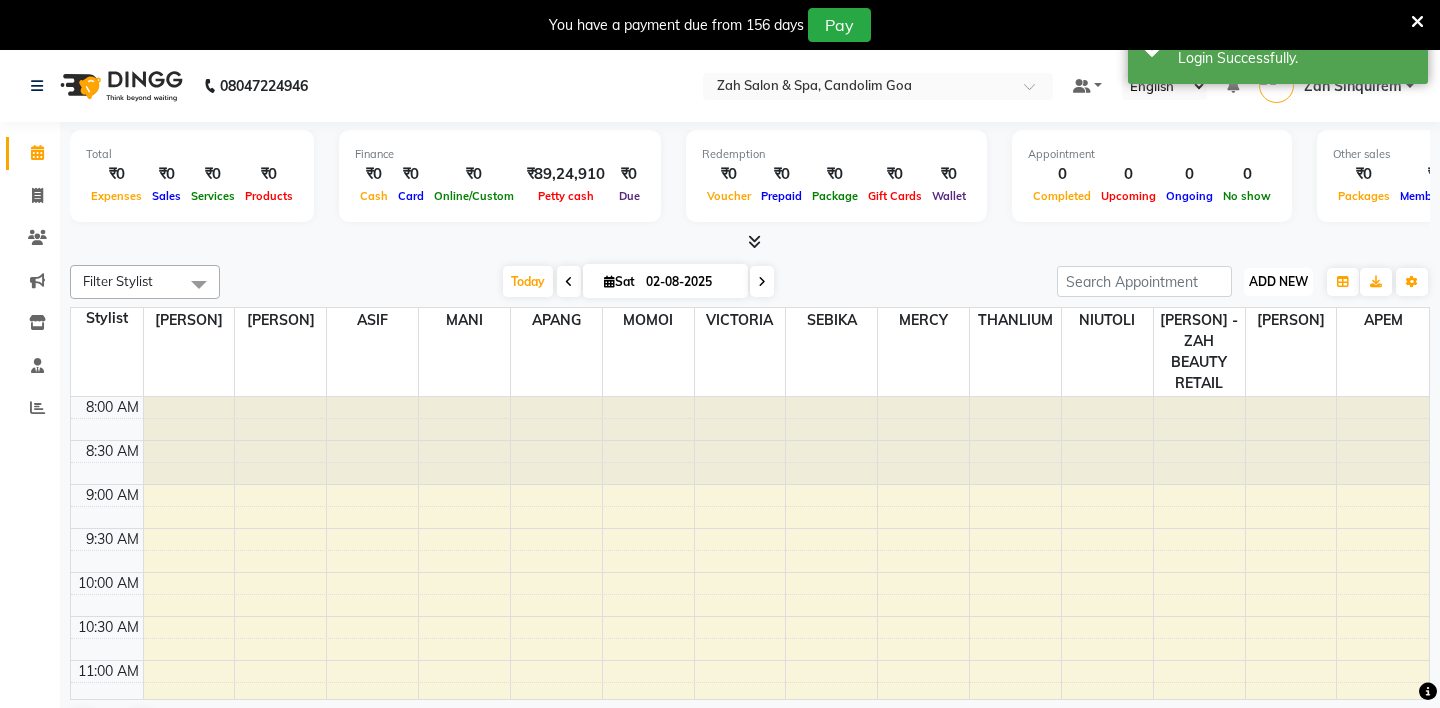 click on "ADD NEW" at bounding box center [1278, 281] 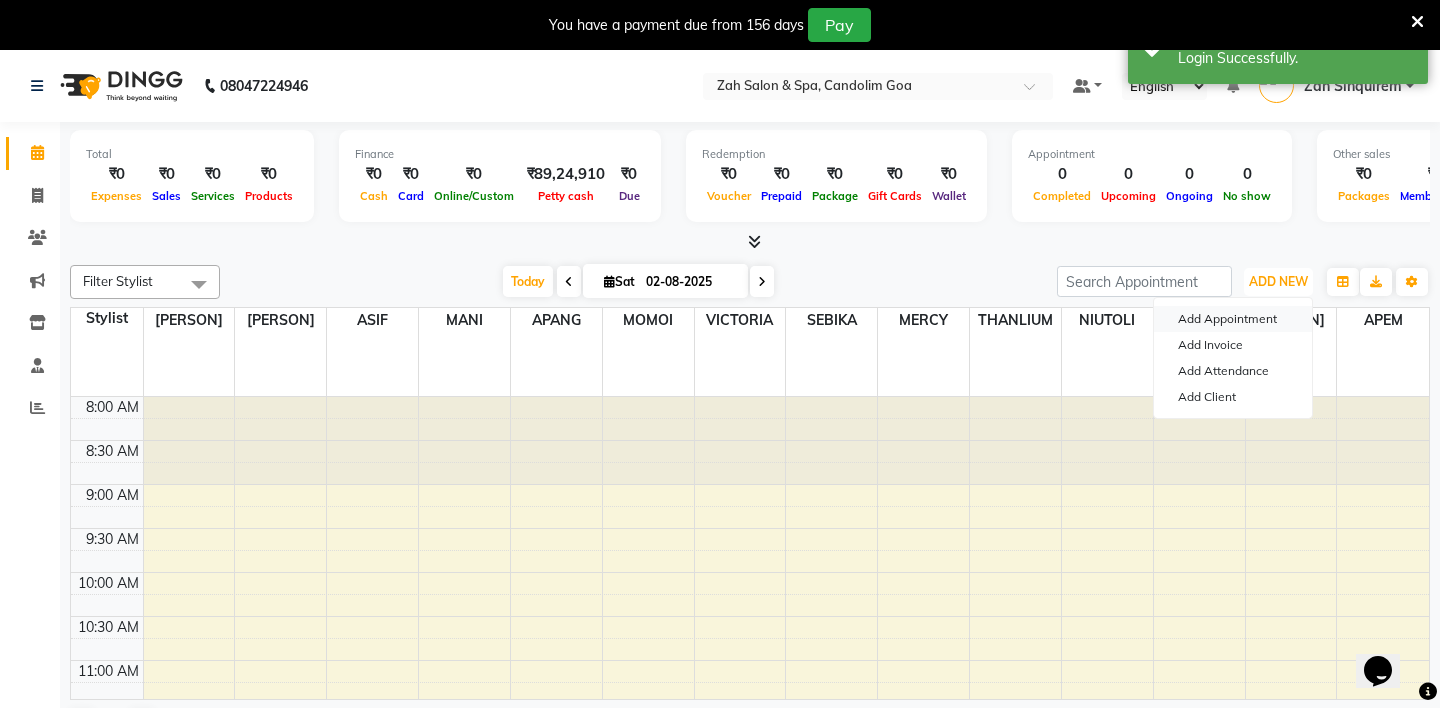 scroll, scrollTop: 0, scrollLeft: 0, axis: both 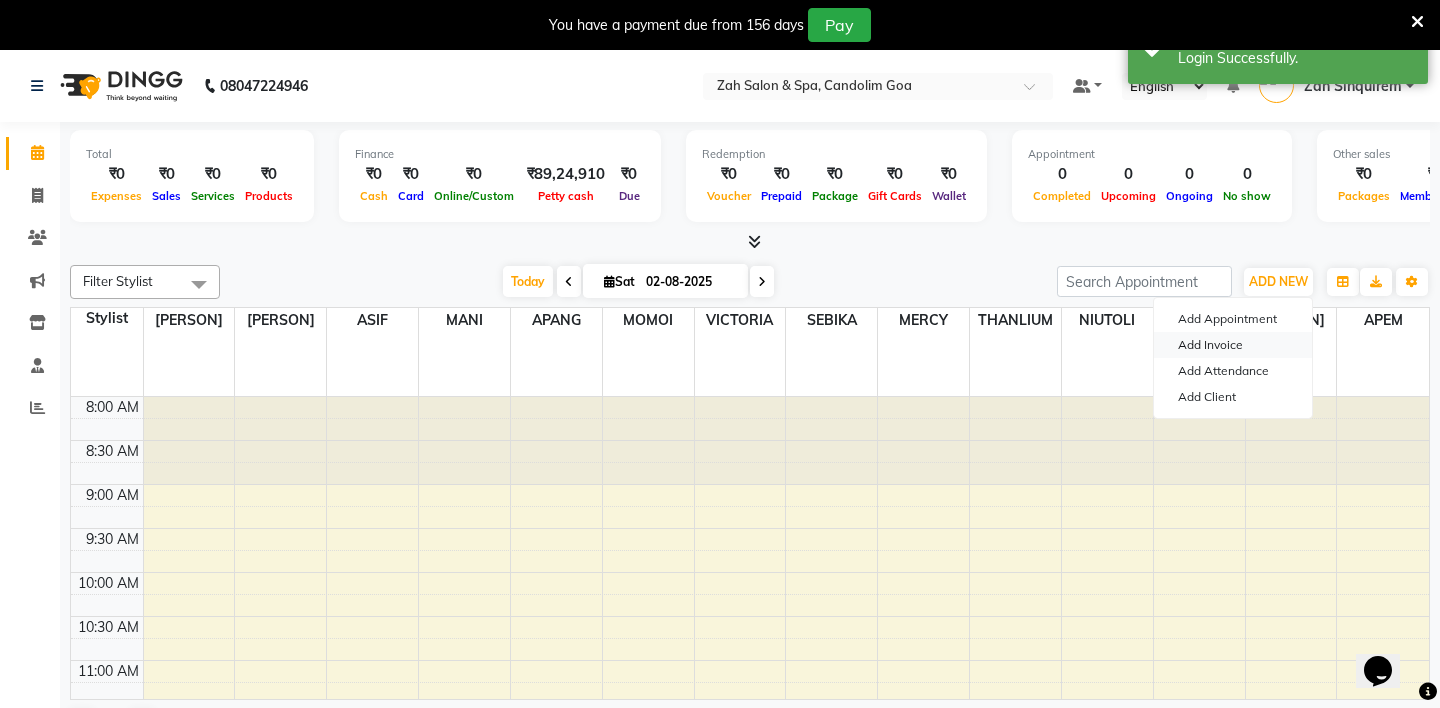 click on "Add Invoice" at bounding box center [1233, 345] 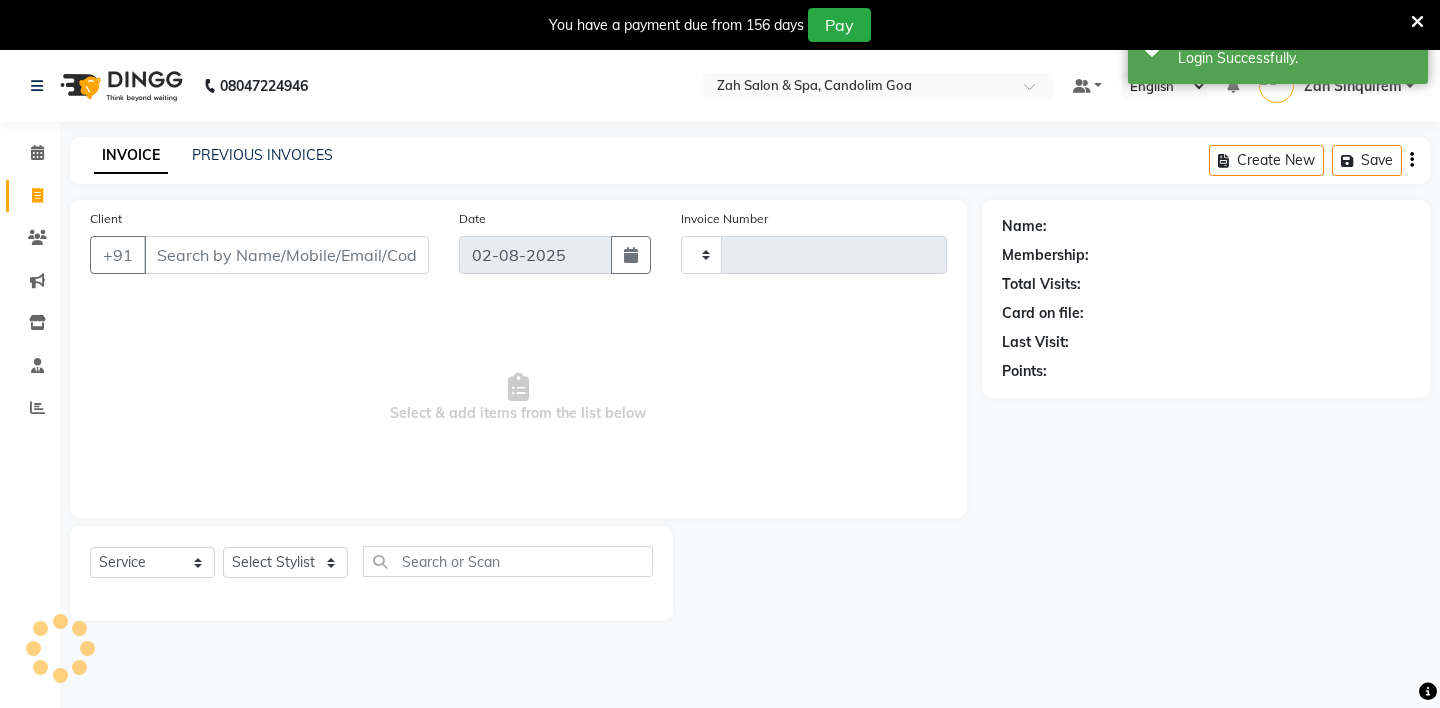 type on "0720" 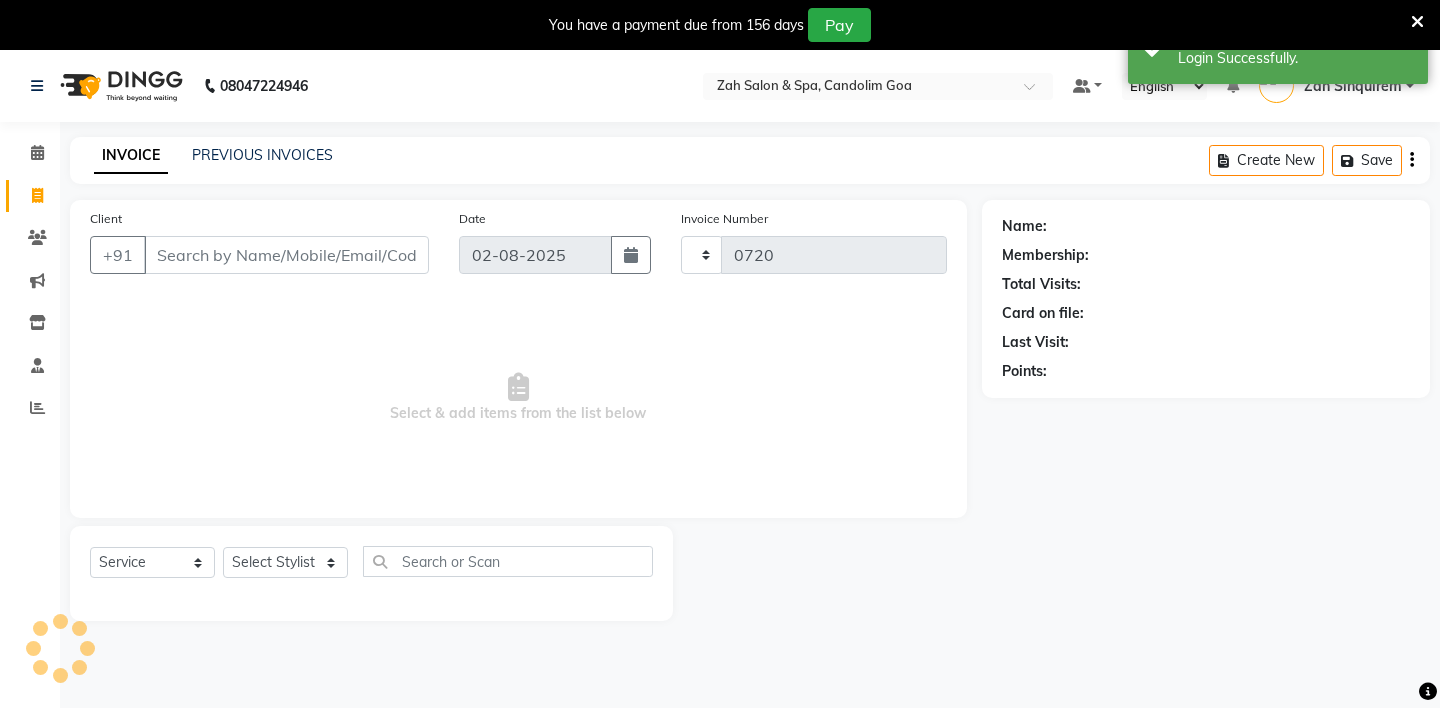select on "5613" 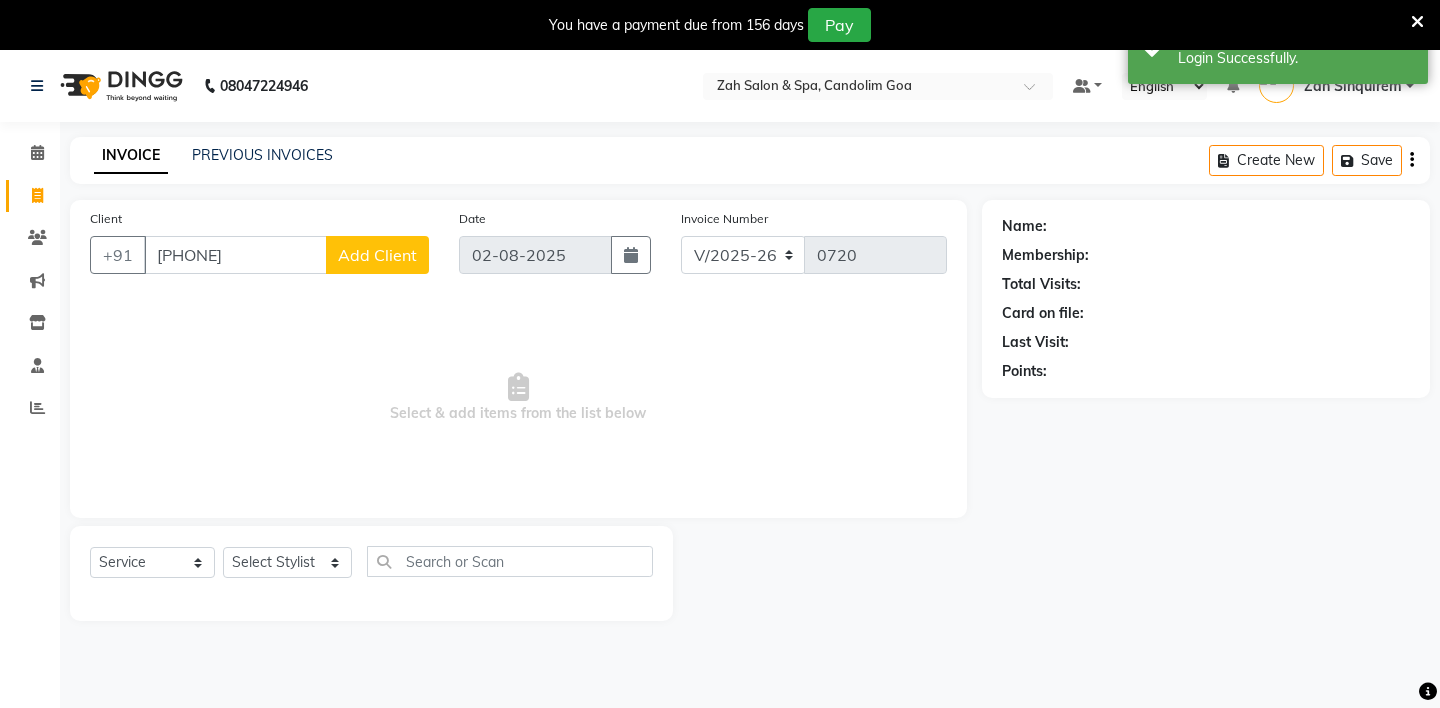 type on "[PHONE]" 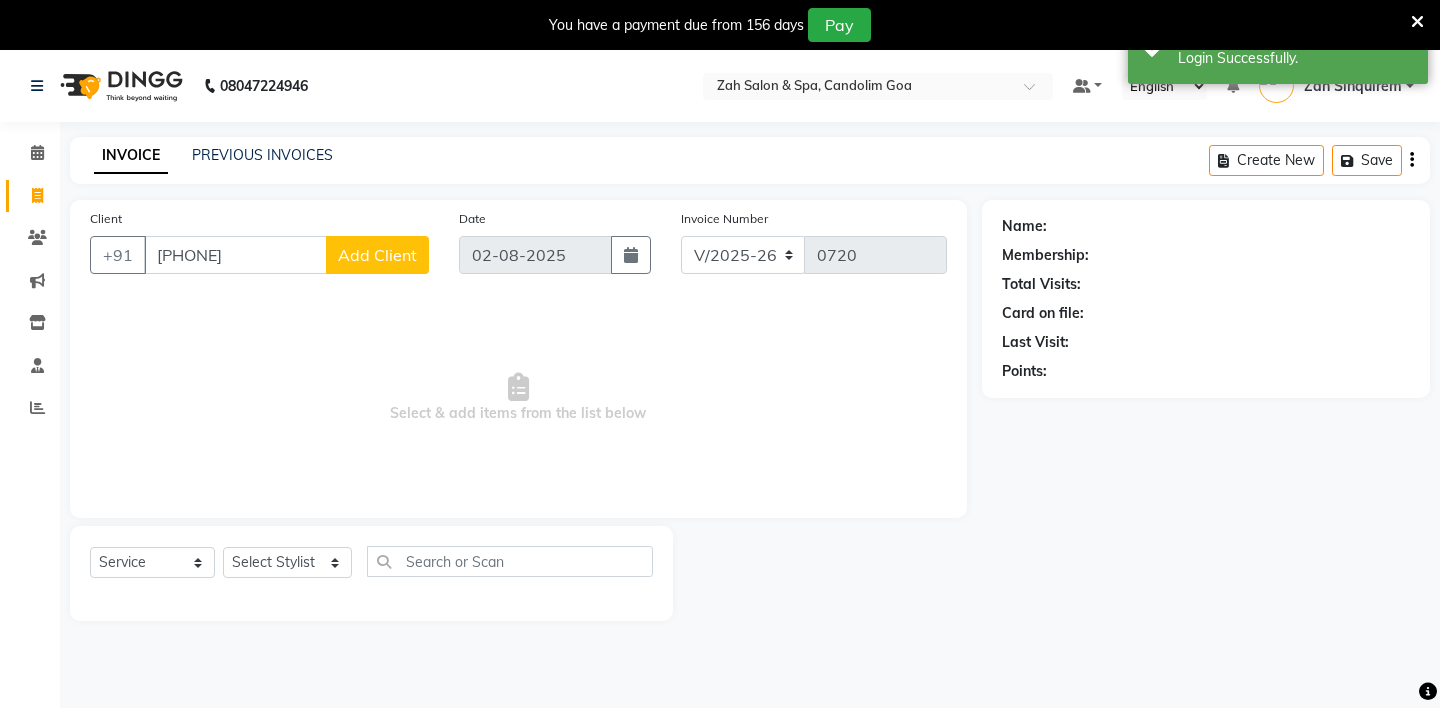 click on "Add Client" 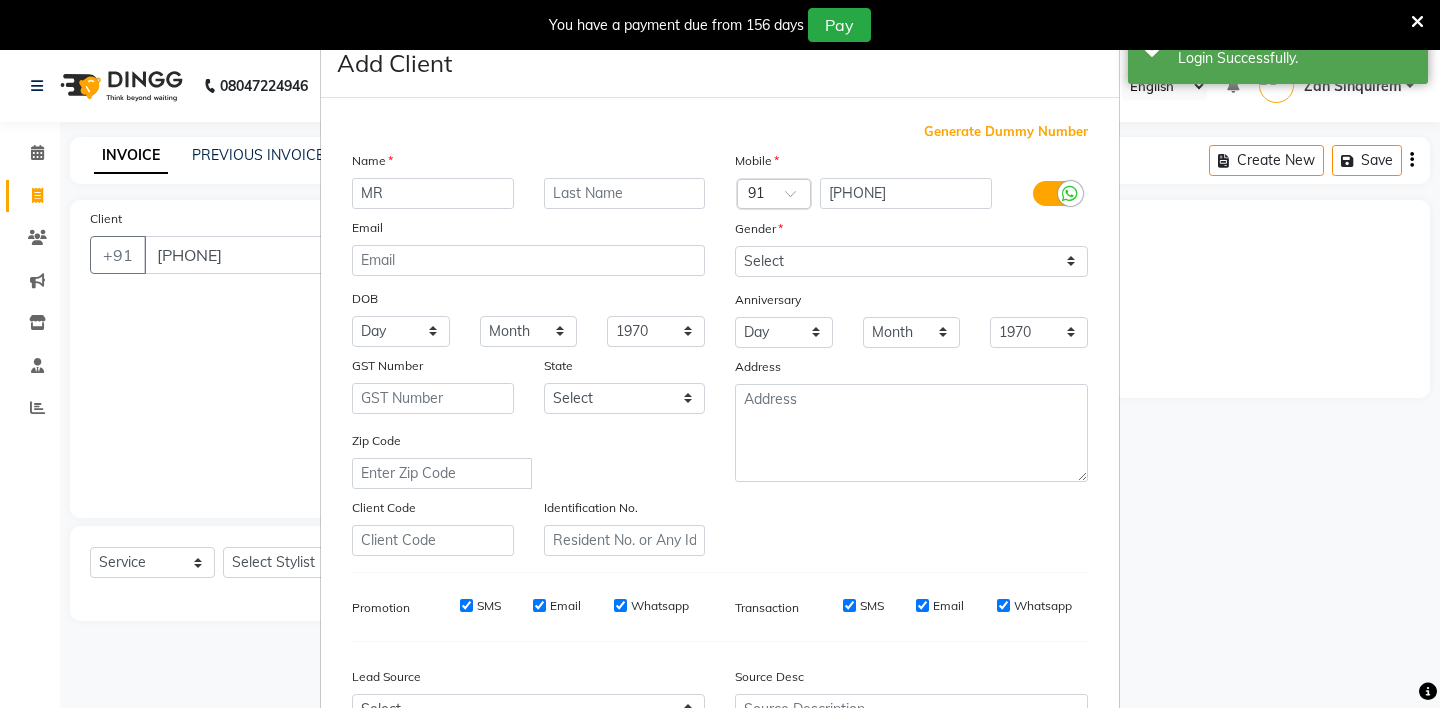 type on "MR" 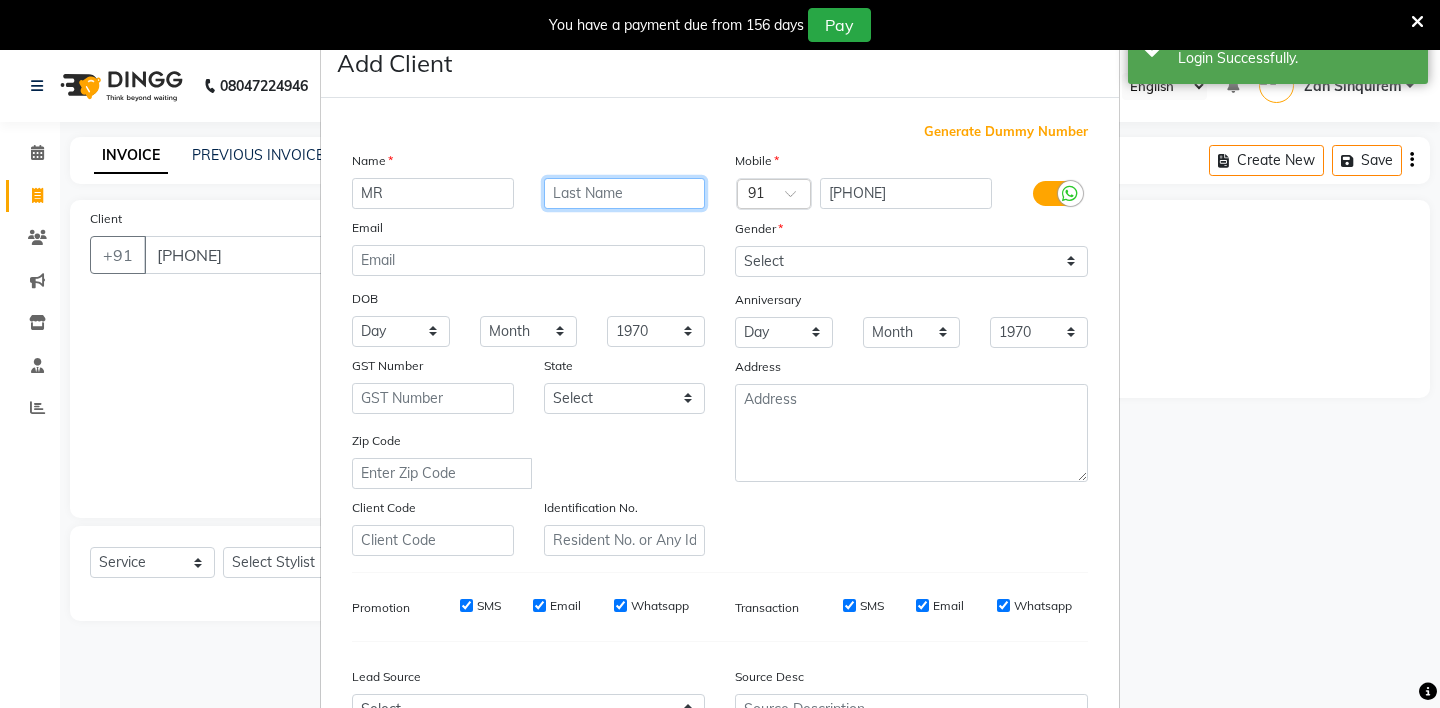 click at bounding box center (625, 193) 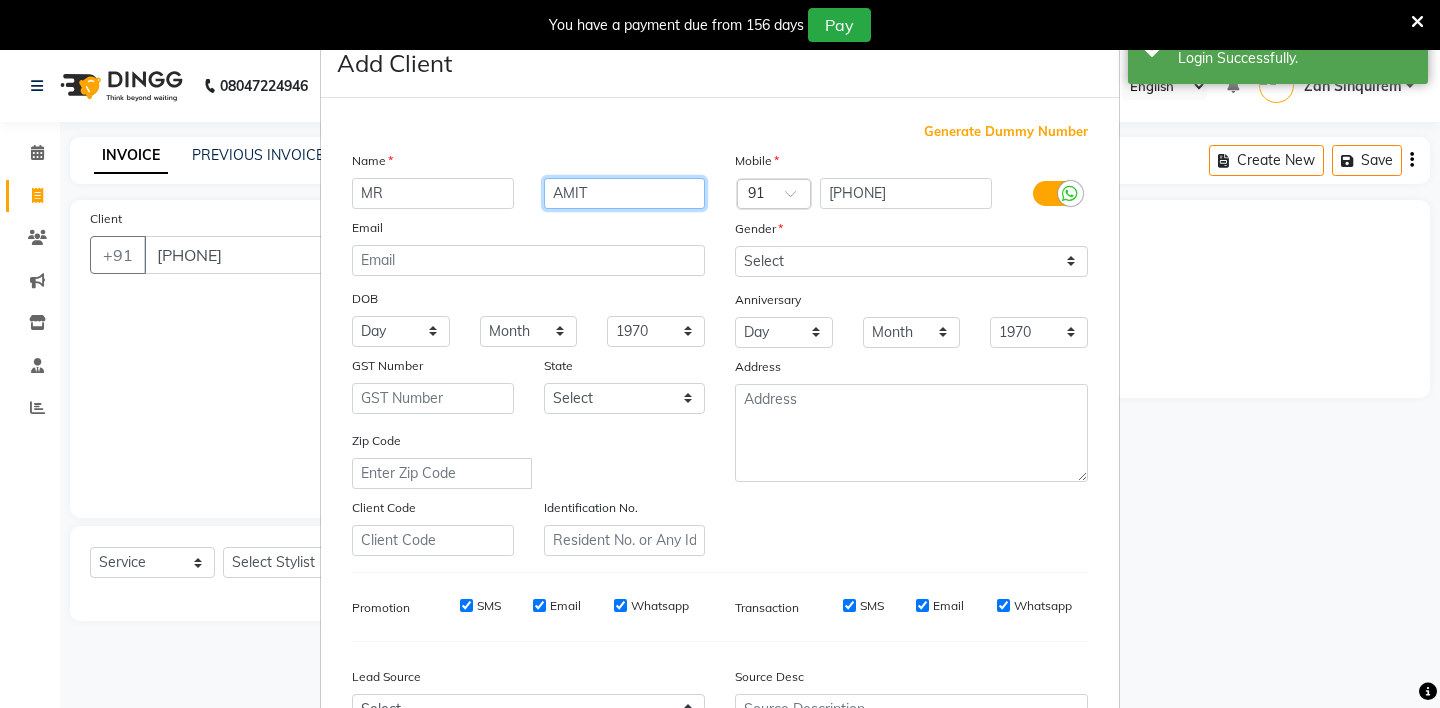 type on "AMIT" 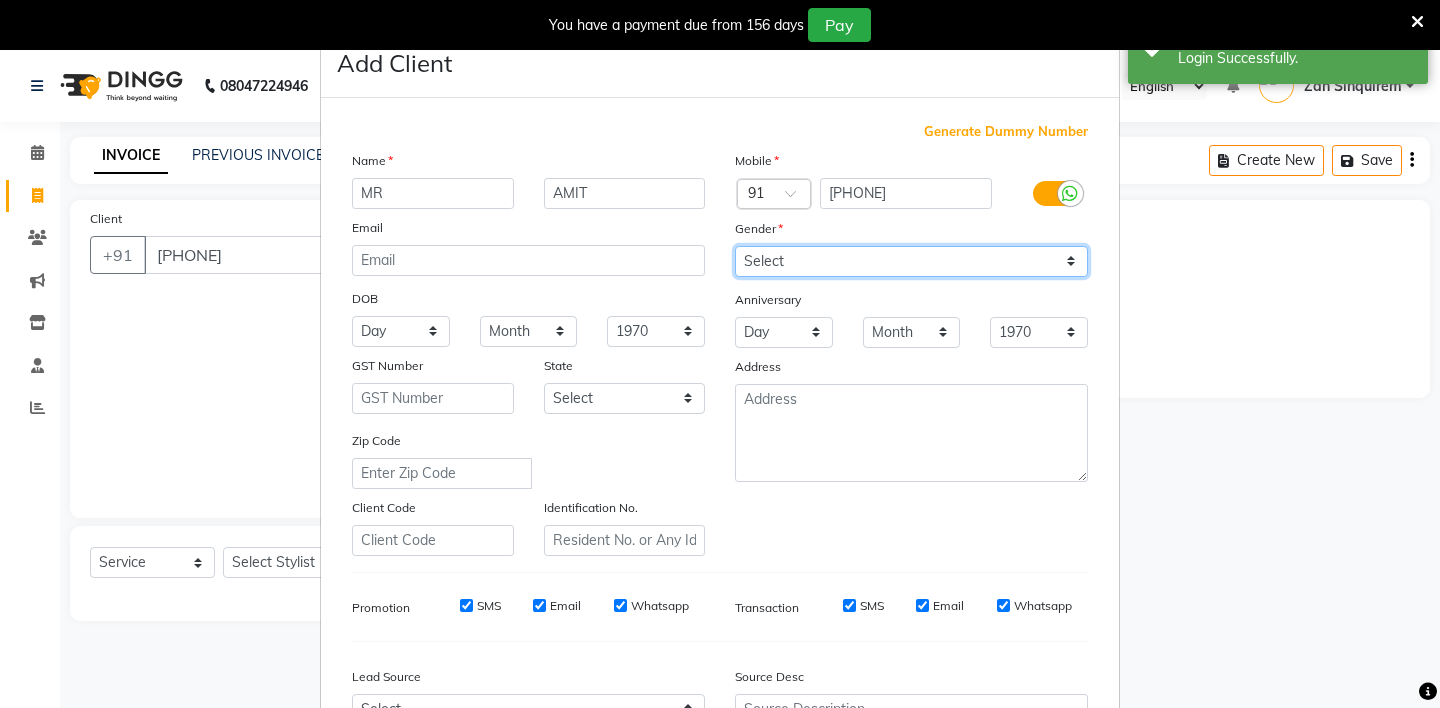 click on "Select Male Female Other Prefer Not To Say" at bounding box center (911, 261) 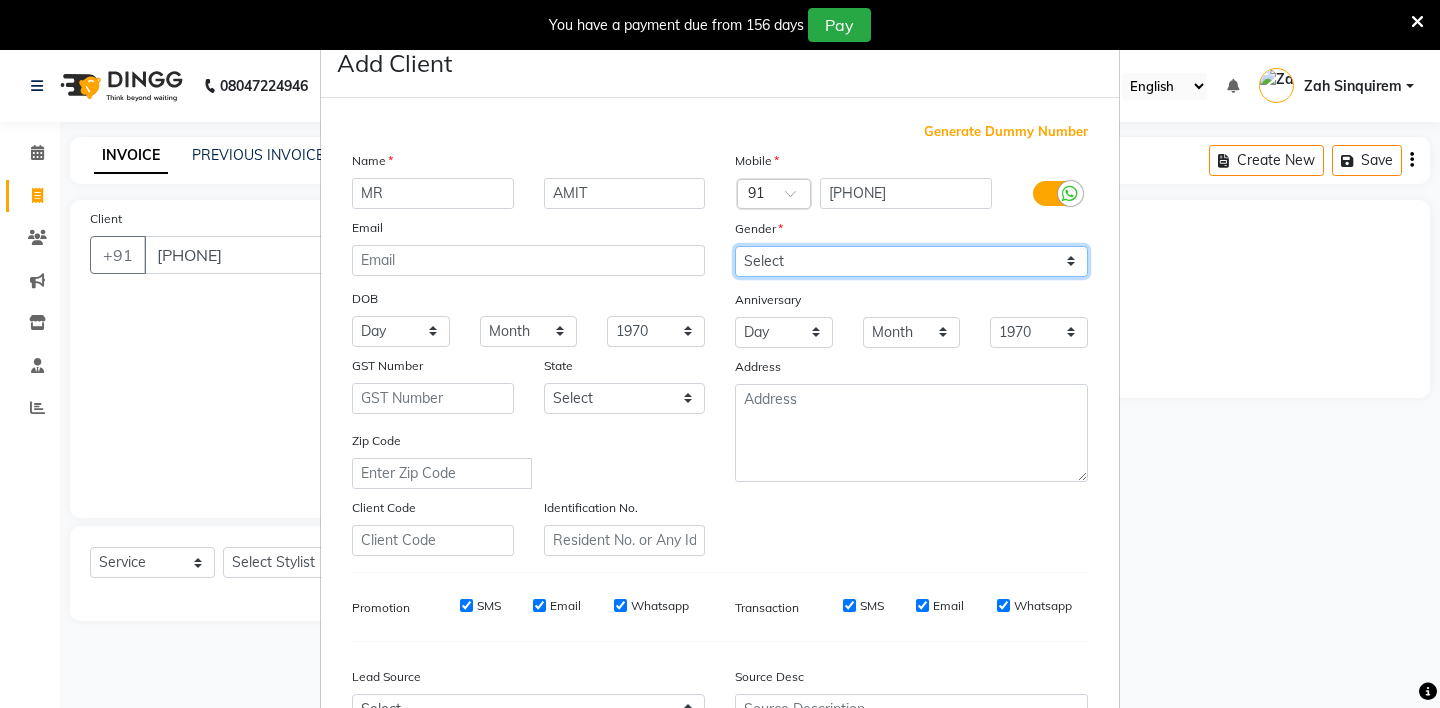 select on "male" 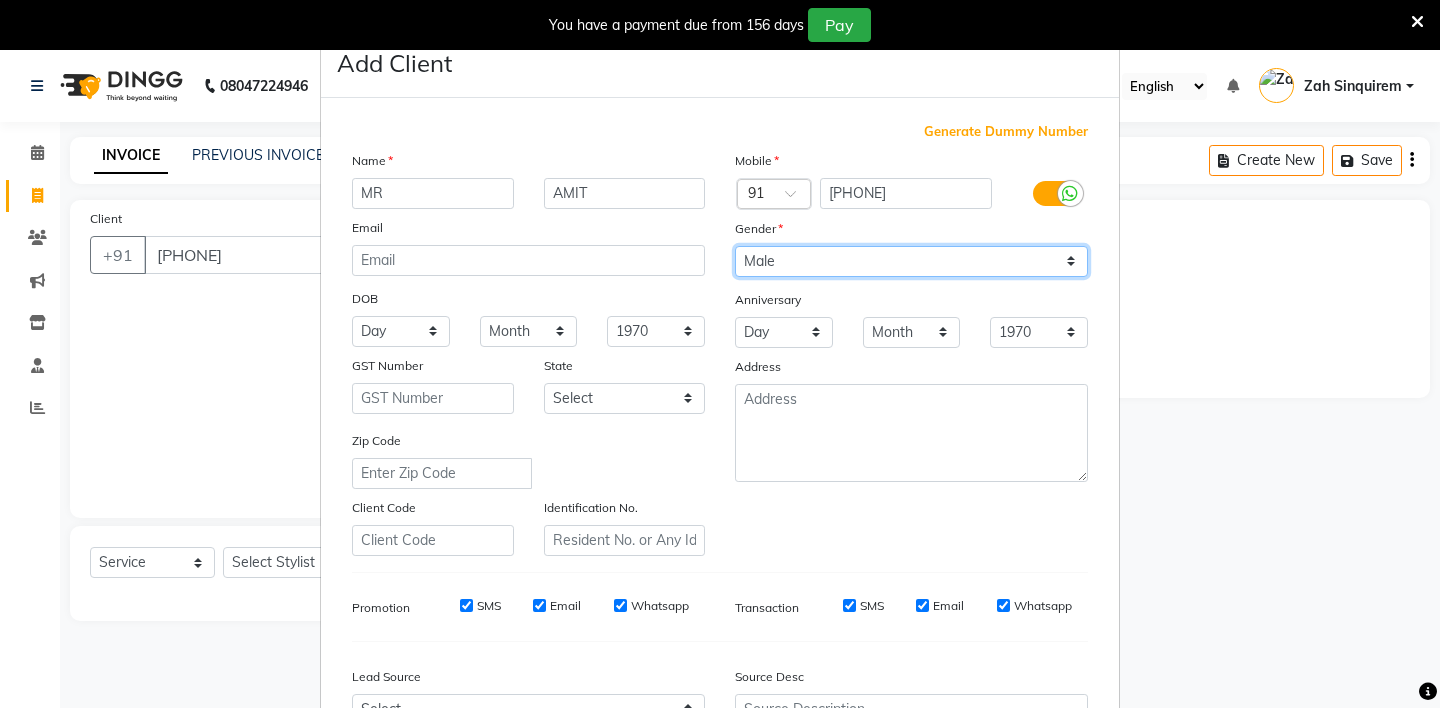 scroll, scrollTop: 214, scrollLeft: 0, axis: vertical 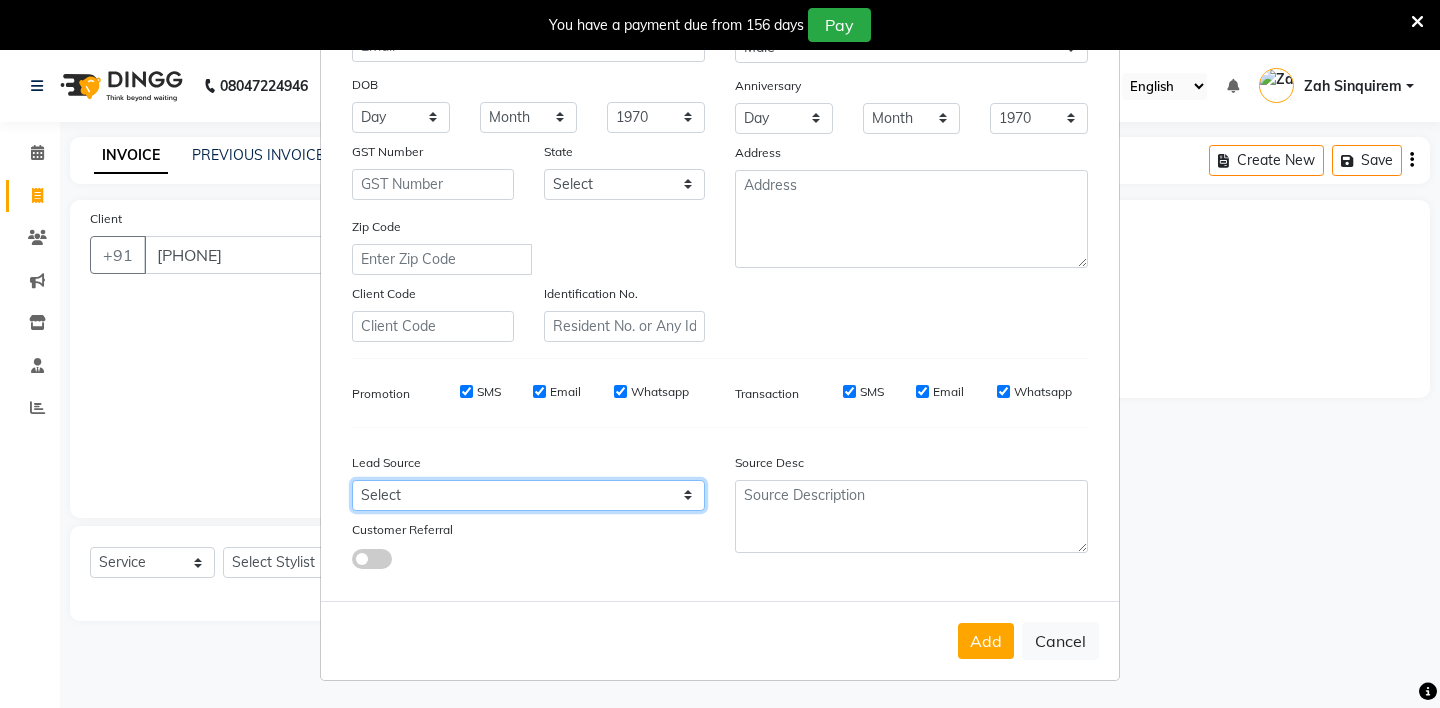 click on "Select Walk-in Referral Internet Friend Word of Mouth Advertisement Facebook JustDial Google Other Instagram  YouTube  WhatsApp" at bounding box center [528, 495] 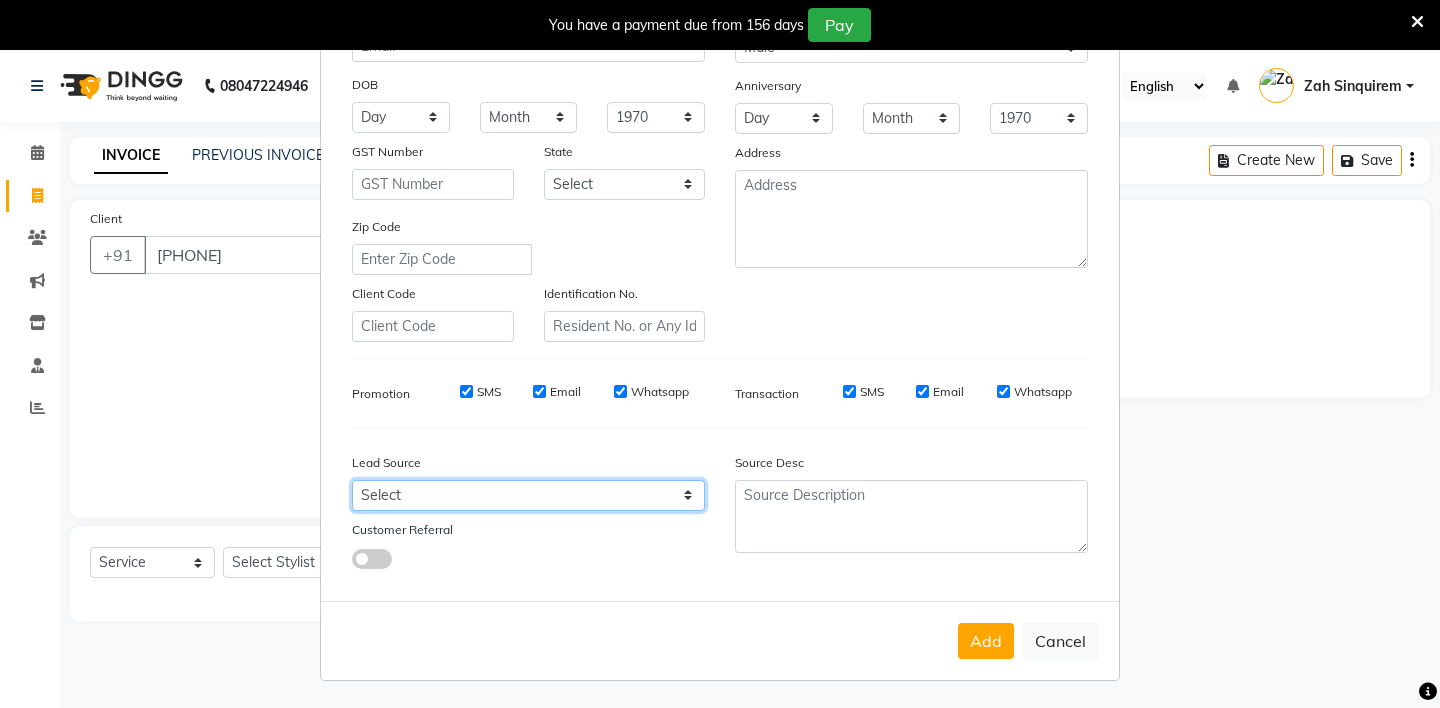 select on "36148" 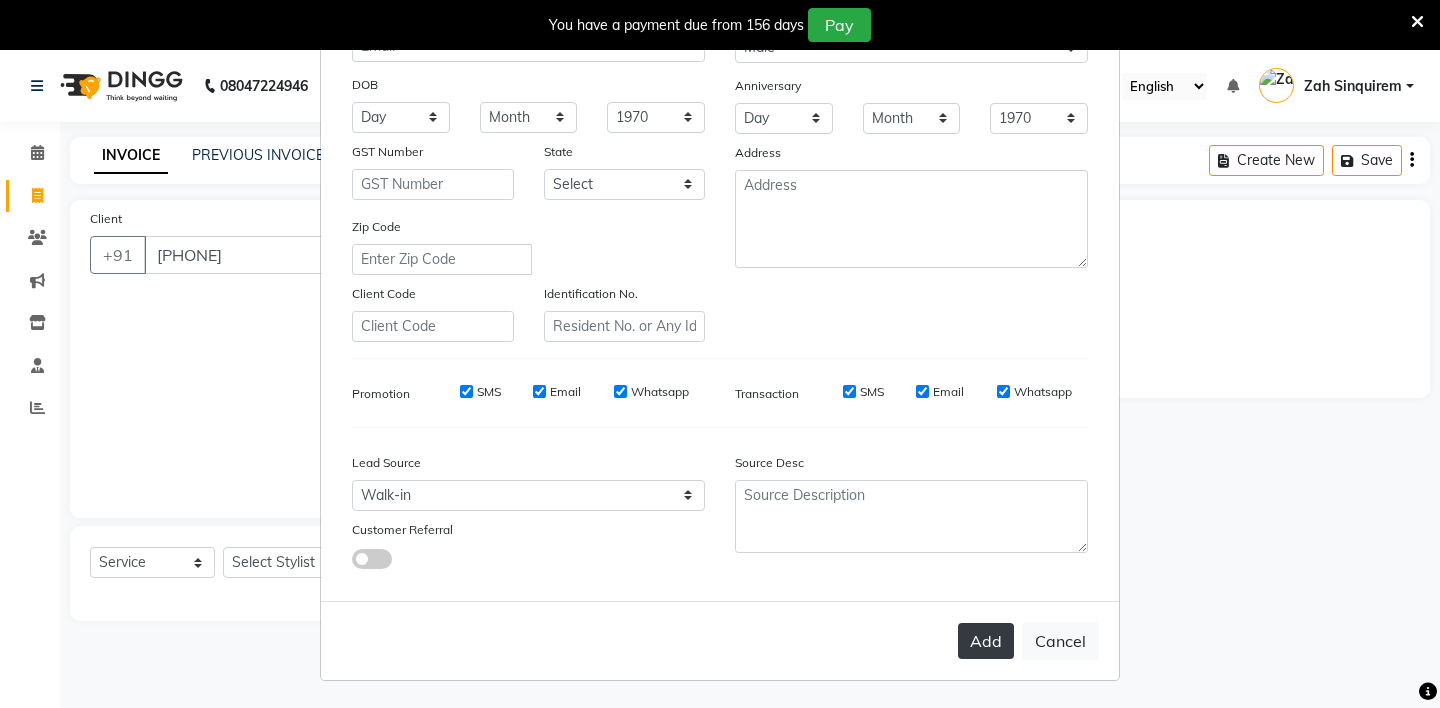 click on "Add" at bounding box center (986, 641) 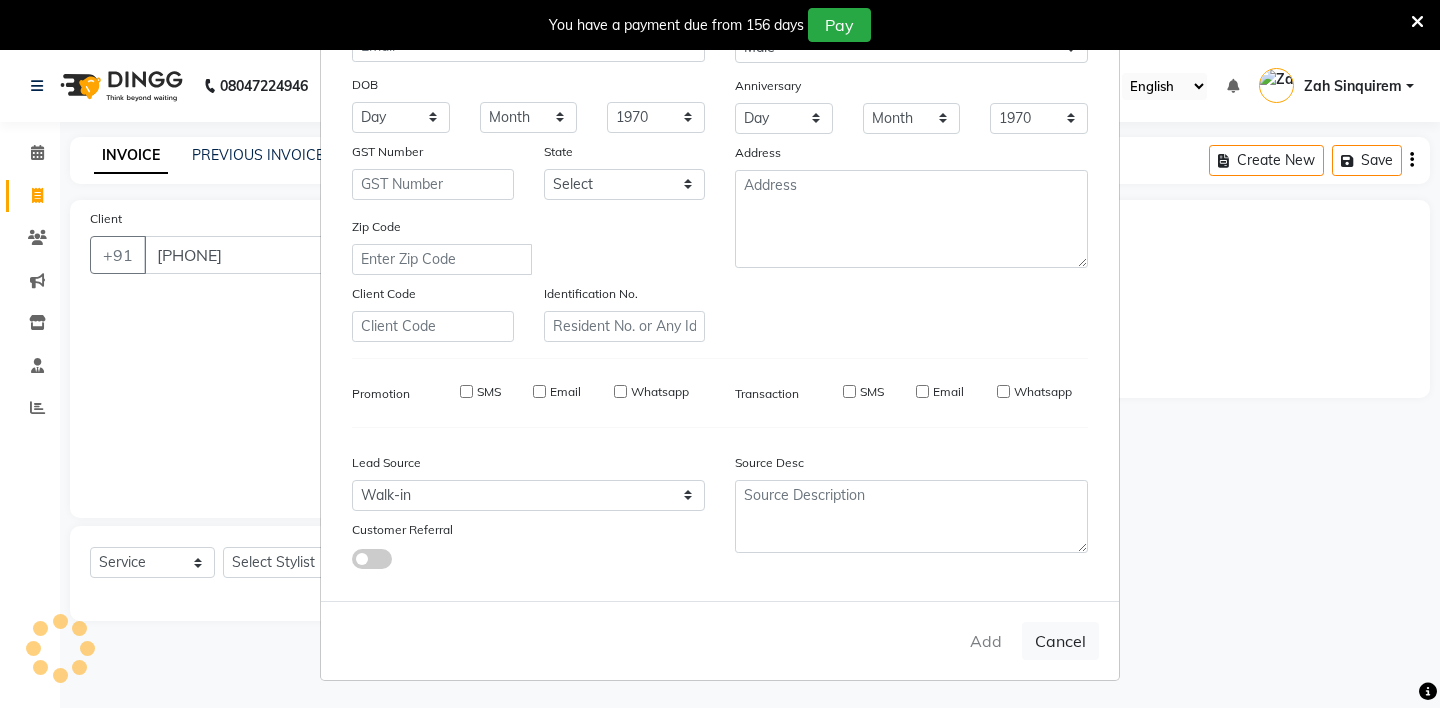 type on "98******40" 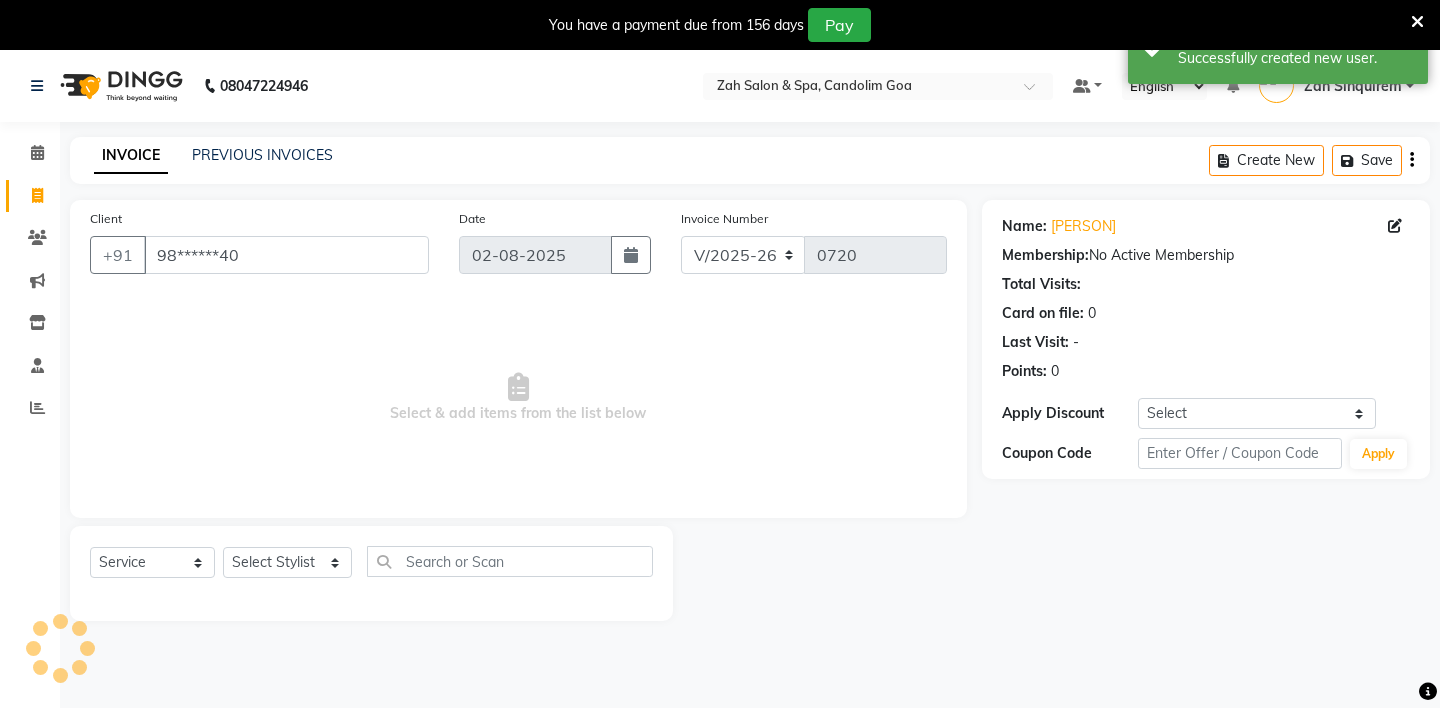 scroll, scrollTop: 50, scrollLeft: 0, axis: vertical 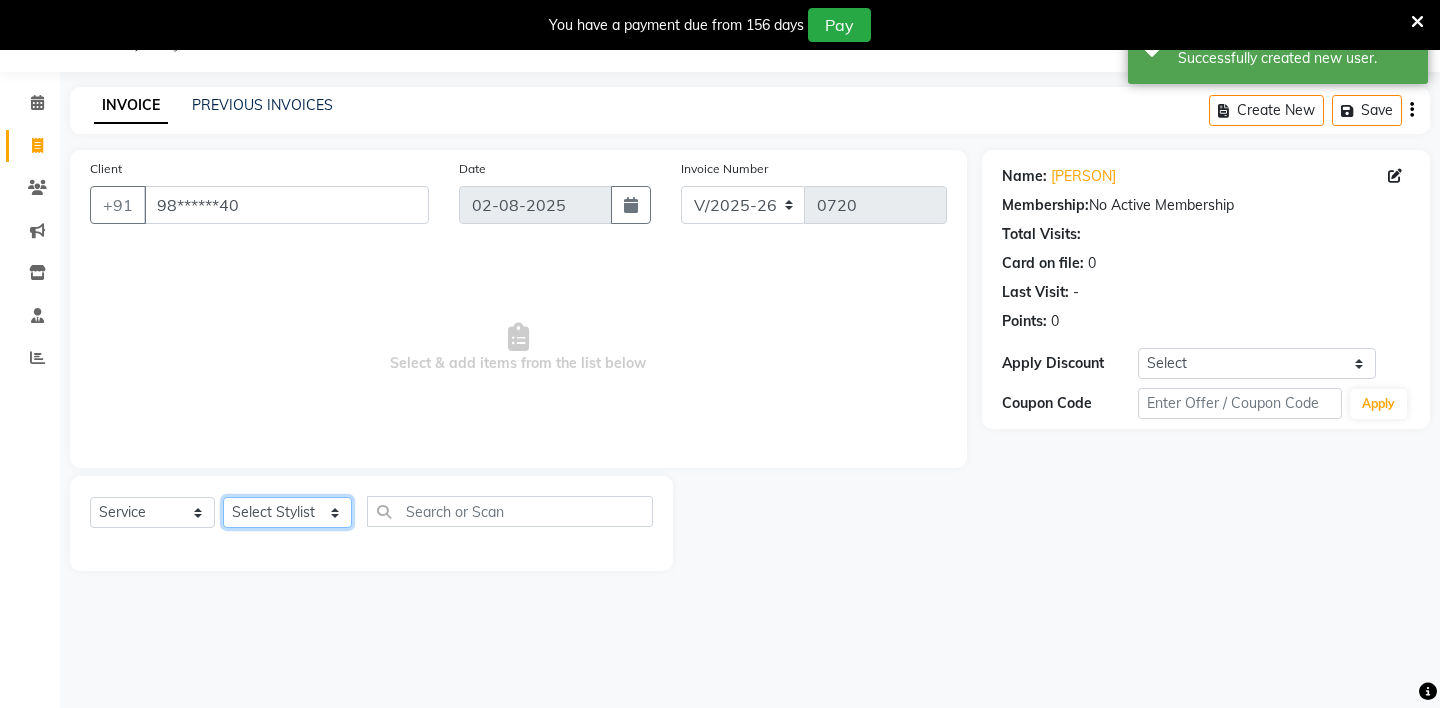 click on "Select Stylist [PERSON] - ZAH BEAUTY RETAIL [PERSON] [PERSON] [PERSON] [PERSON] [PERSON] [PERSON] [PERSON] [PERSON] [PERSON] [PERSON]" 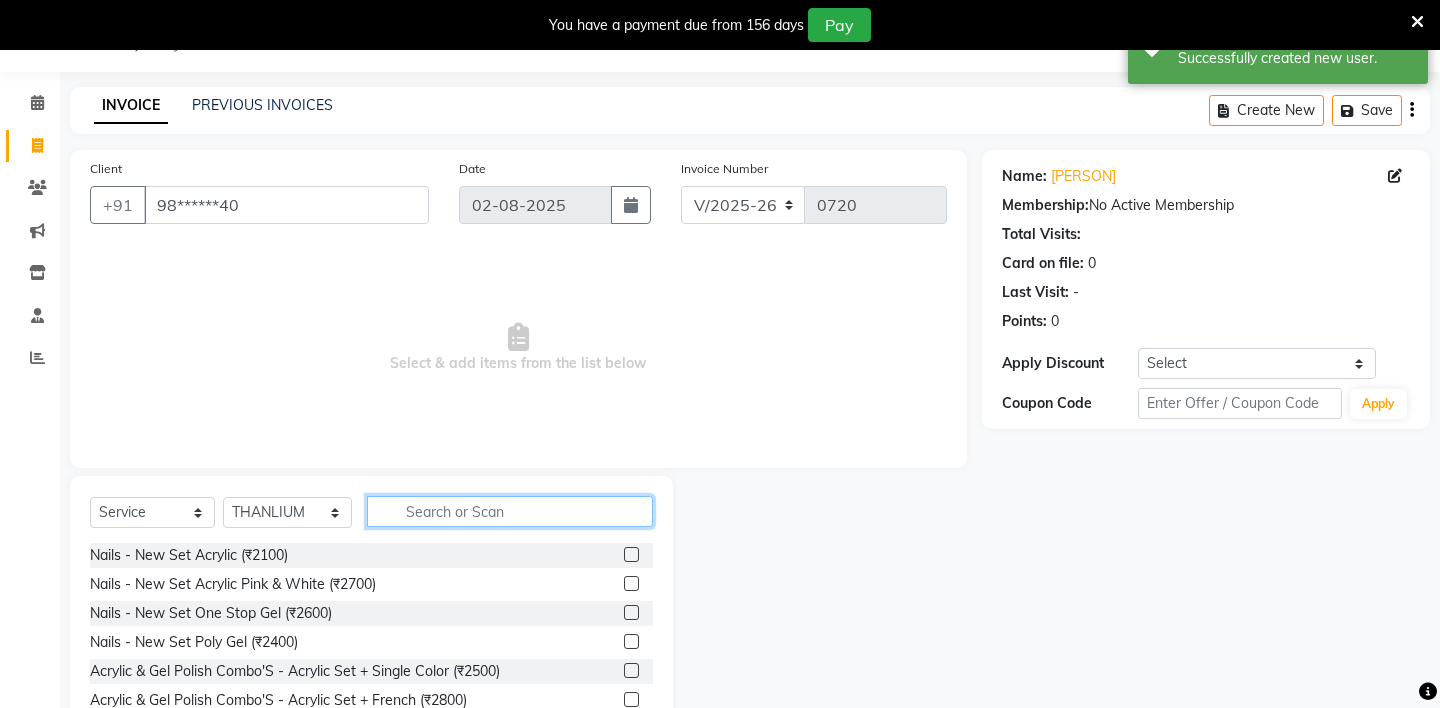 click 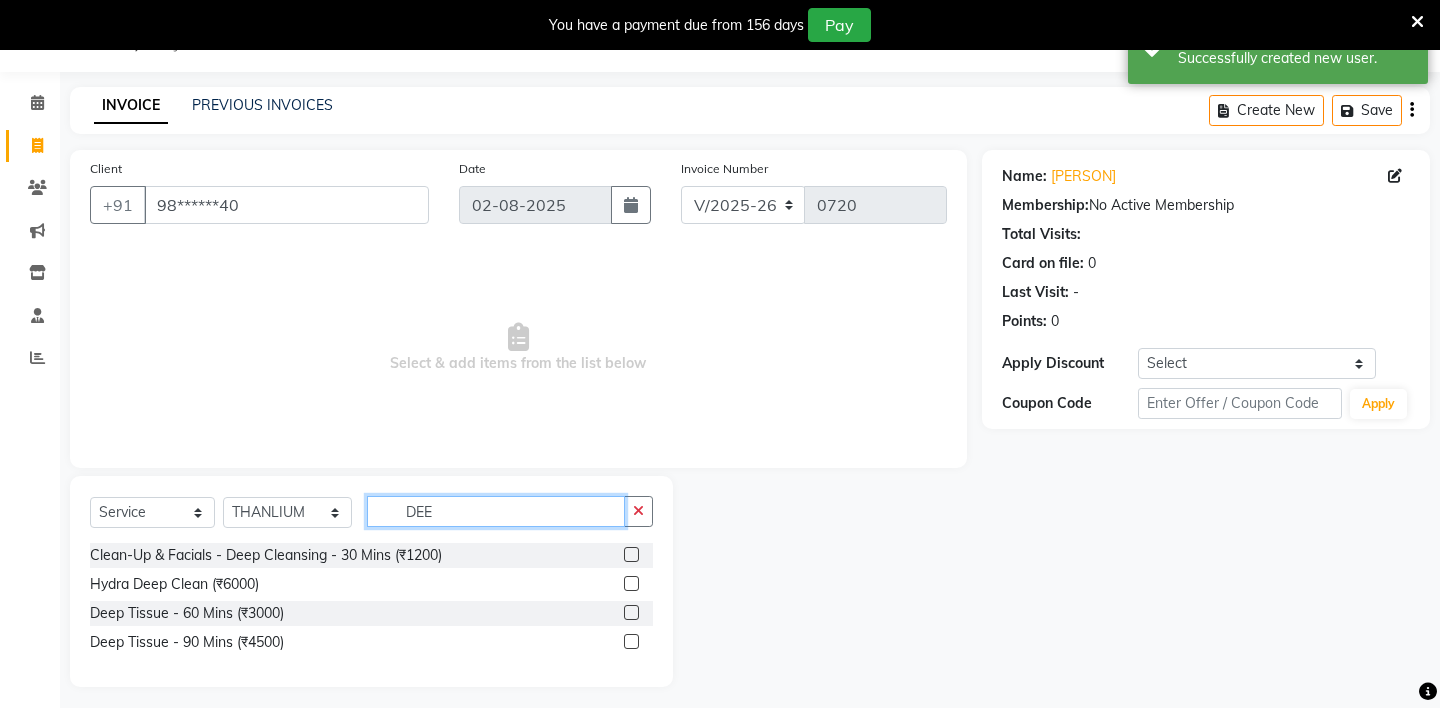 type on "DEE" 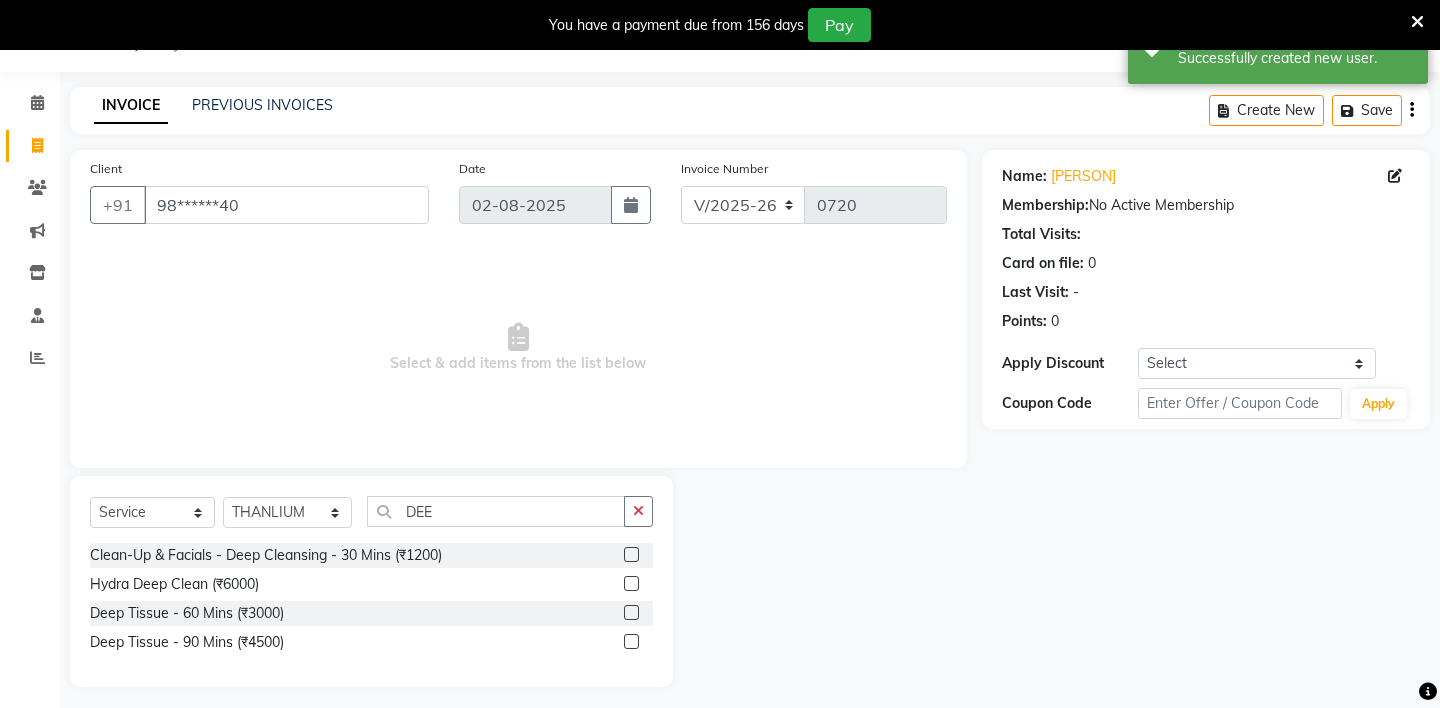click 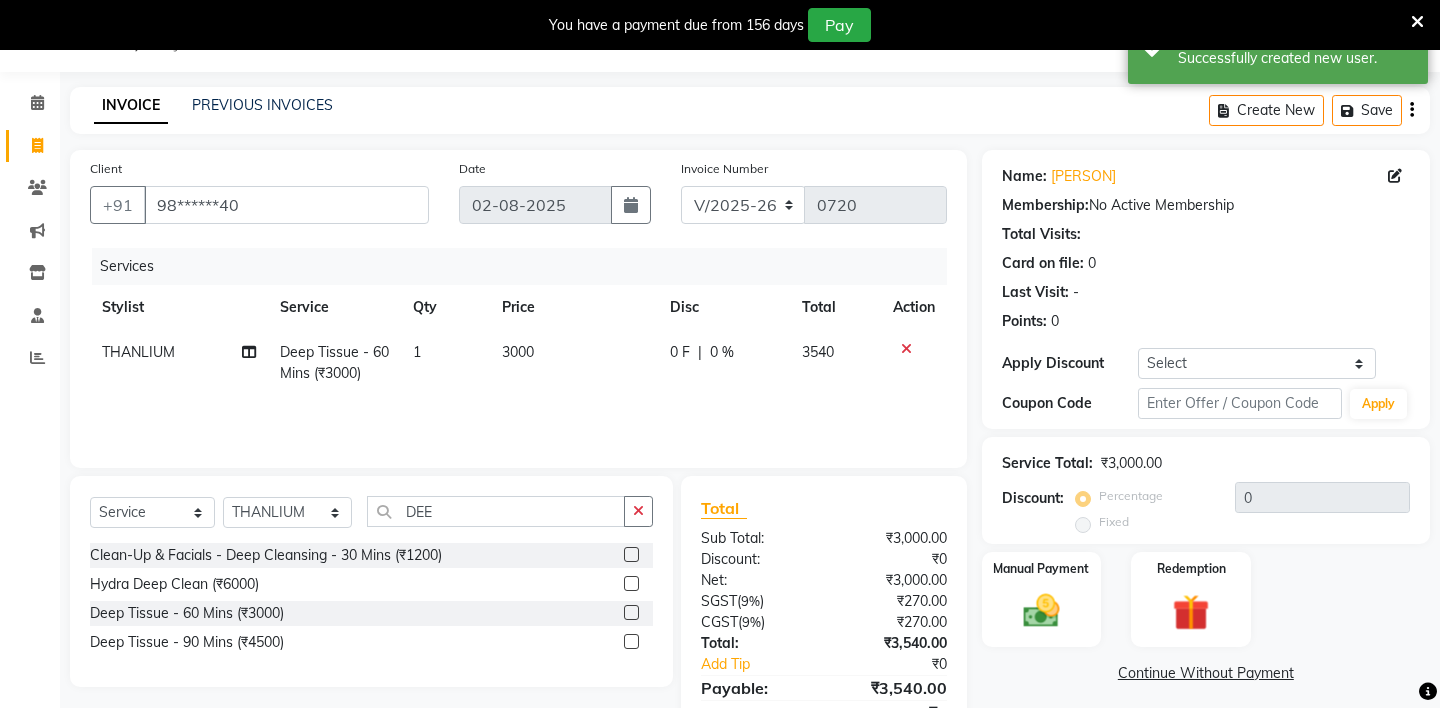 click 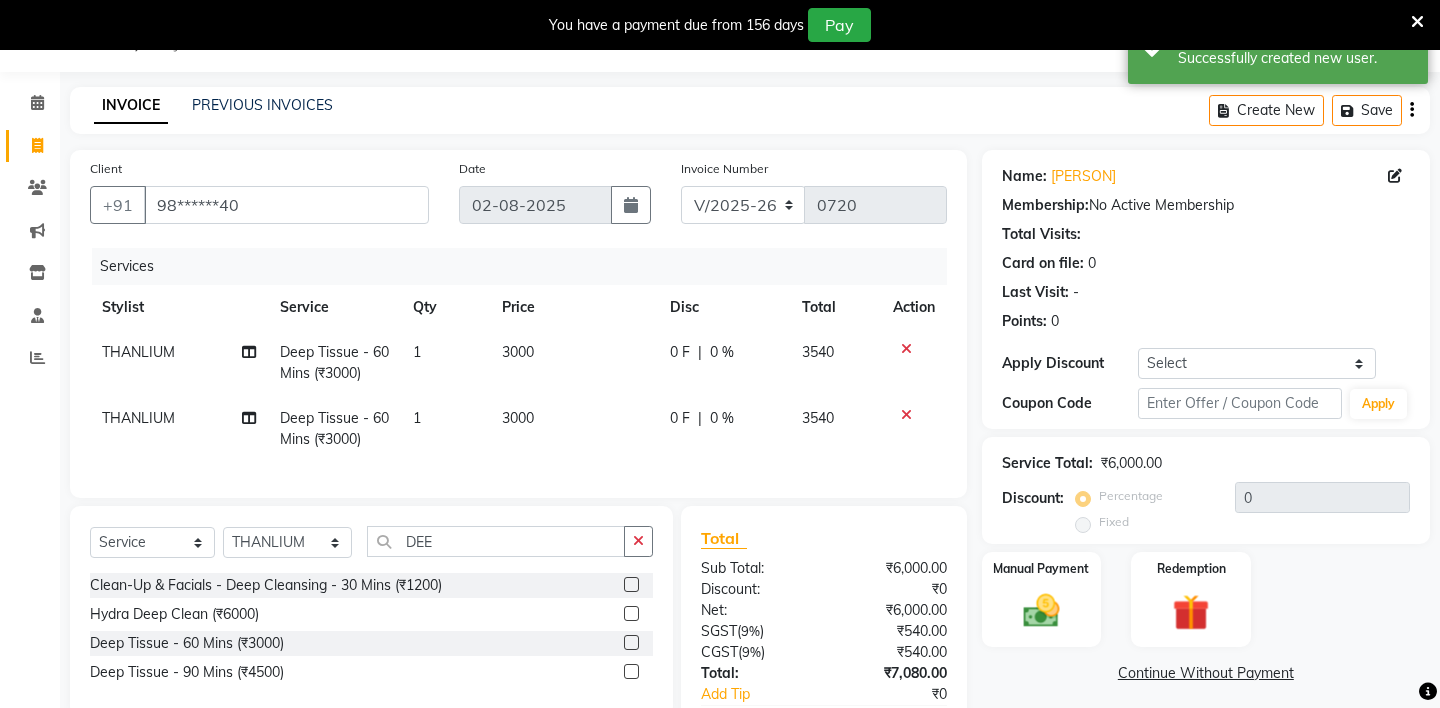 click 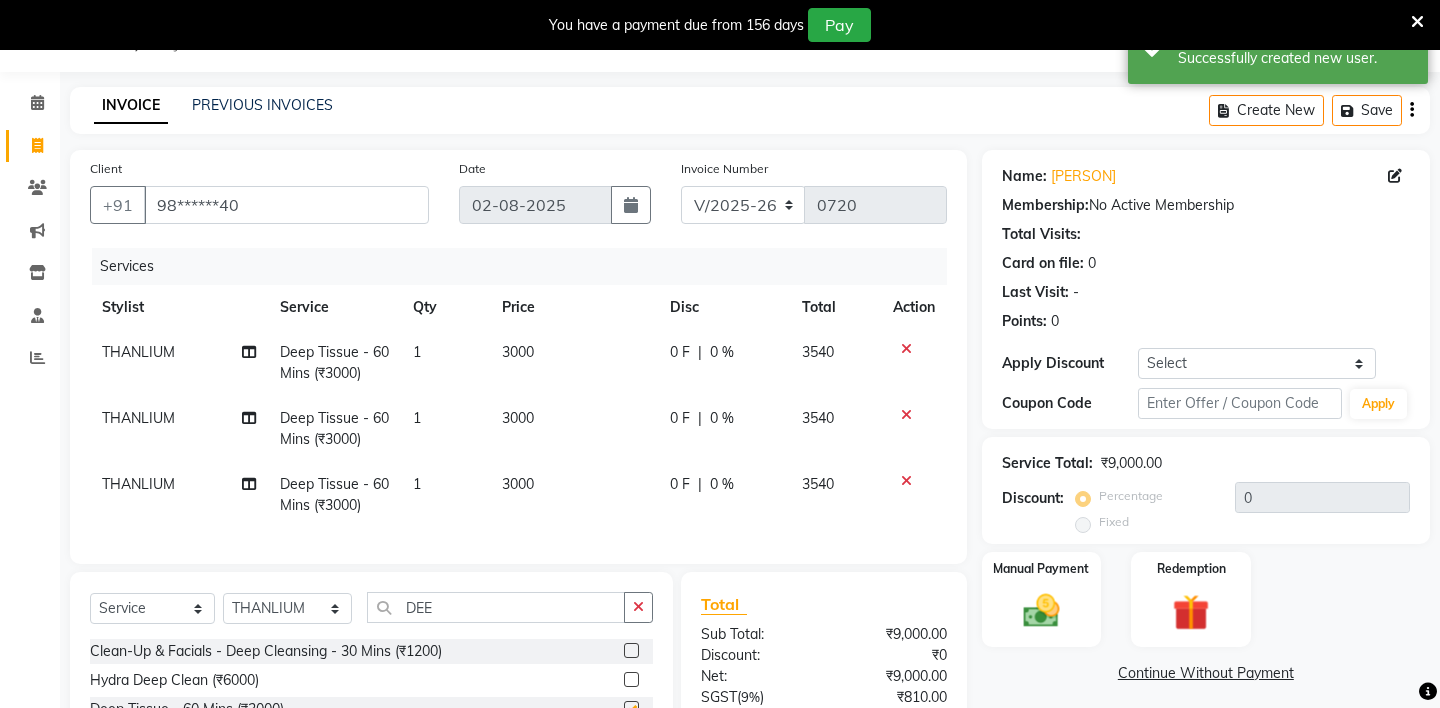checkbox on "false" 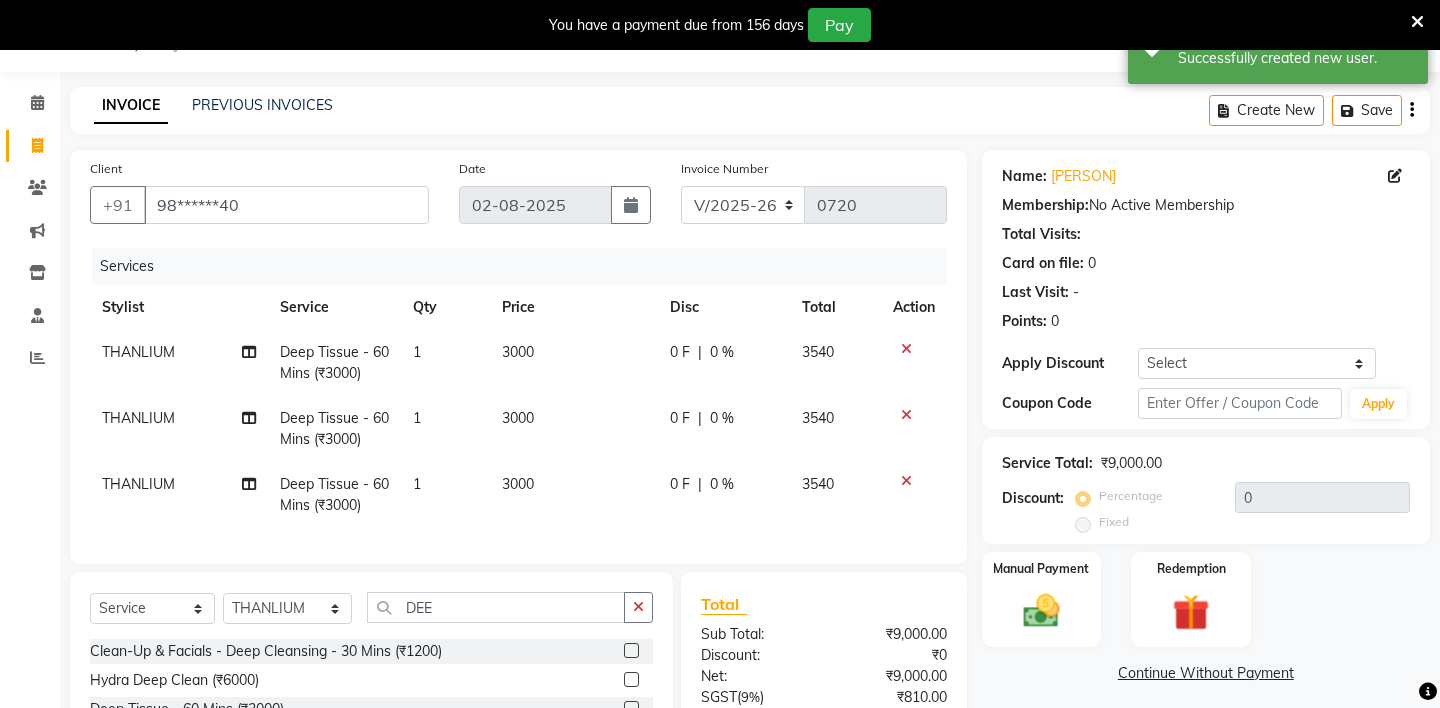 scroll, scrollTop: 238, scrollLeft: 0, axis: vertical 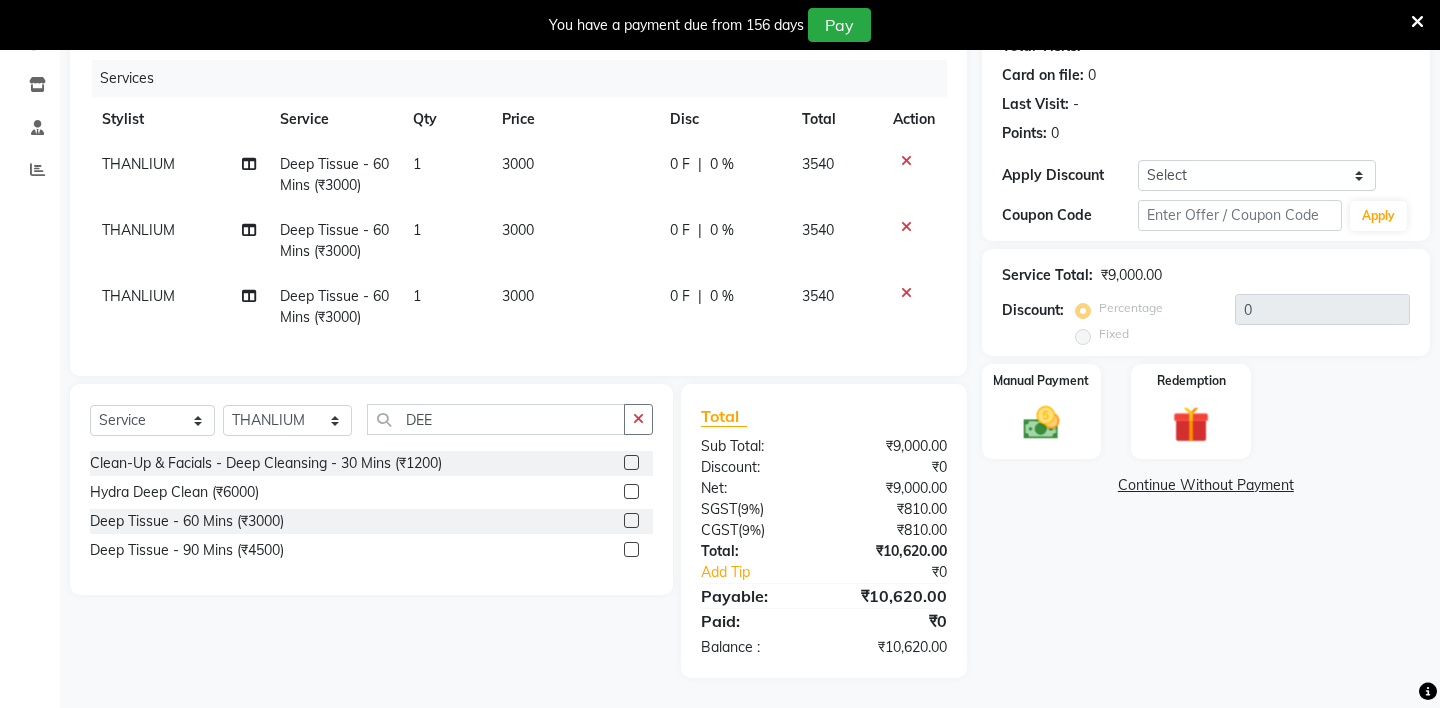 click on "THANLIUM" 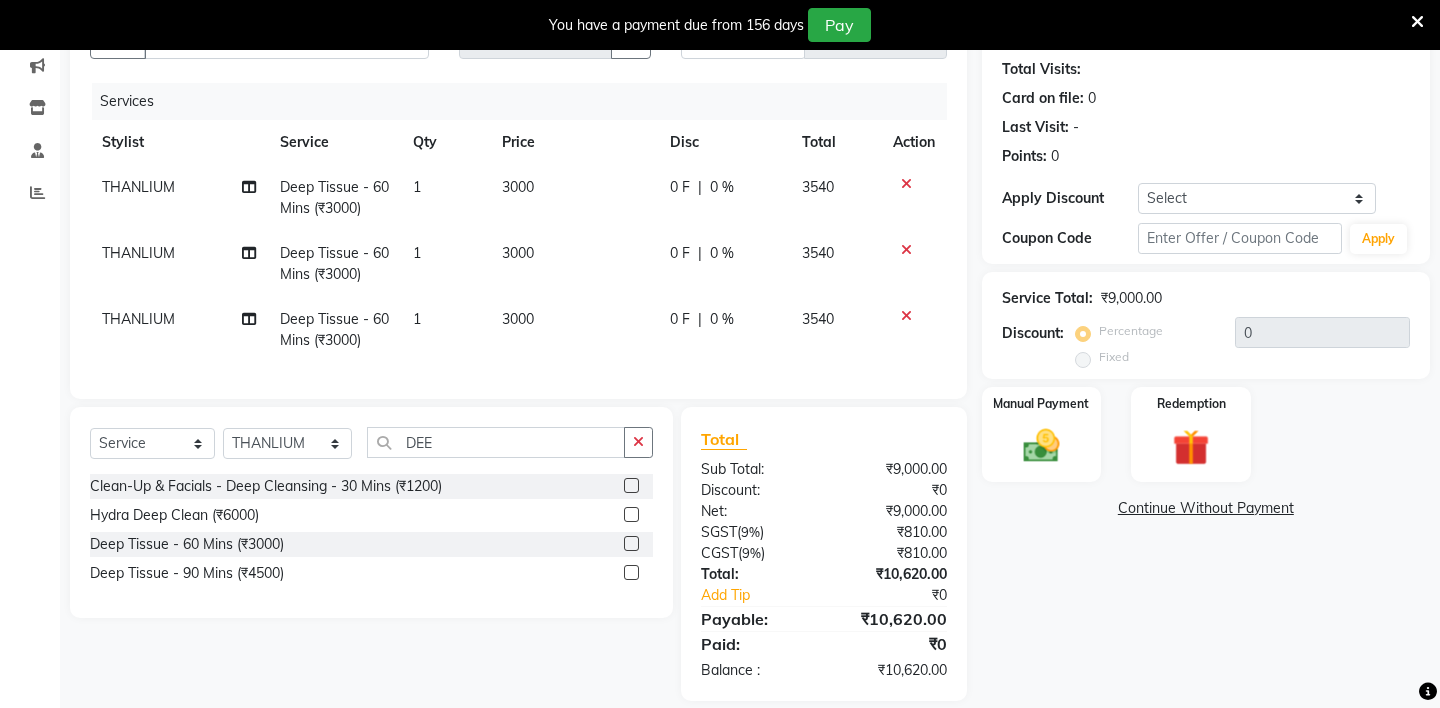 select on "46424" 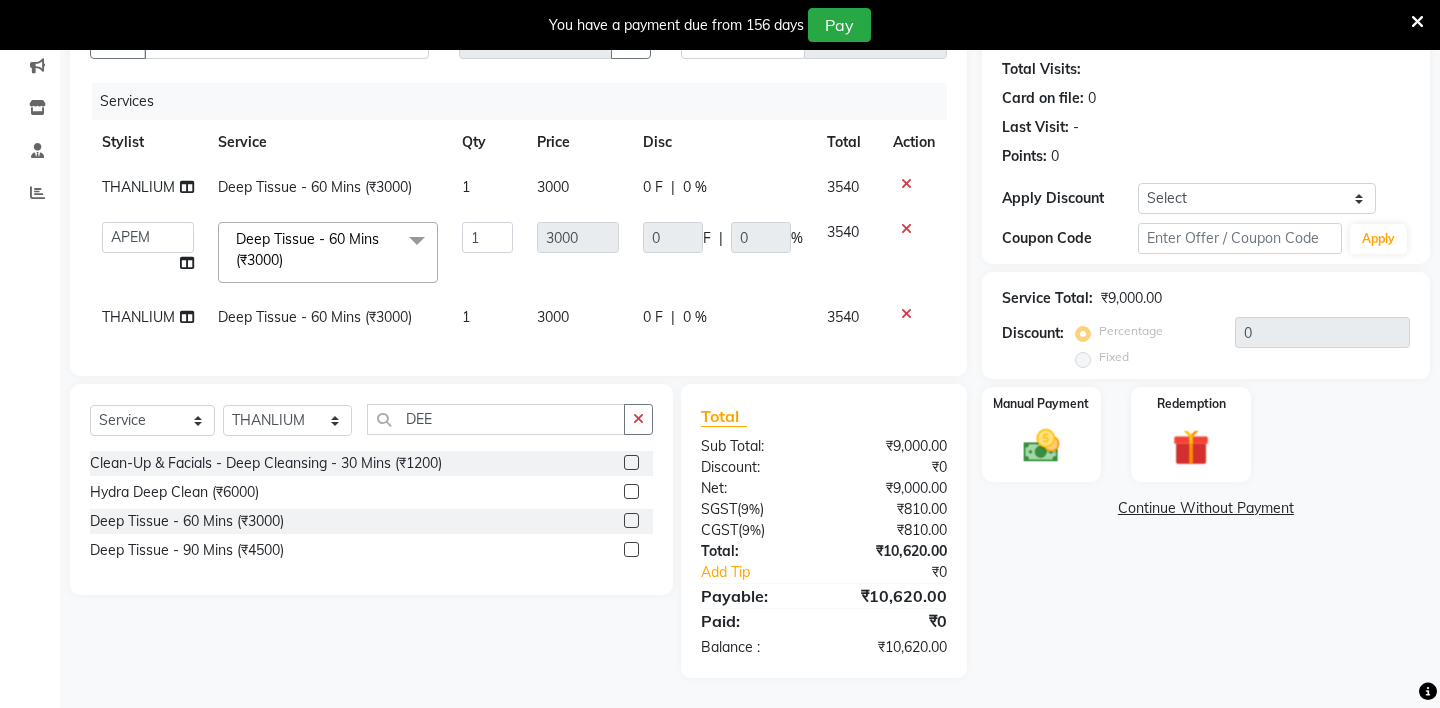 select on "85267" 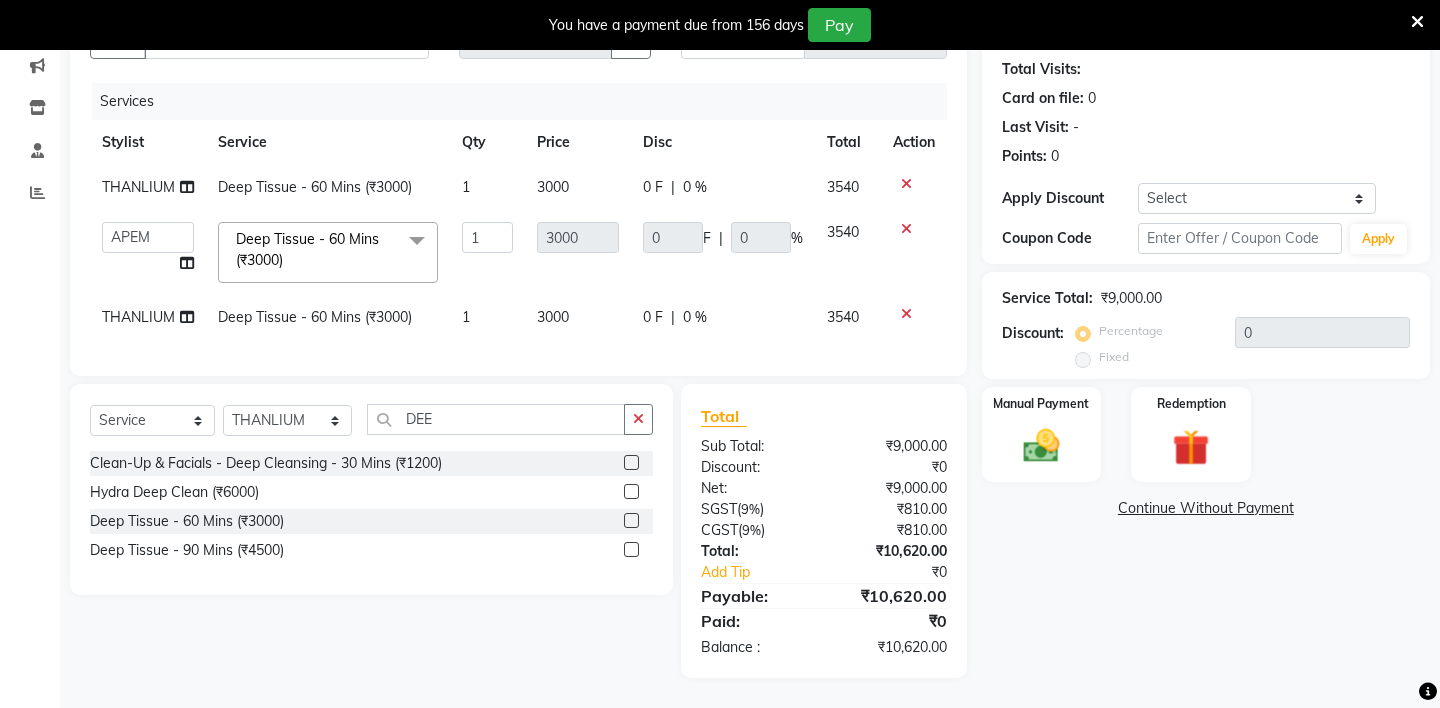 click on "THANLIUM" 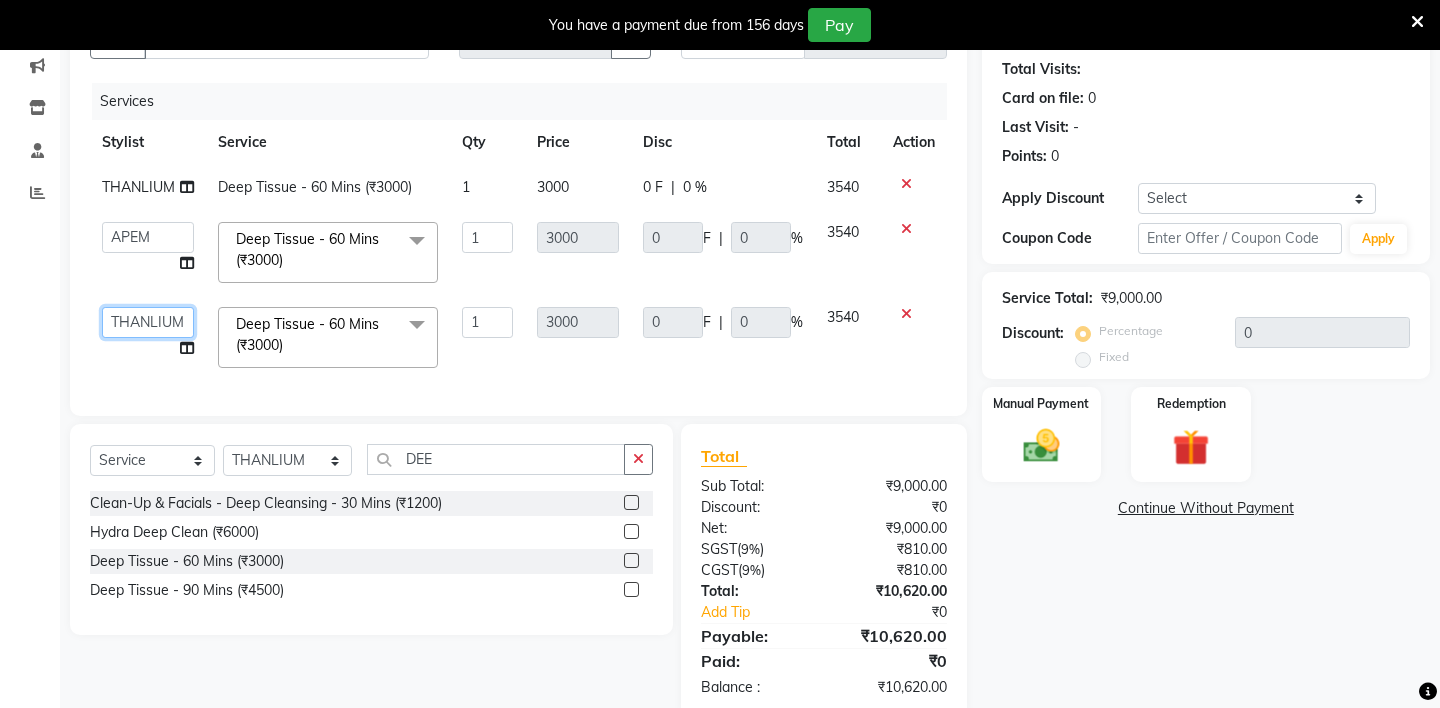 click on "[NAME] - [NAME] RETAIL [NAME] [NAME] [NAME] [NAME] [NAME] [NAME] [NAME] [NAME] [NAME] [NAME] [NAME]" 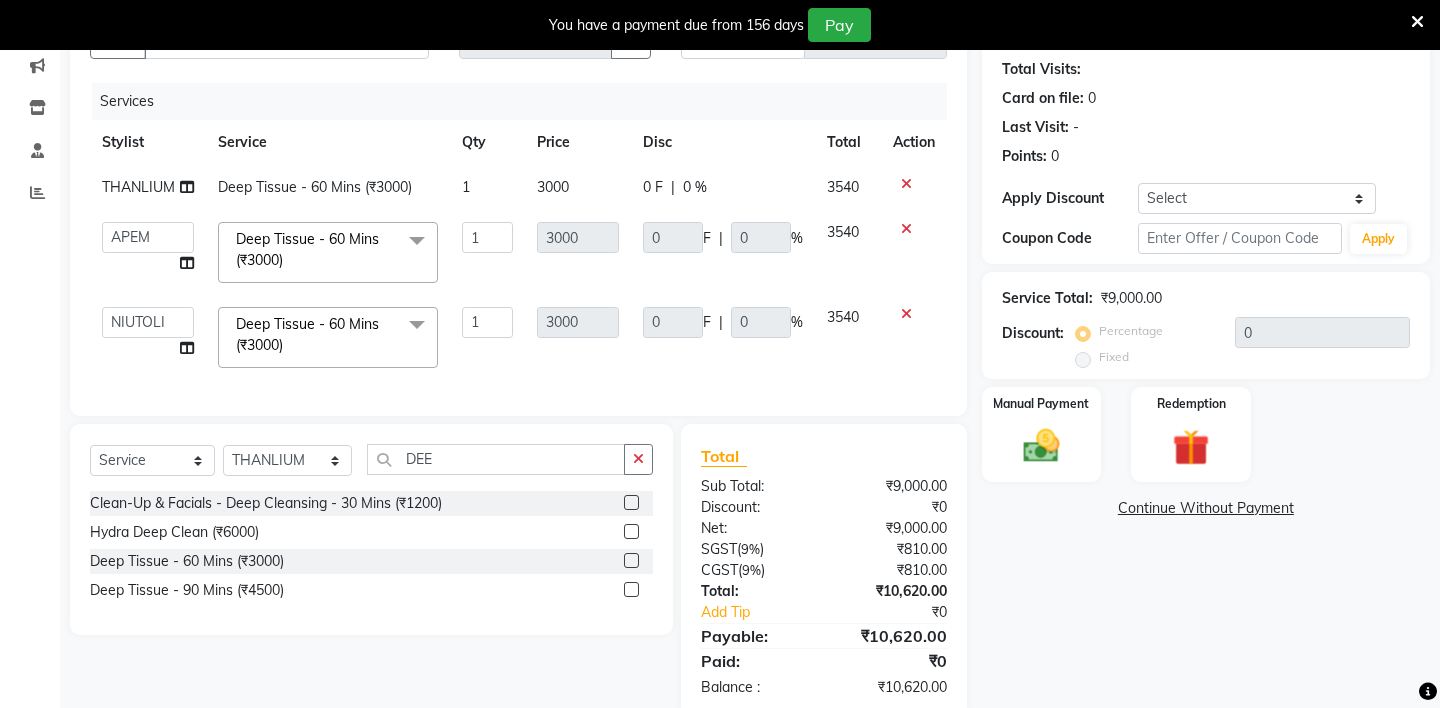 select on "57860" 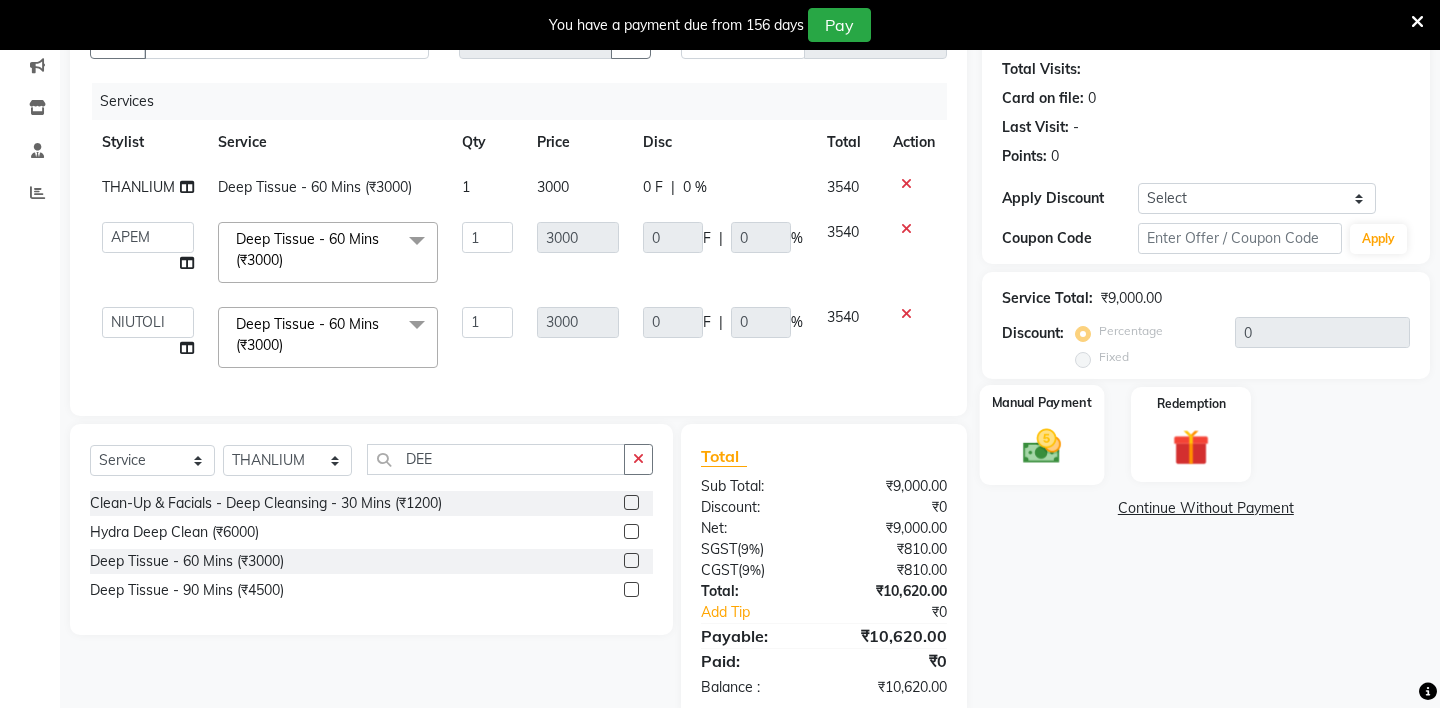 click on "Manual Payment" 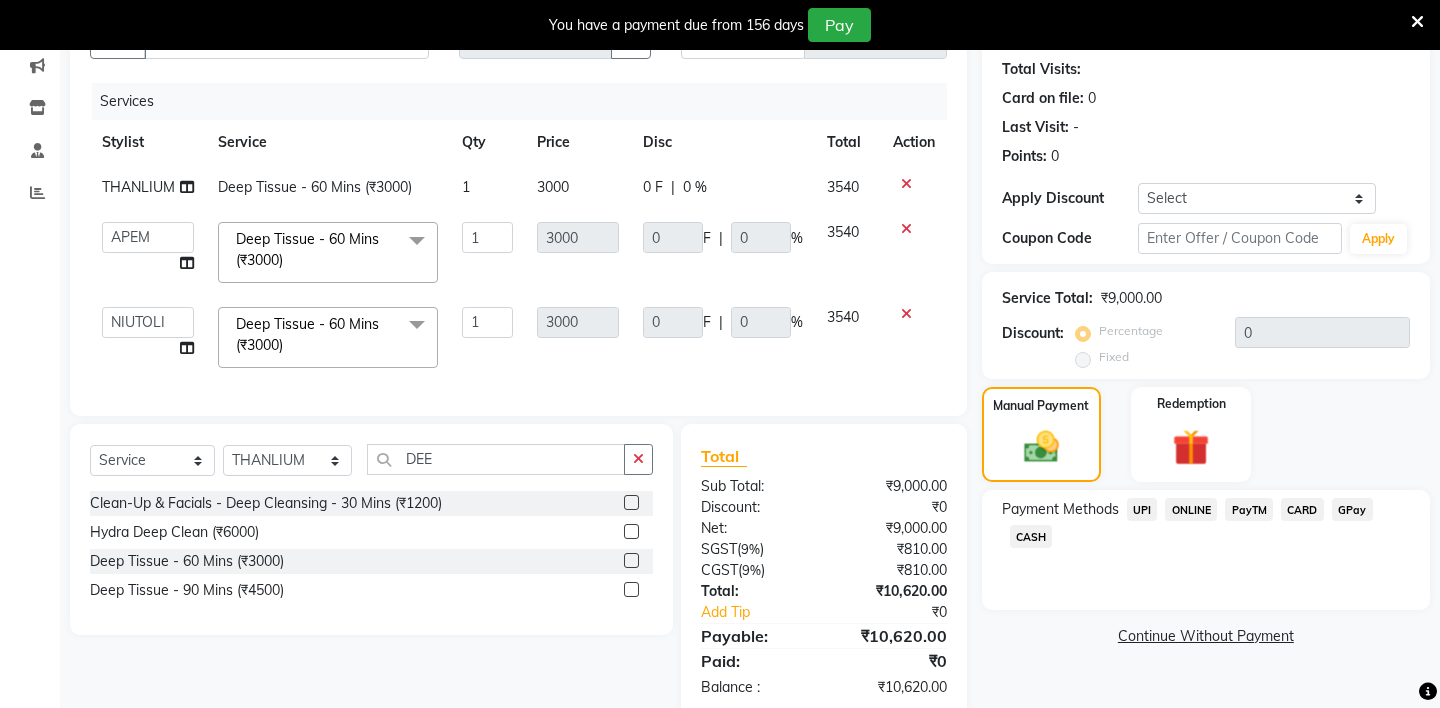 click on "UPI" 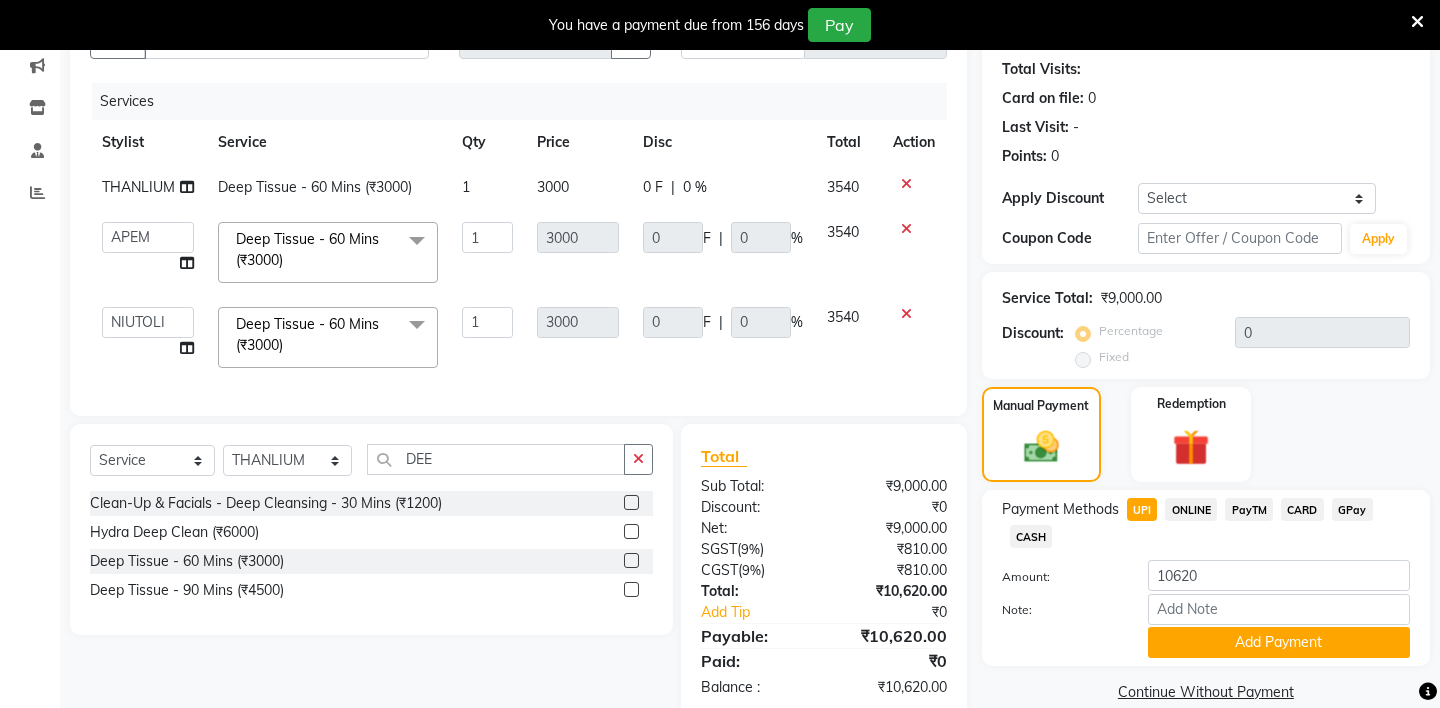 scroll, scrollTop: 254, scrollLeft: 0, axis: vertical 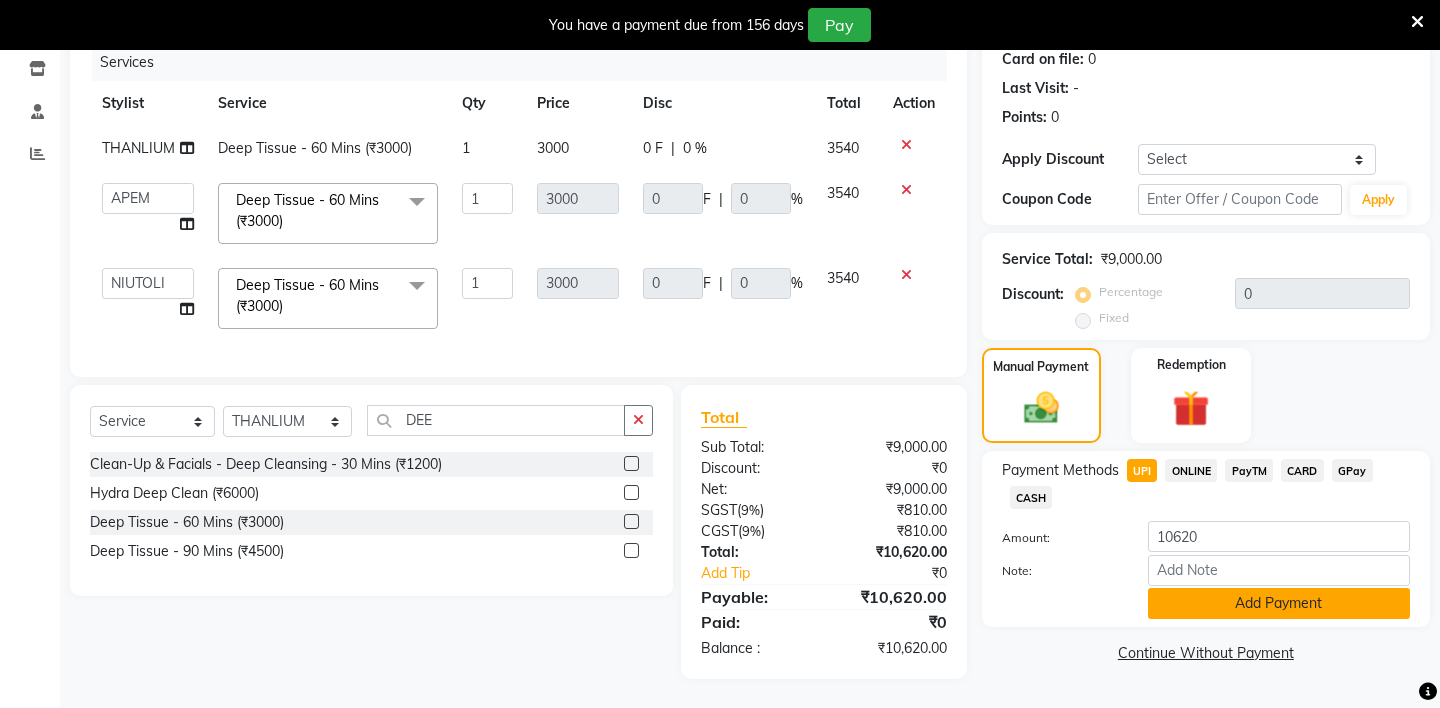 click on "Add Payment" 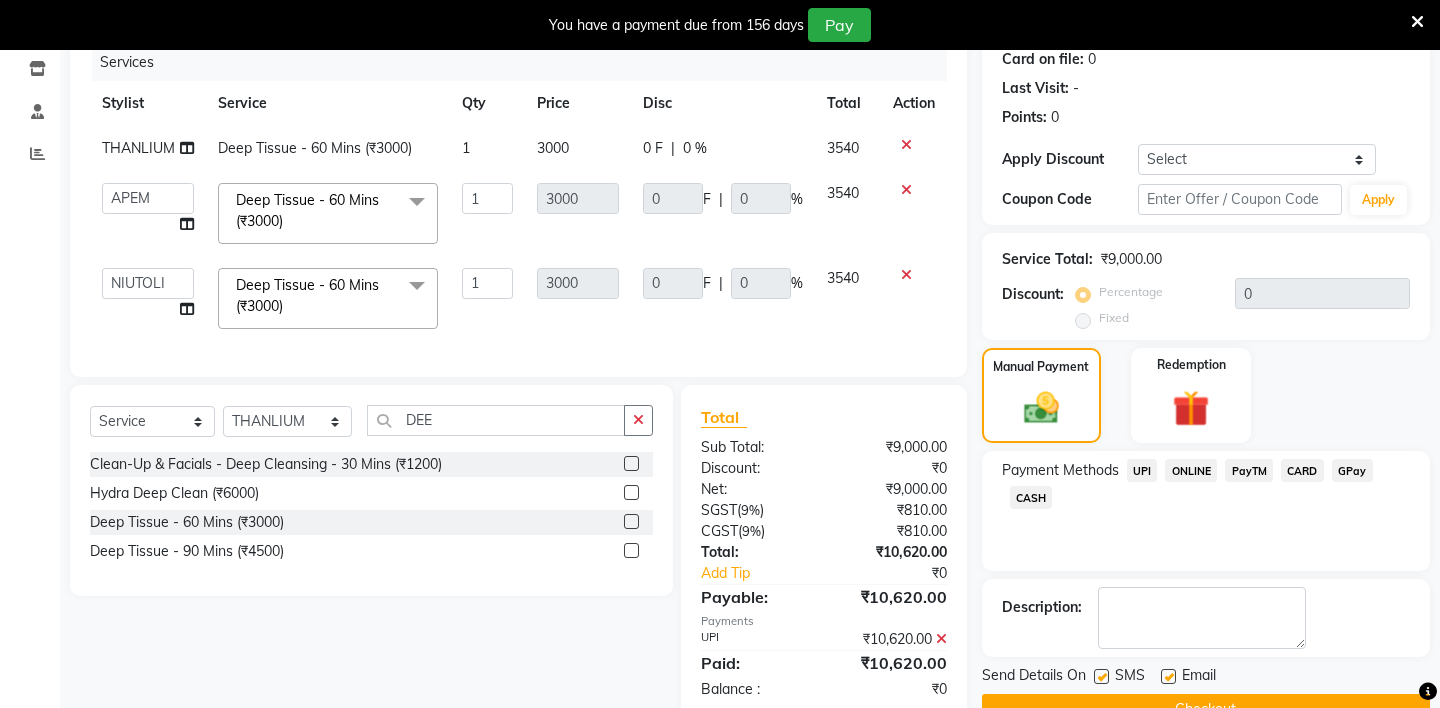 scroll, scrollTop: 296, scrollLeft: 0, axis: vertical 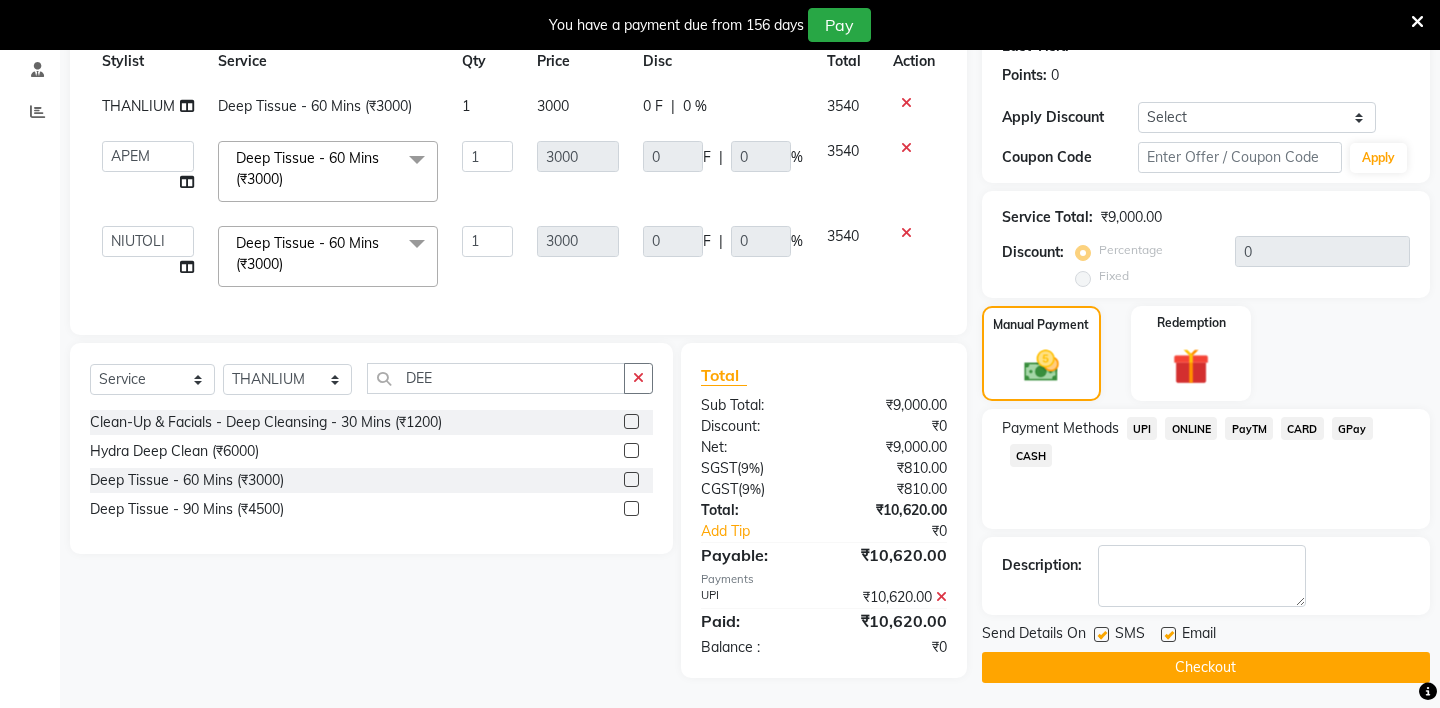 click on "Checkout" 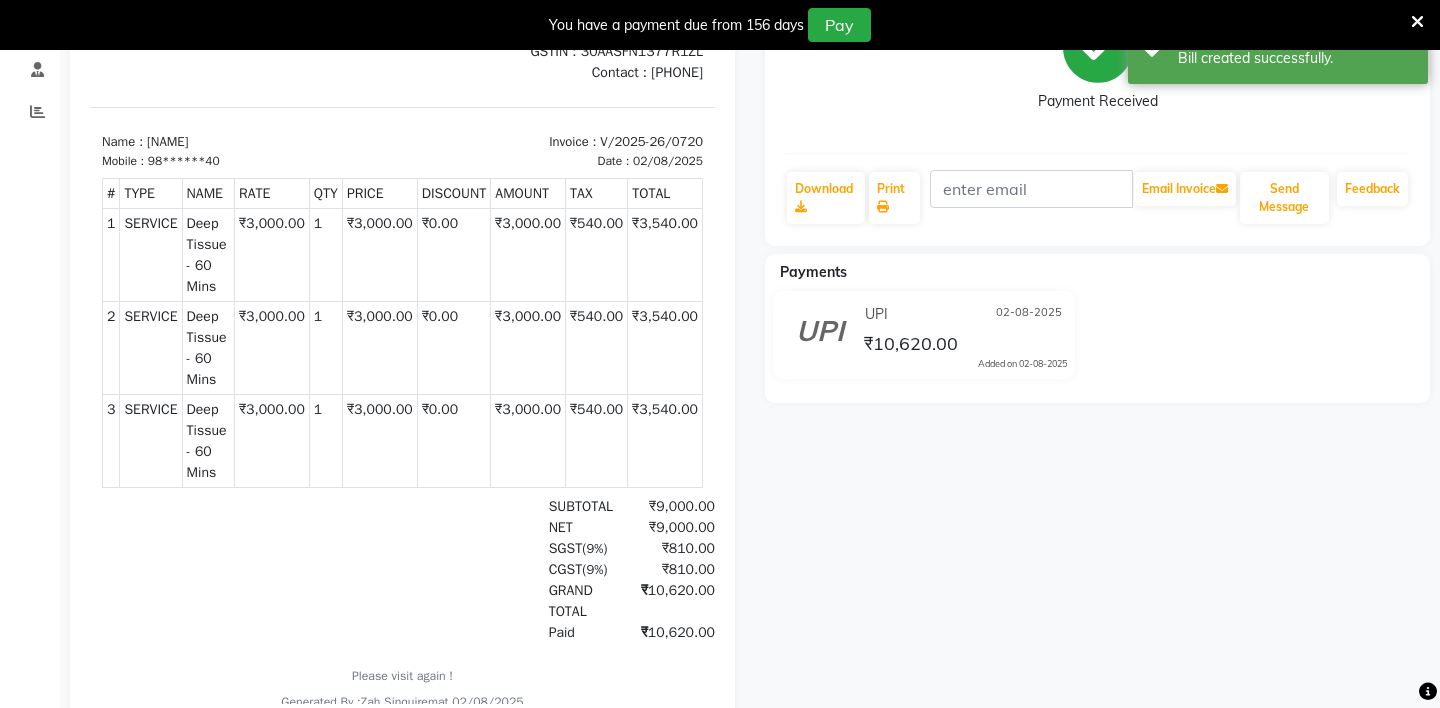 scroll, scrollTop: 0, scrollLeft: 0, axis: both 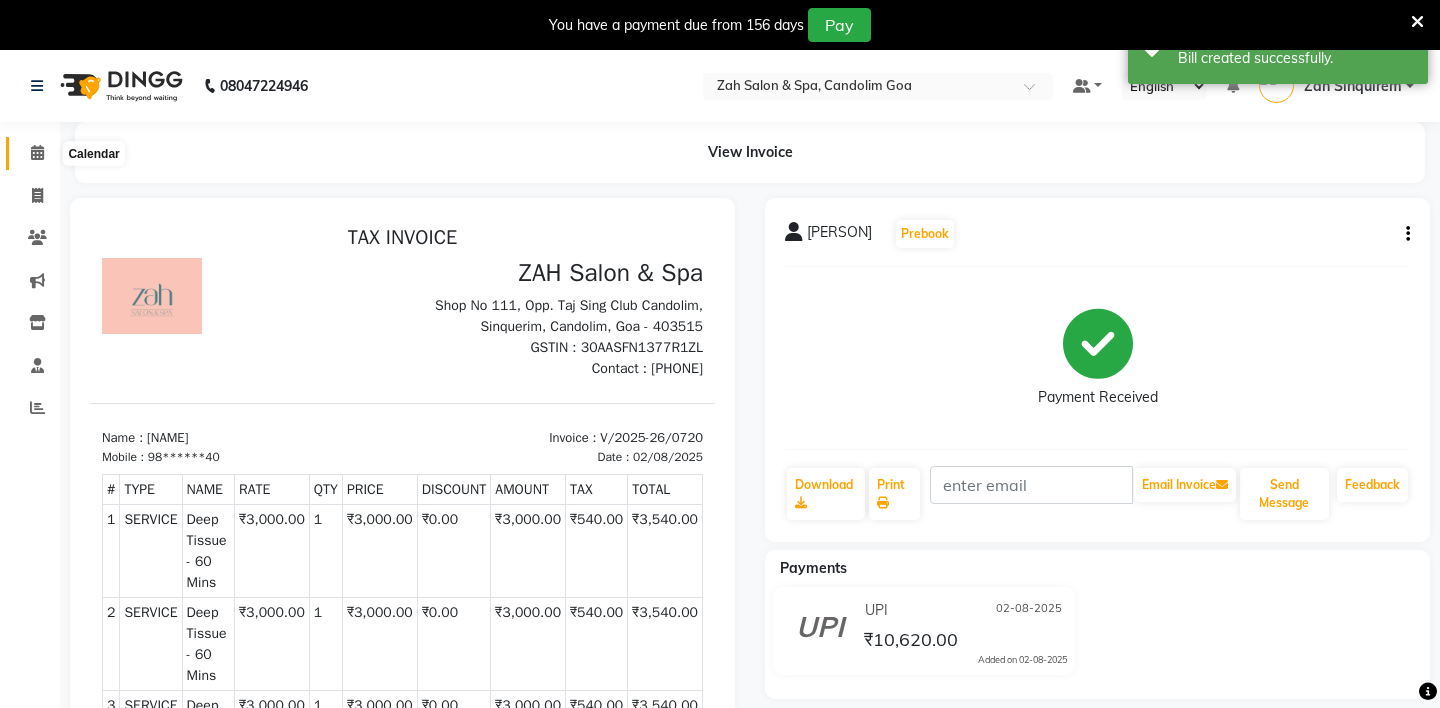 click 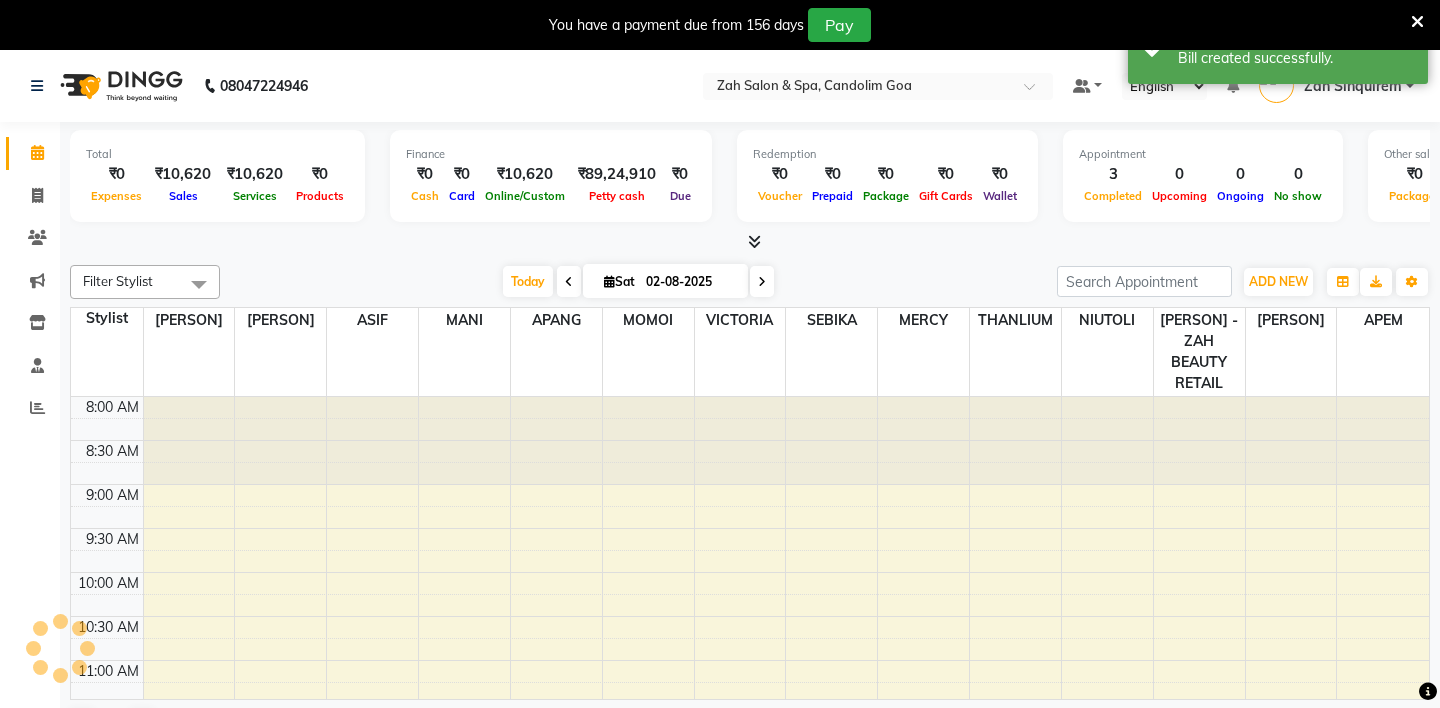 scroll, scrollTop: 0, scrollLeft: 0, axis: both 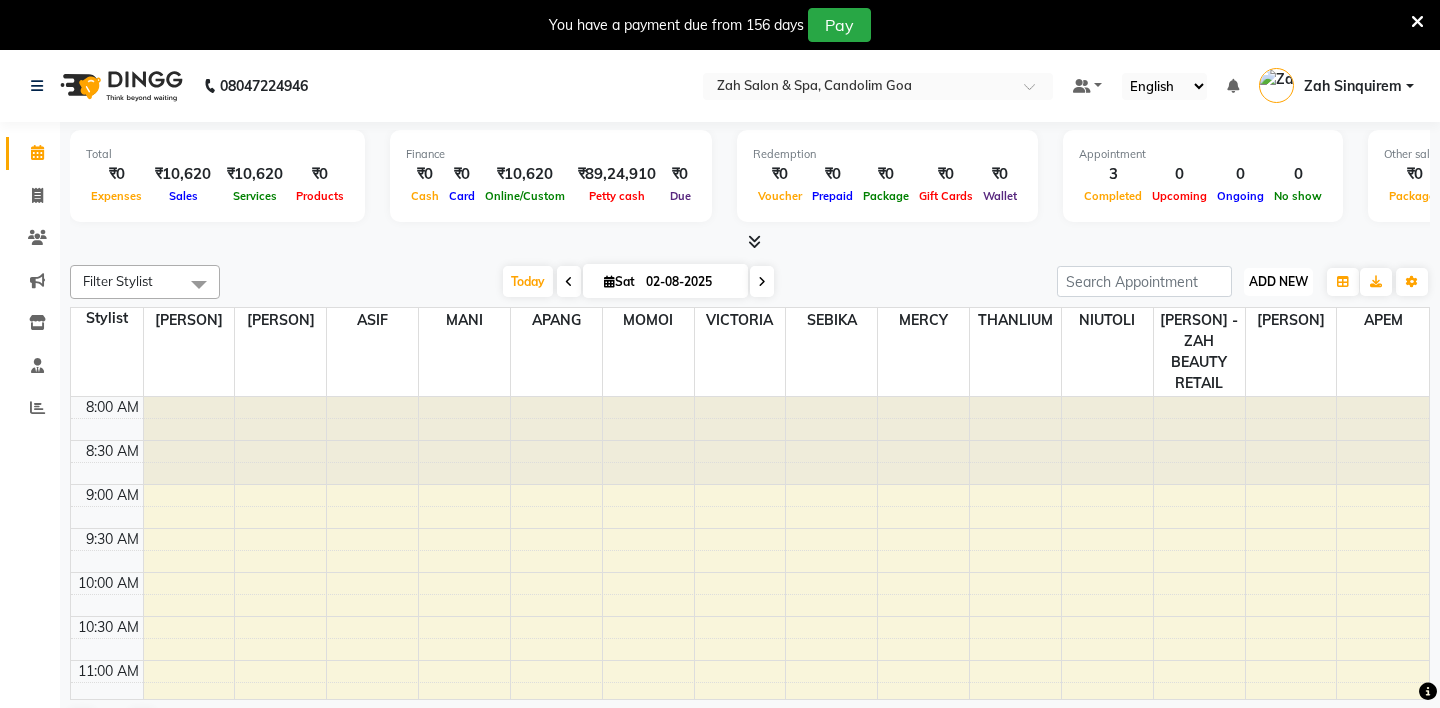 click on "ADD NEW" at bounding box center (1278, 281) 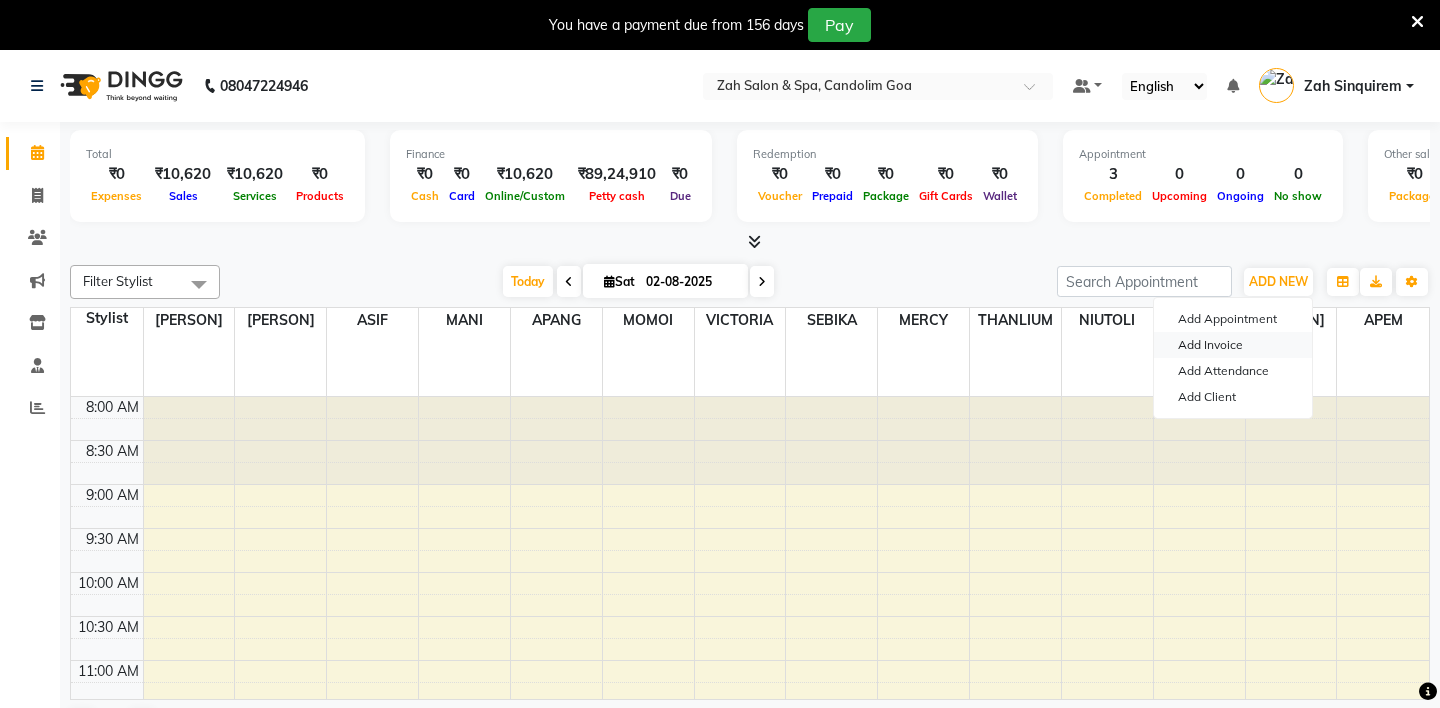 click on "Add Invoice" at bounding box center [1233, 345] 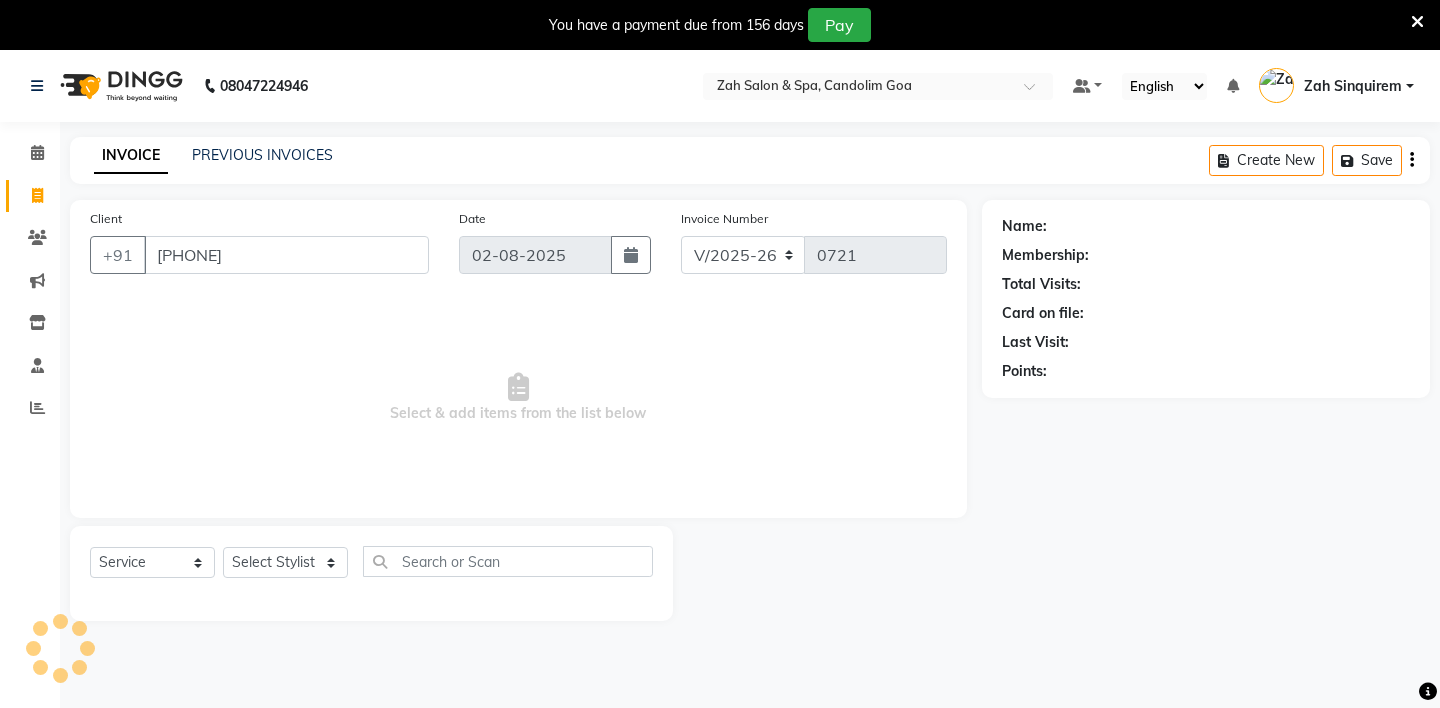 type on "[PHONE]" 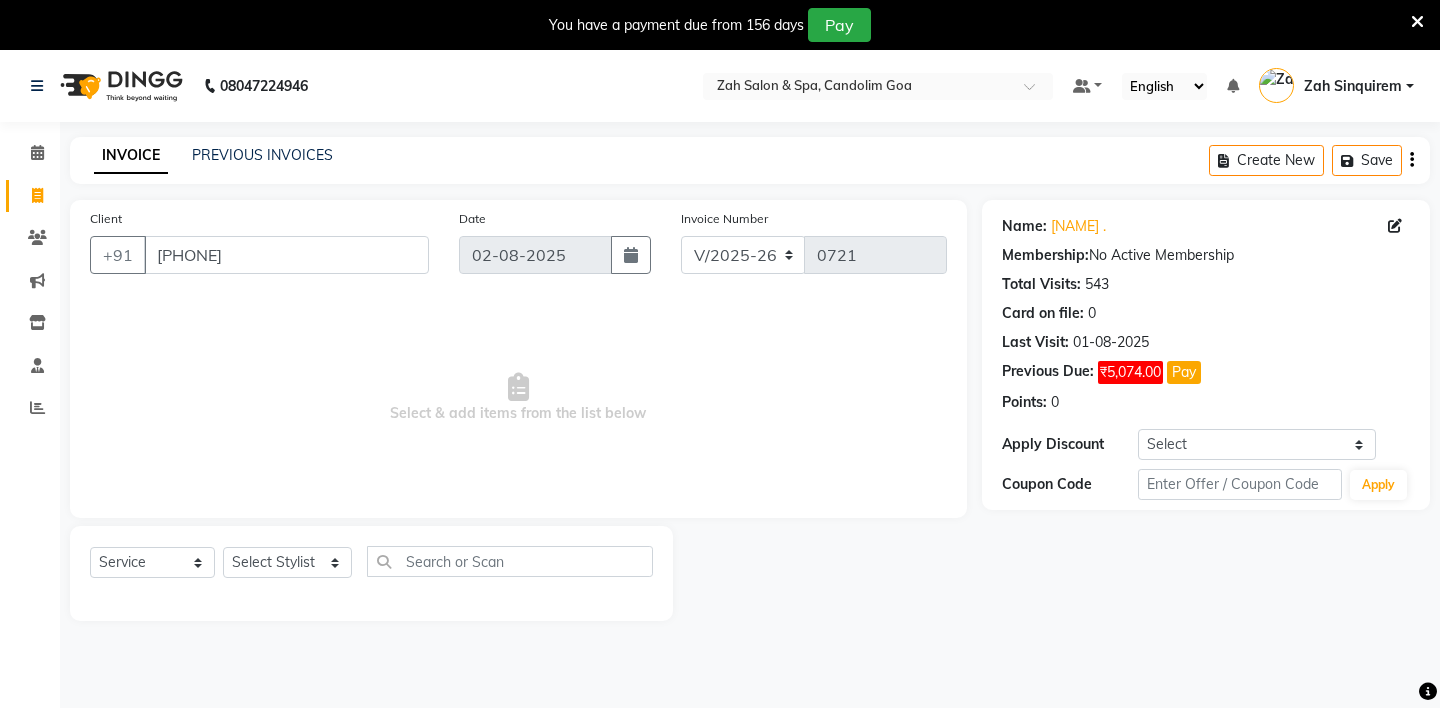 scroll, scrollTop: 50, scrollLeft: 0, axis: vertical 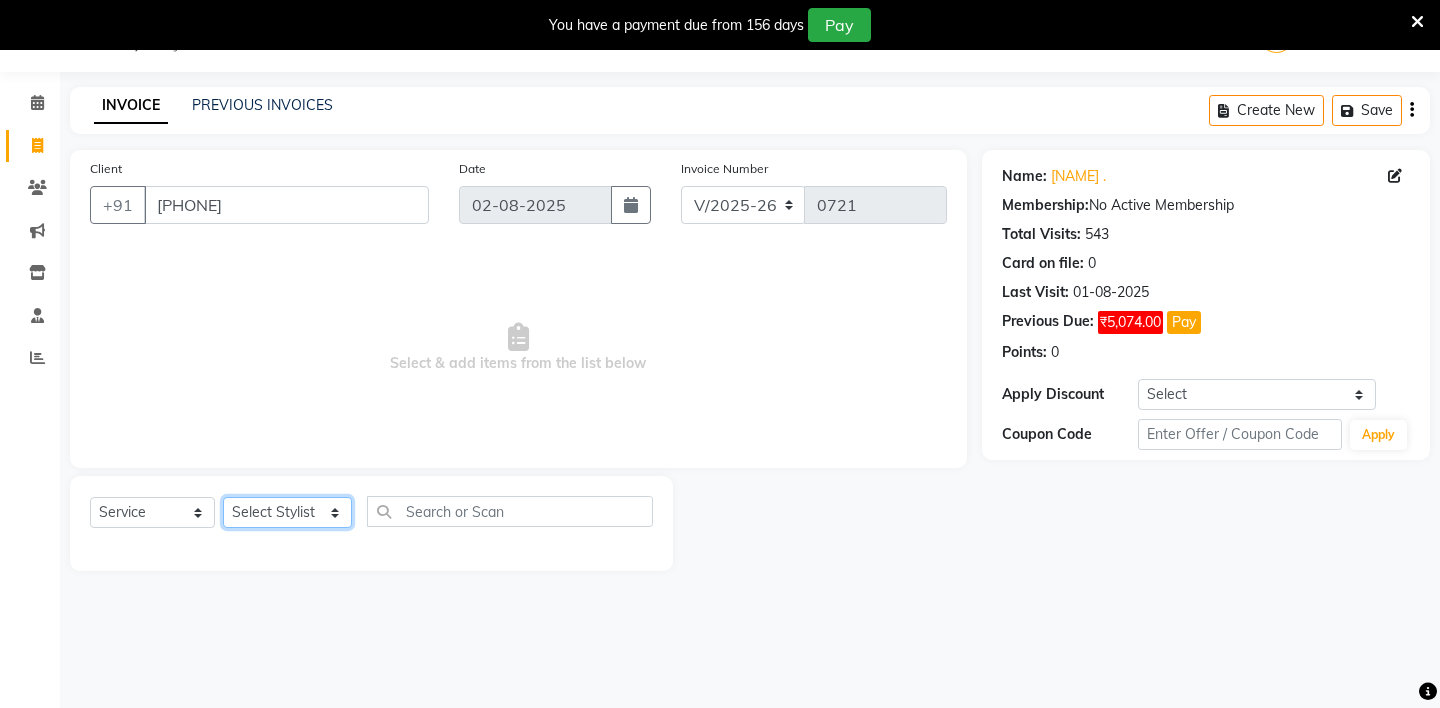 click on "Select Stylist [PERSON] - ZAH BEAUTY RETAIL [PERSON] [PERSON] [PERSON] [PERSON] [PERSON] [PERSON] [PERSON] [PERSON] [PERSON] [PERSON]" 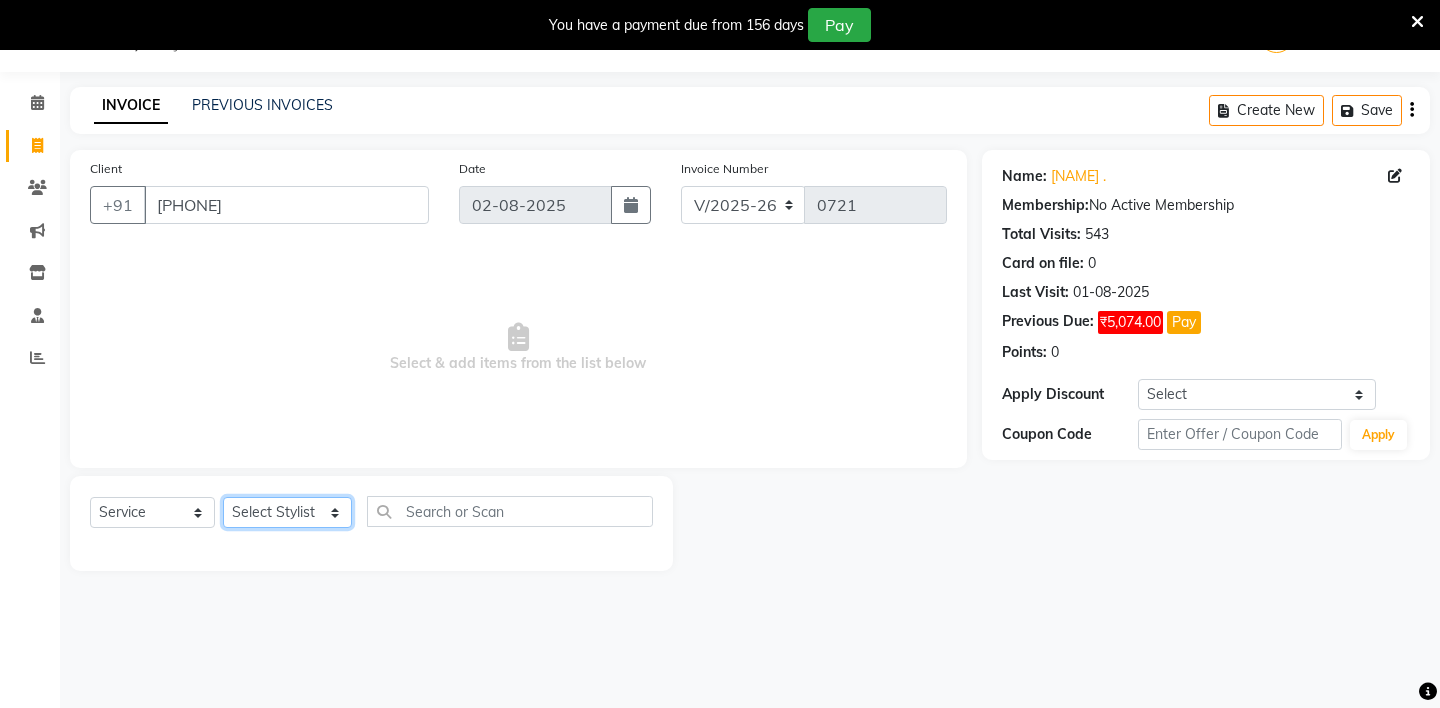 select on "[POSTAL_CODE]" 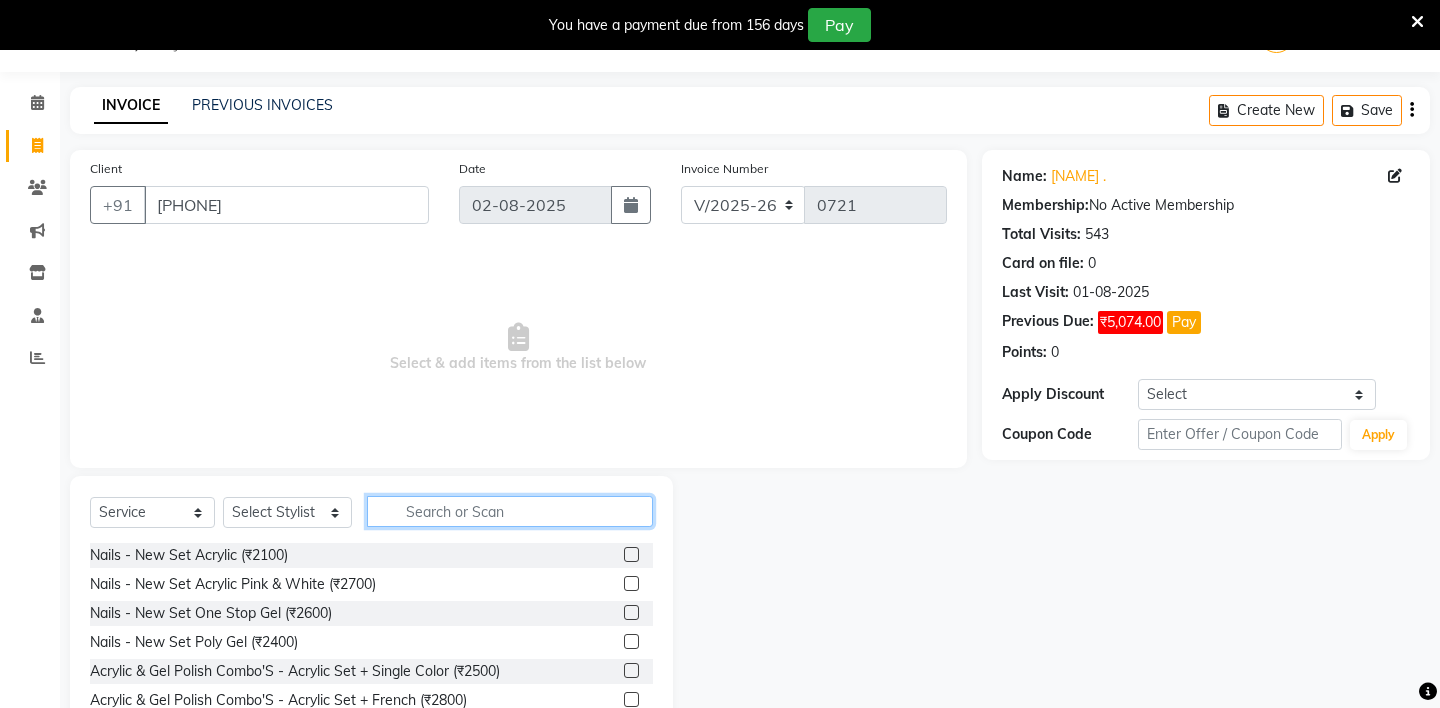 click 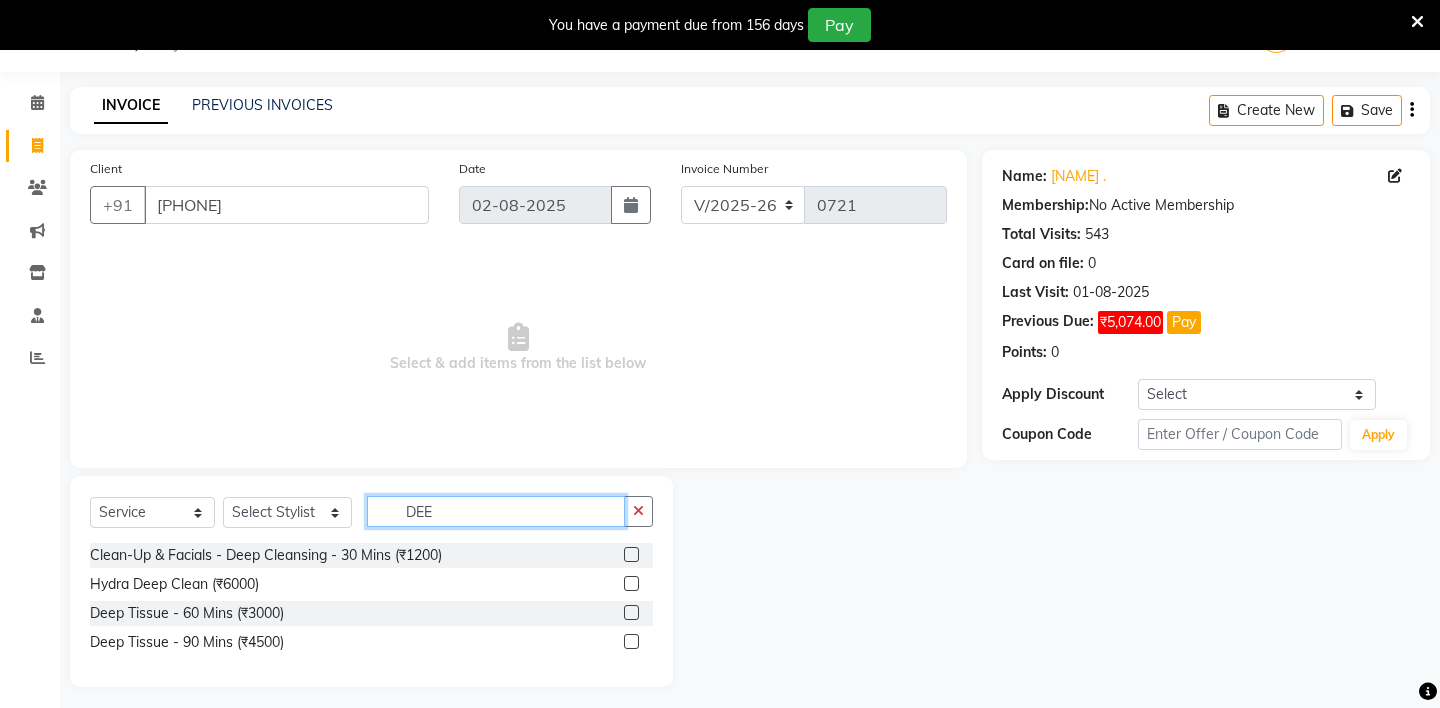 type on "DEE" 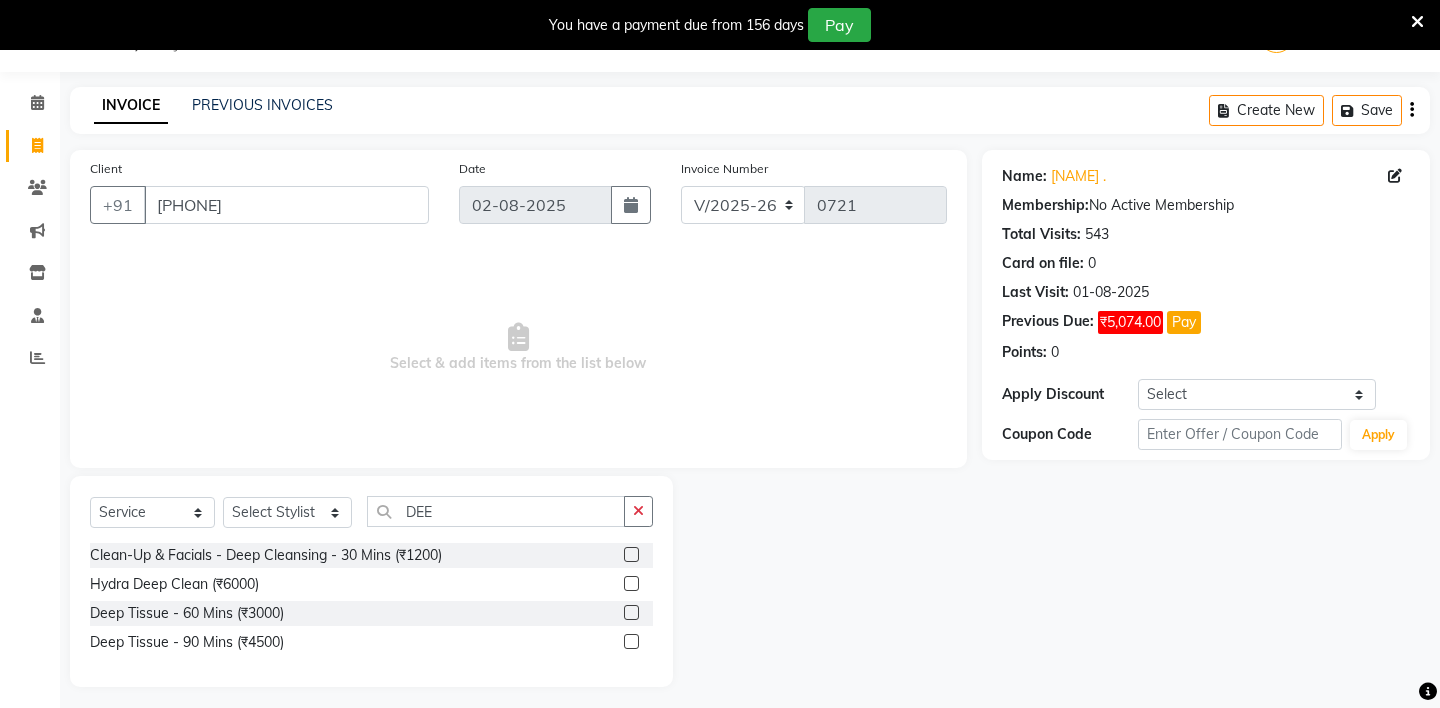 click 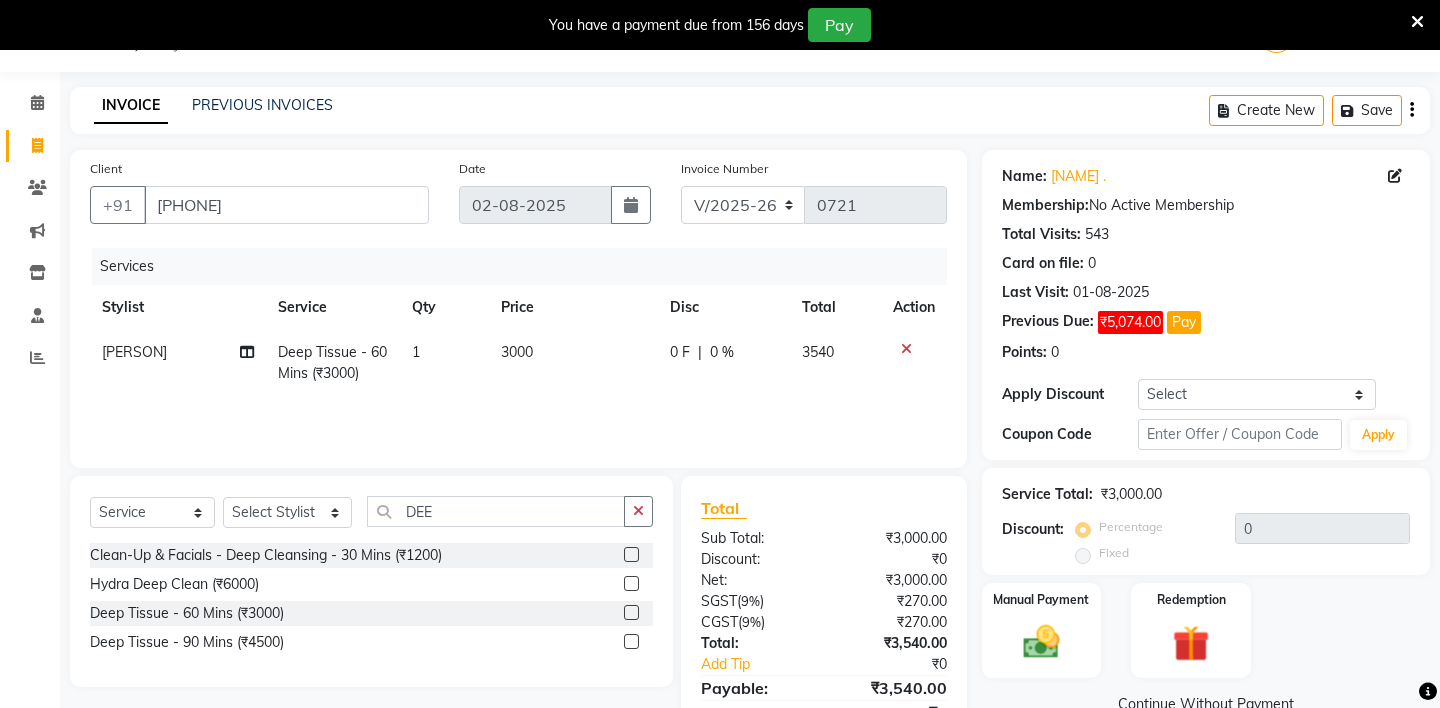 click 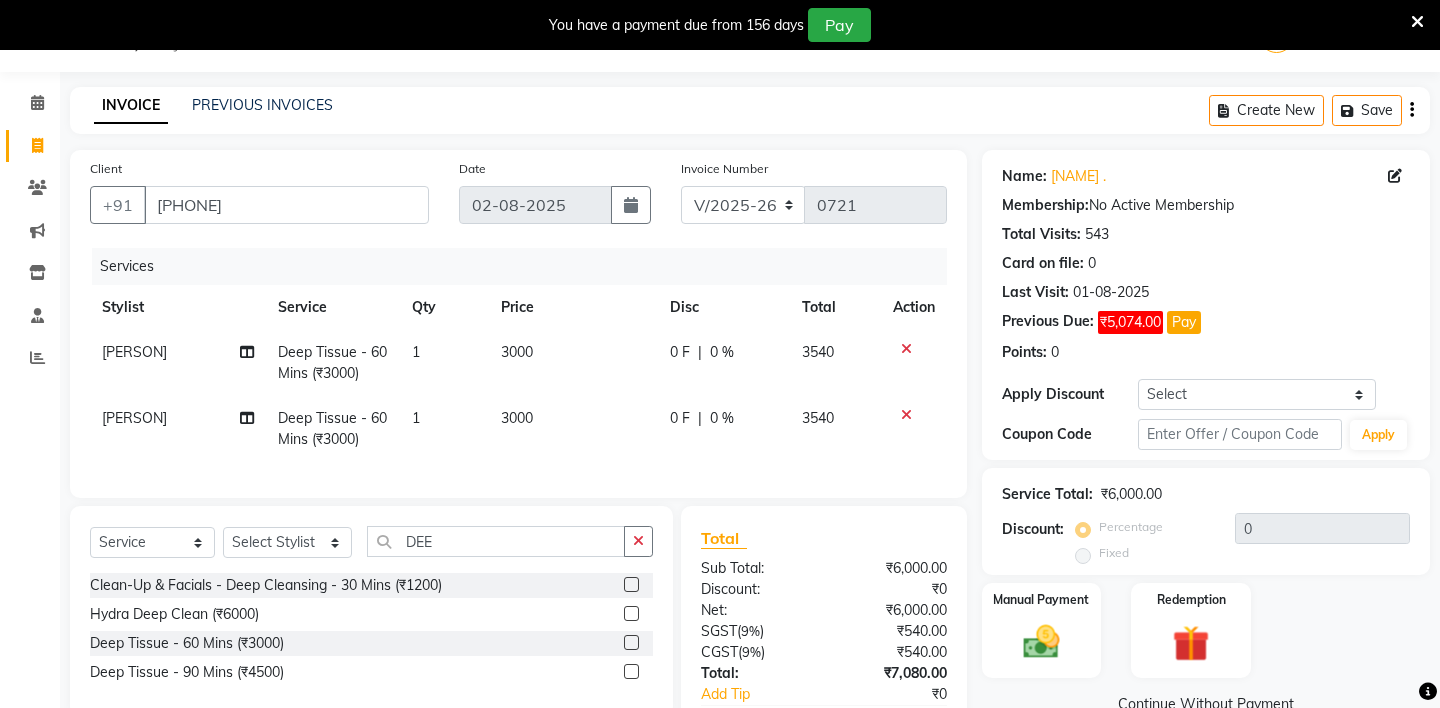 click 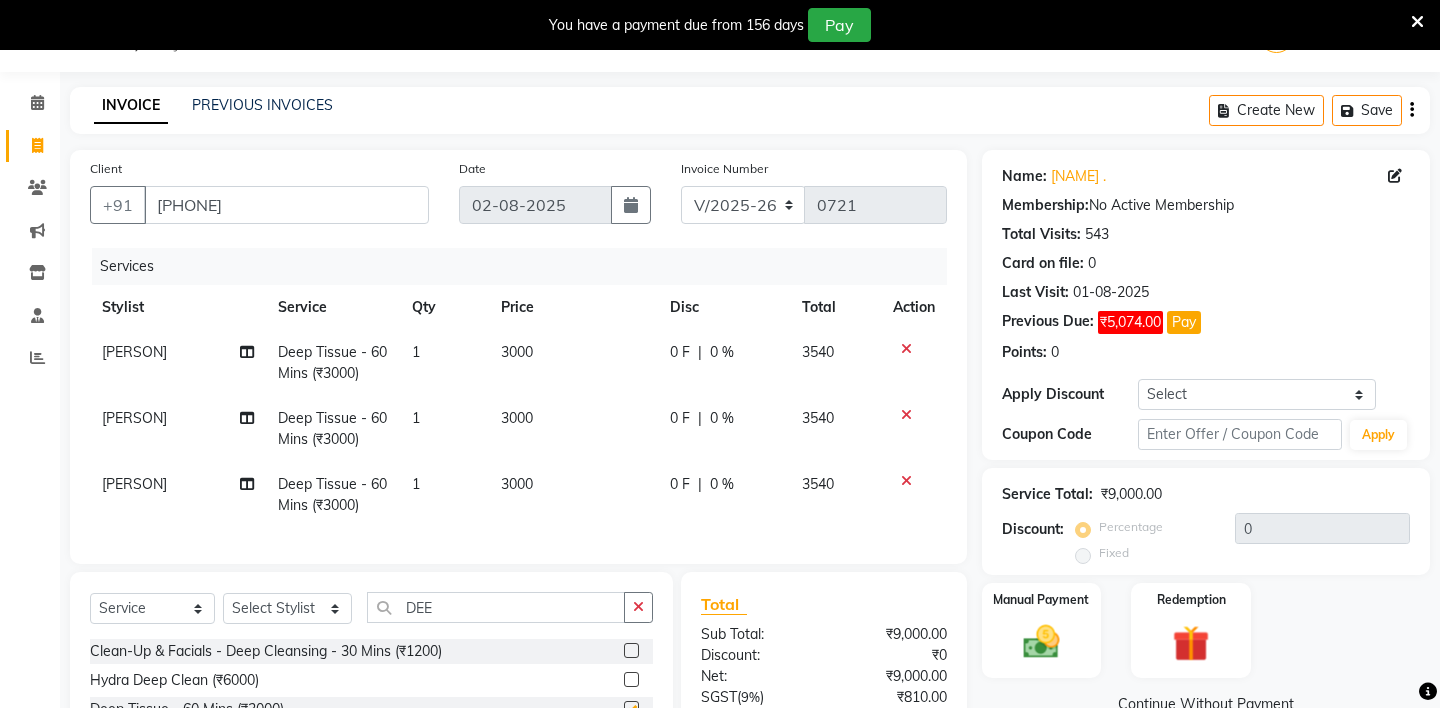 checkbox on "false" 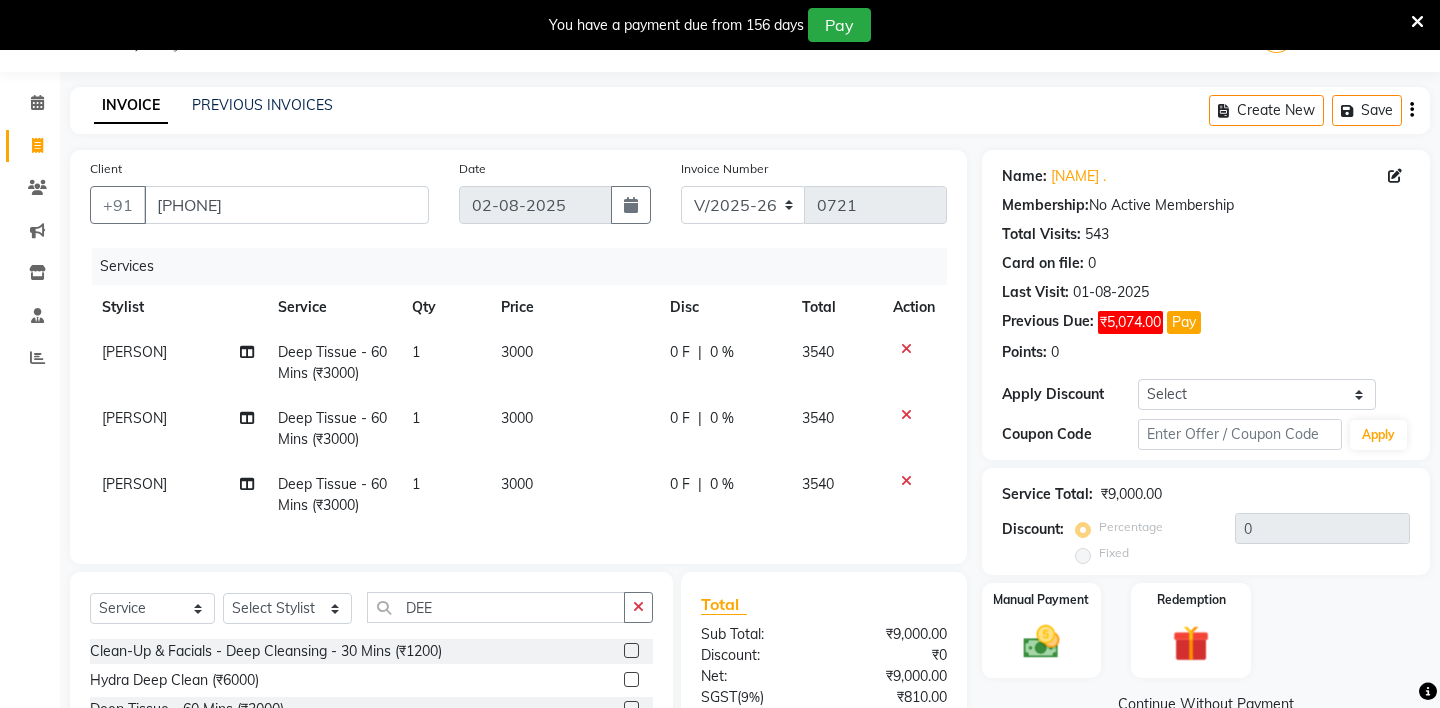 scroll, scrollTop: 238, scrollLeft: 0, axis: vertical 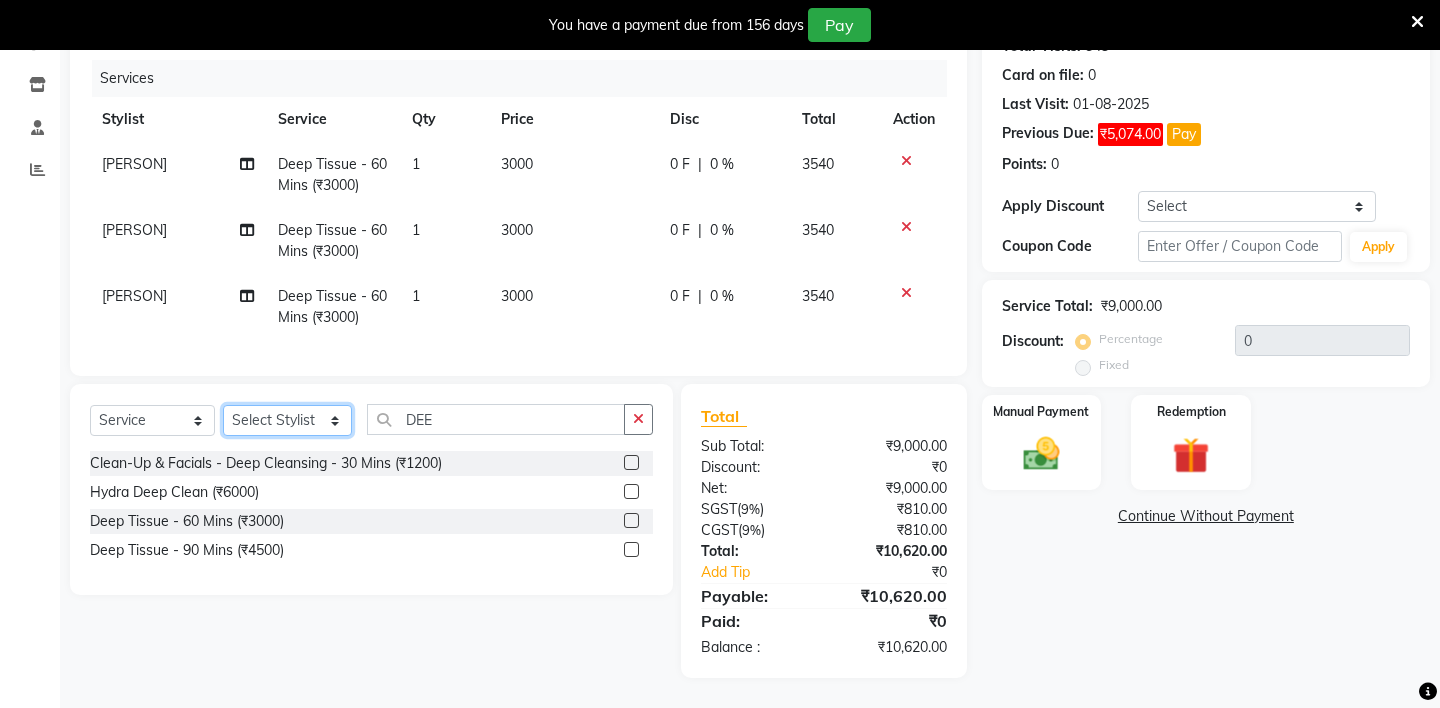 click on "Select Stylist [PERSON] - ZAH BEAUTY RETAIL [PERSON] [PERSON] [PERSON] [PERSON] [PERSON] [PERSON] [PERSON] [PERSON] [PERSON] [PERSON]" 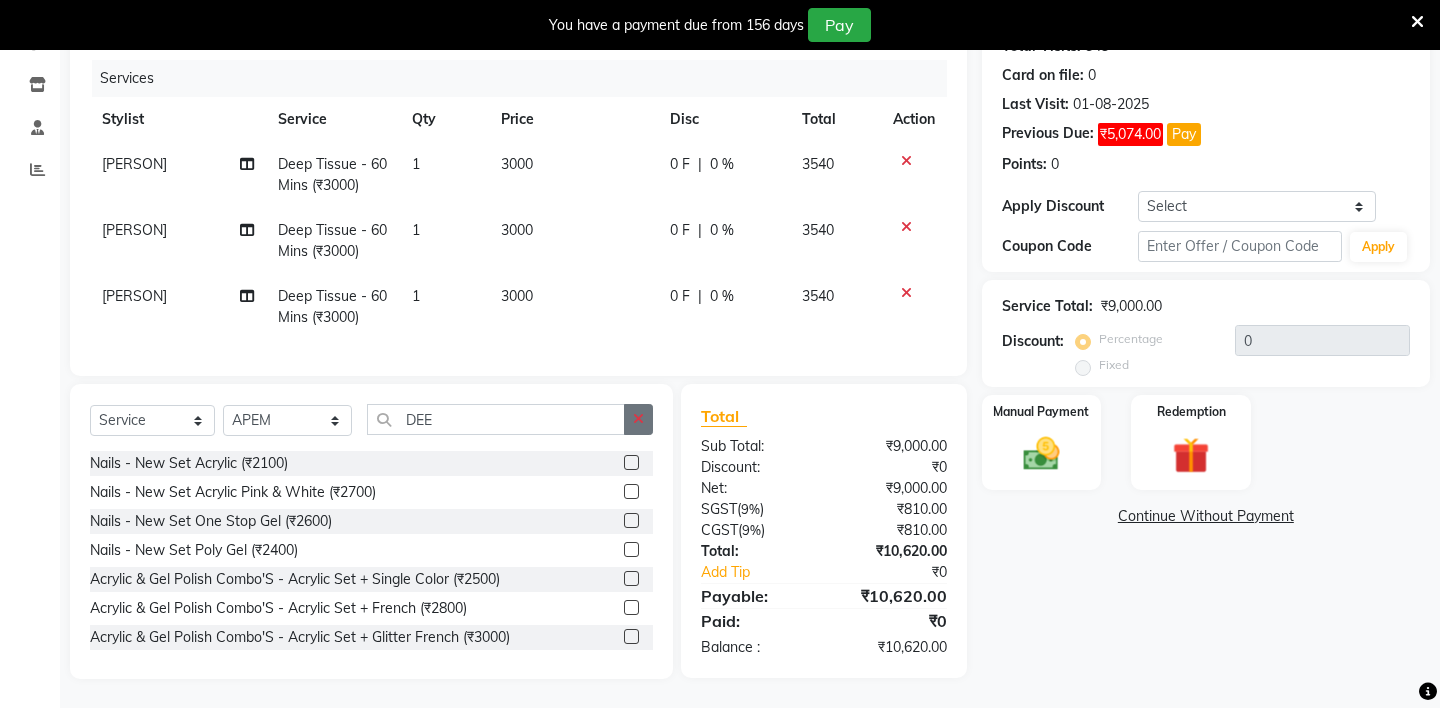 click 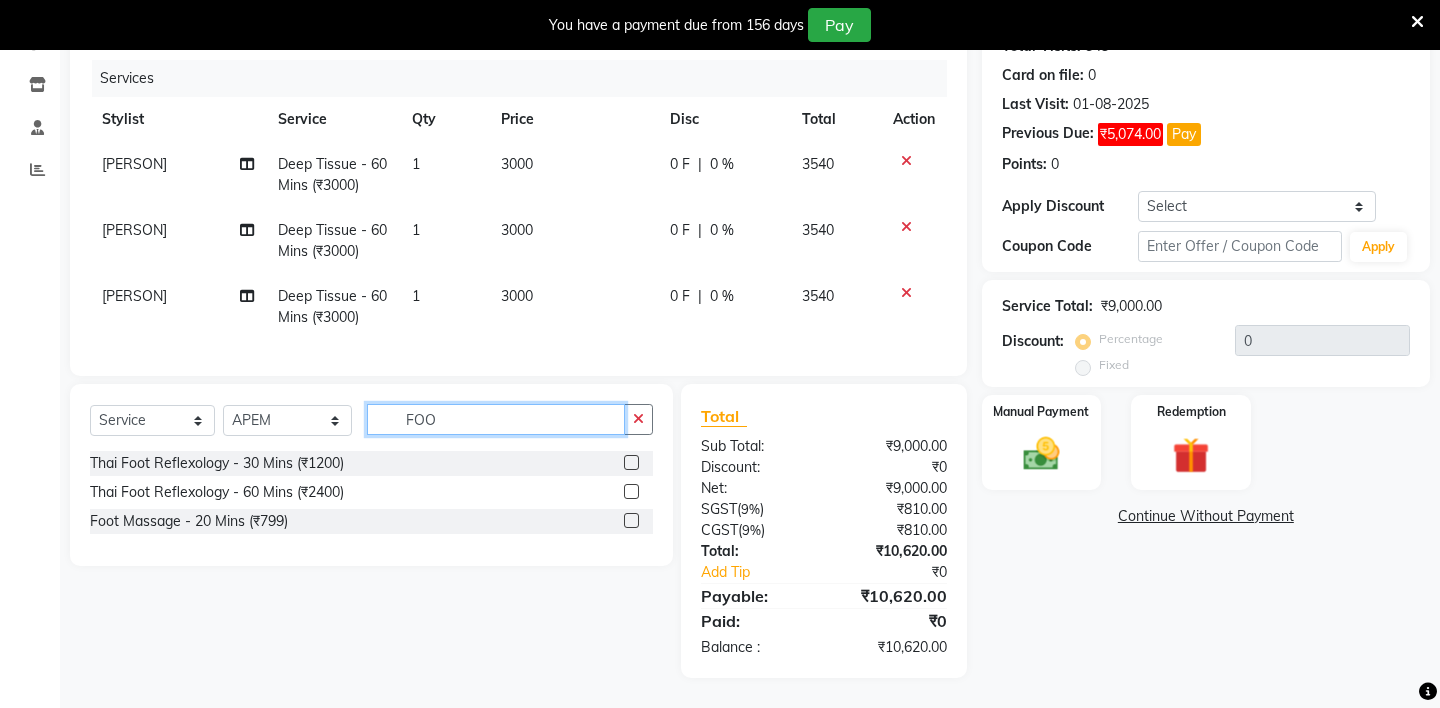 type on "FOO" 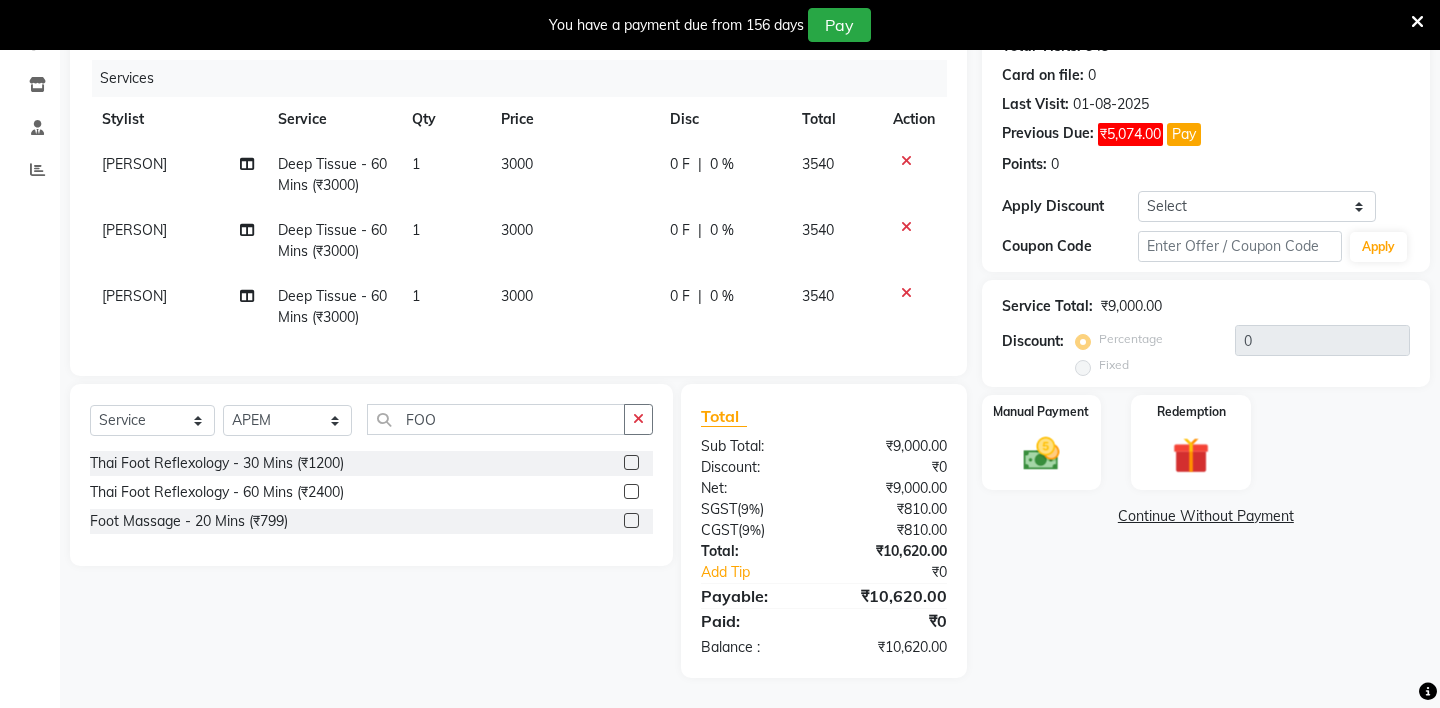 click 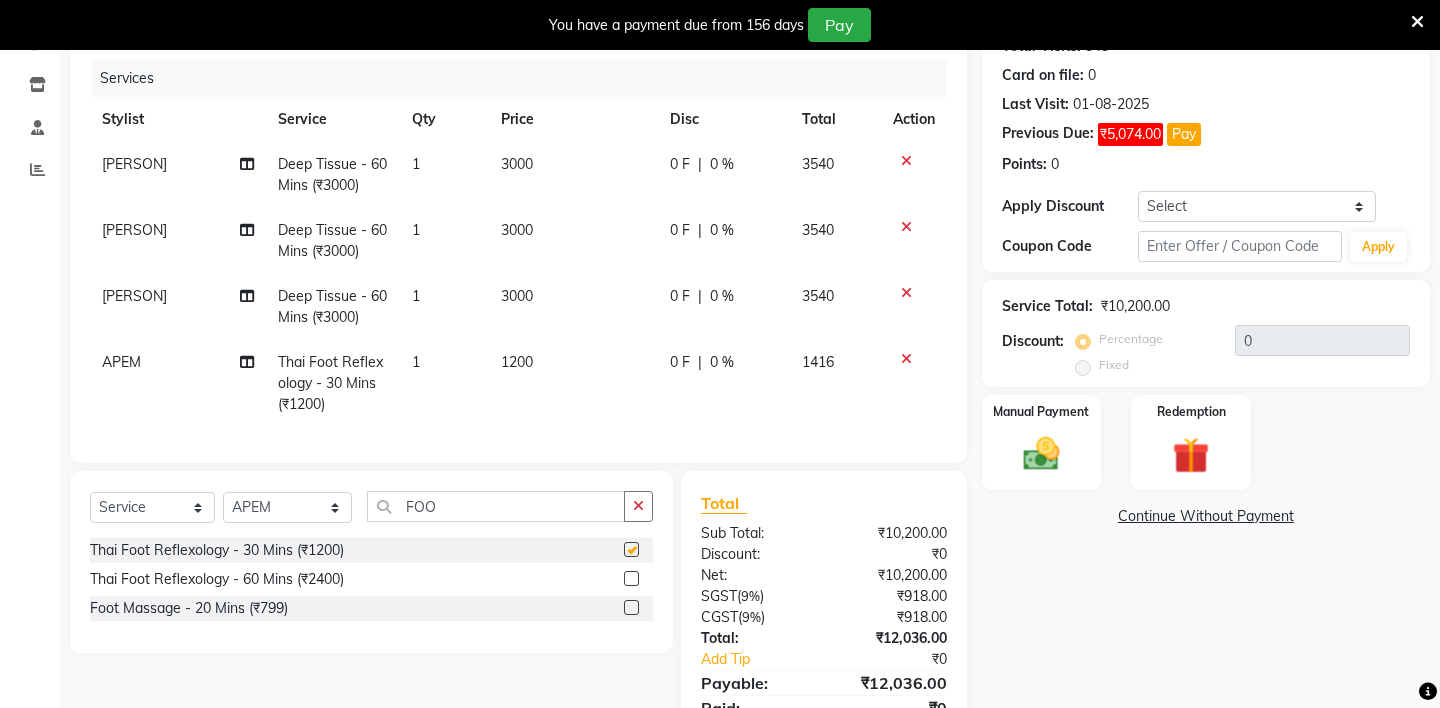 checkbox on "false" 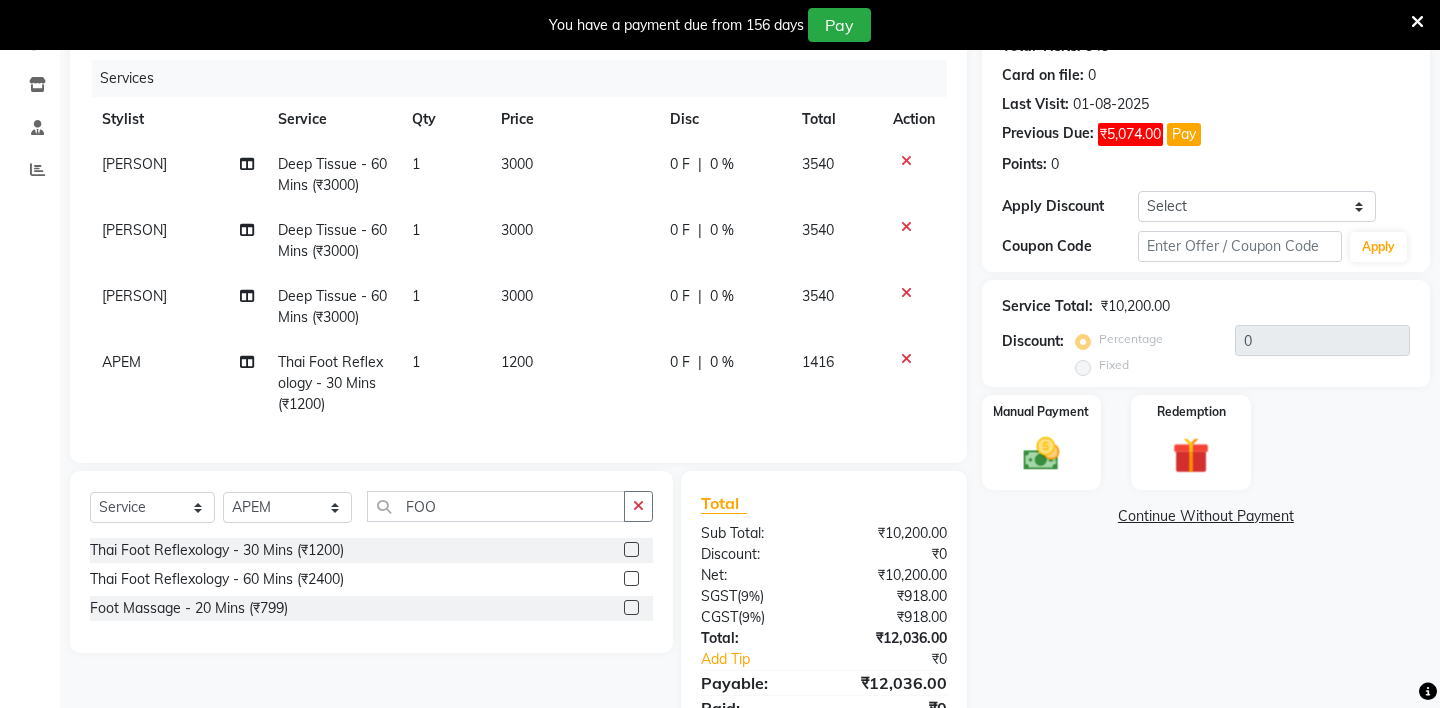 scroll, scrollTop: 325, scrollLeft: 0, axis: vertical 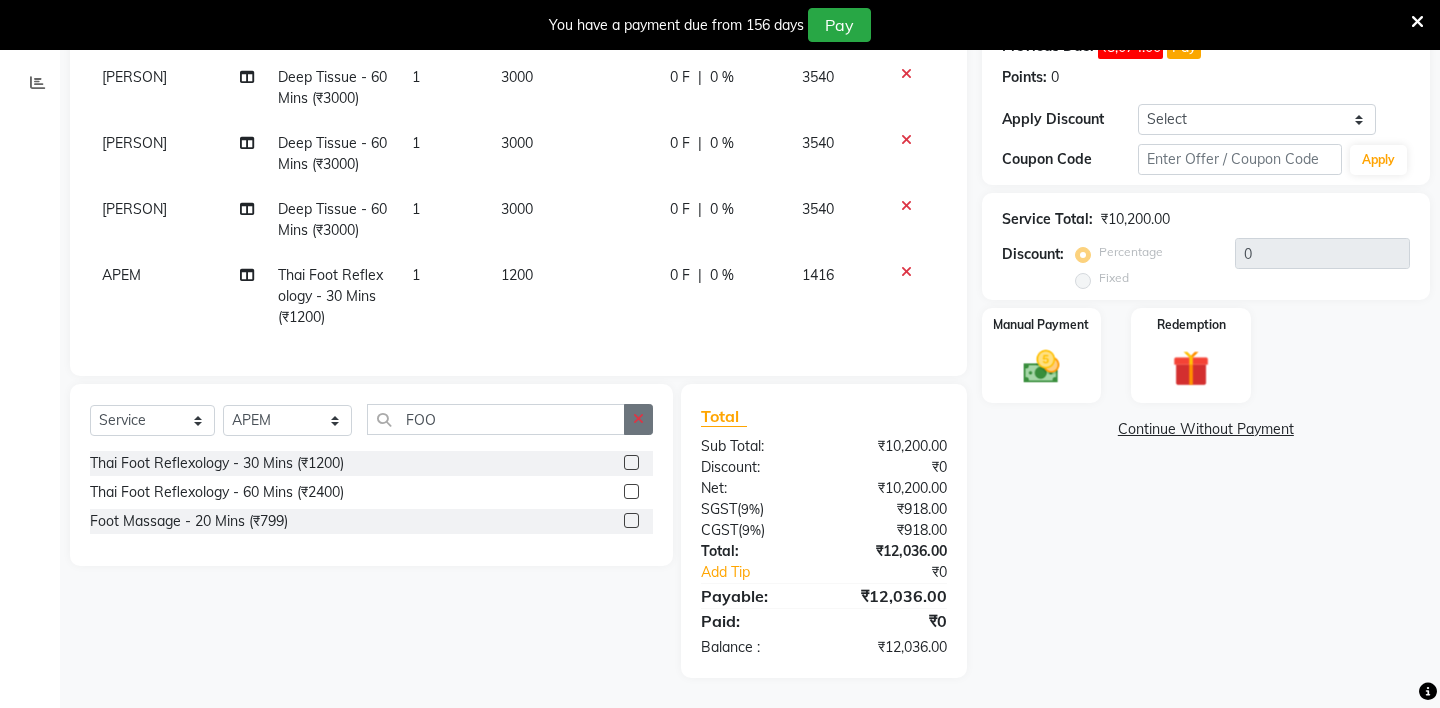 click 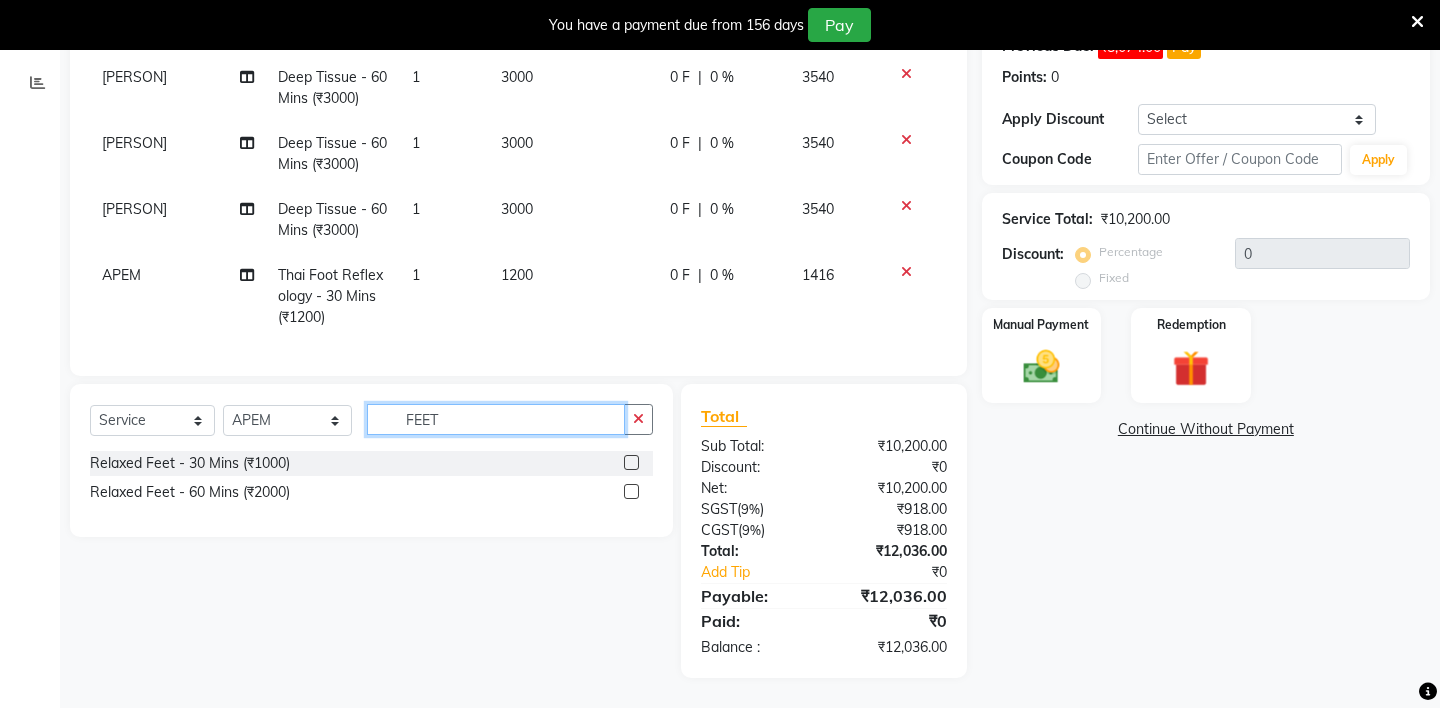 type on "FEET" 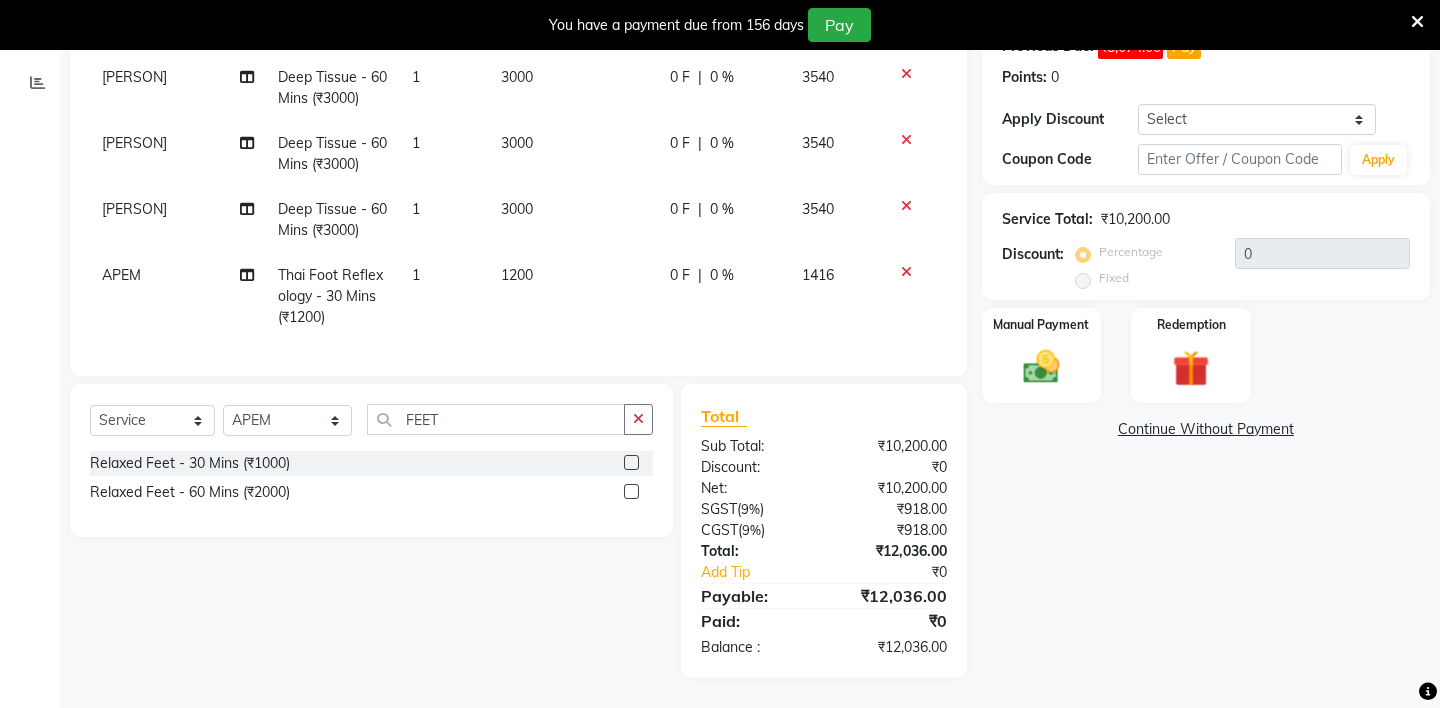click 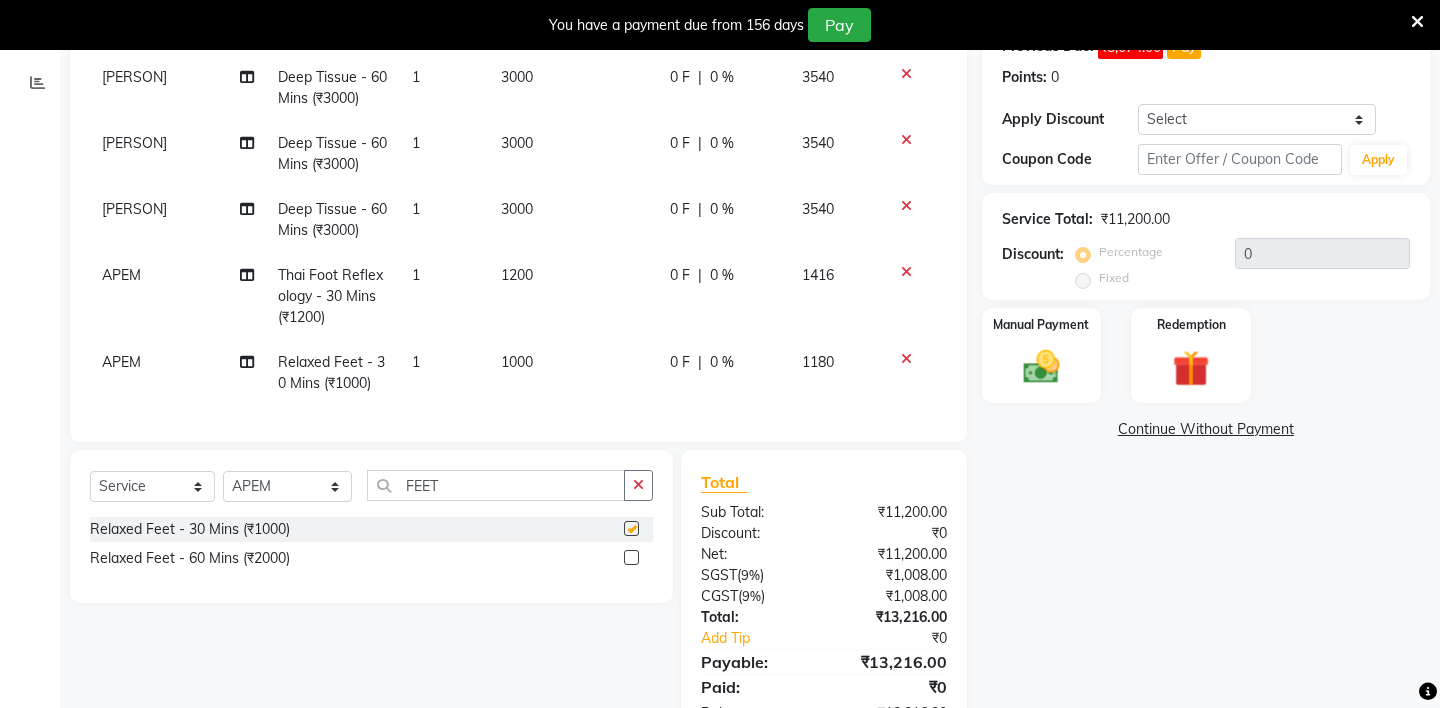 checkbox on "false" 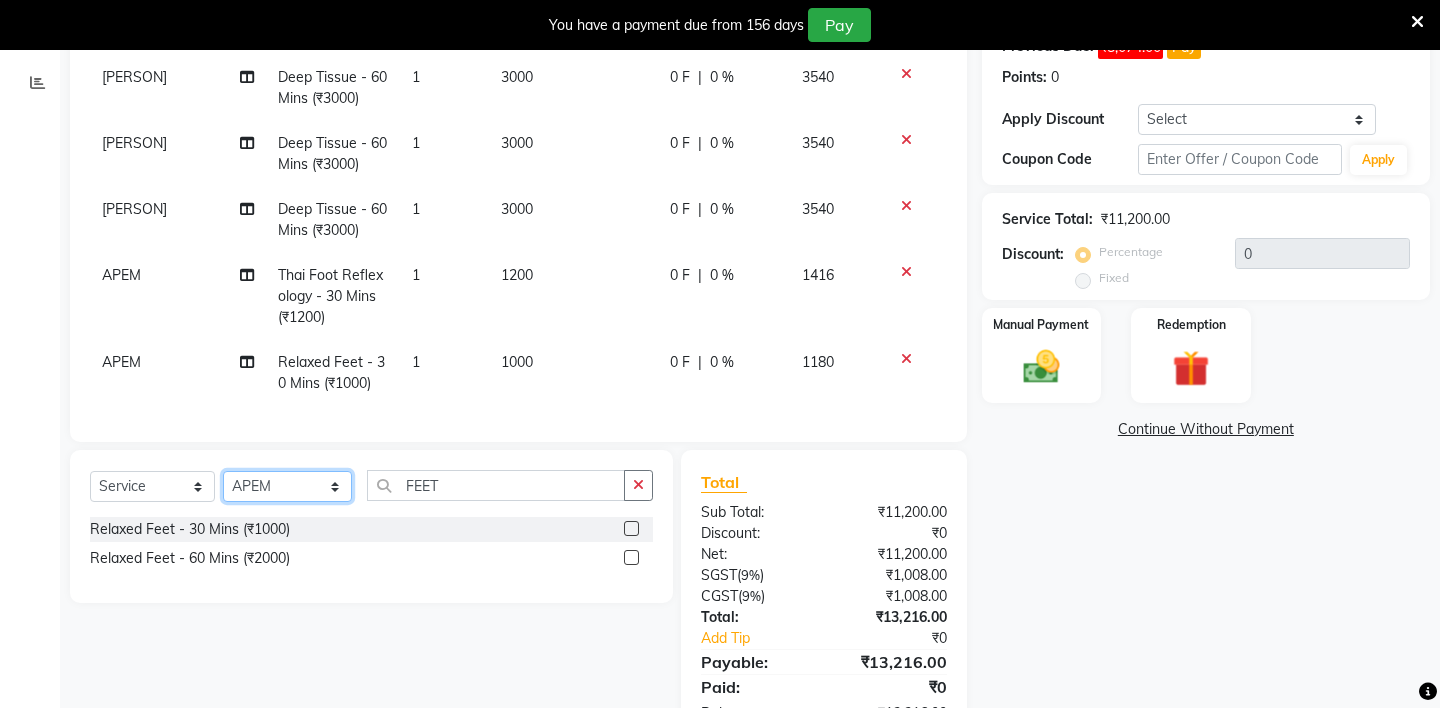 click on "Select Stylist [PERSON] - ZAH BEAUTY RETAIL [PERSON] [PERSON] [PERSON] [PERSON] [PERSON] [PERSON] [PERSON] [PERSON] [PERSON] [PERSON]" 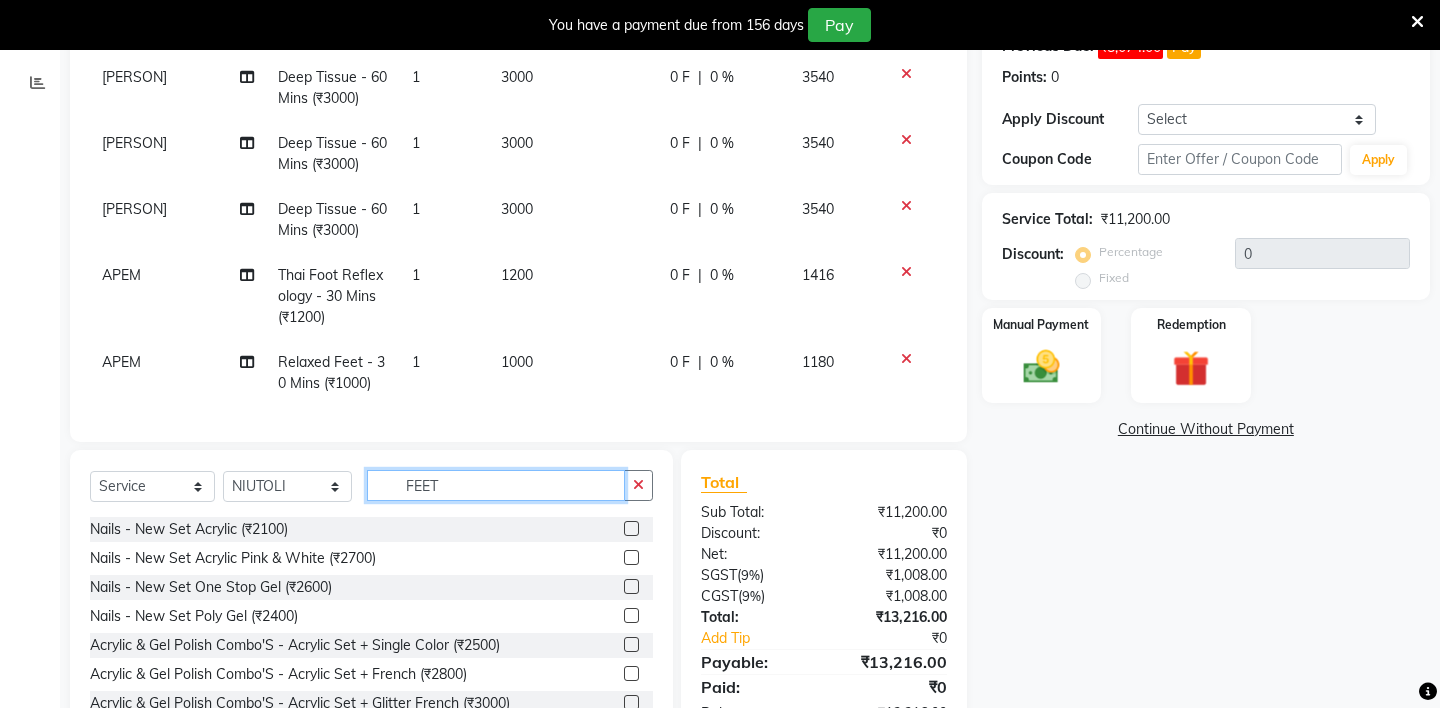 click on "FEET" 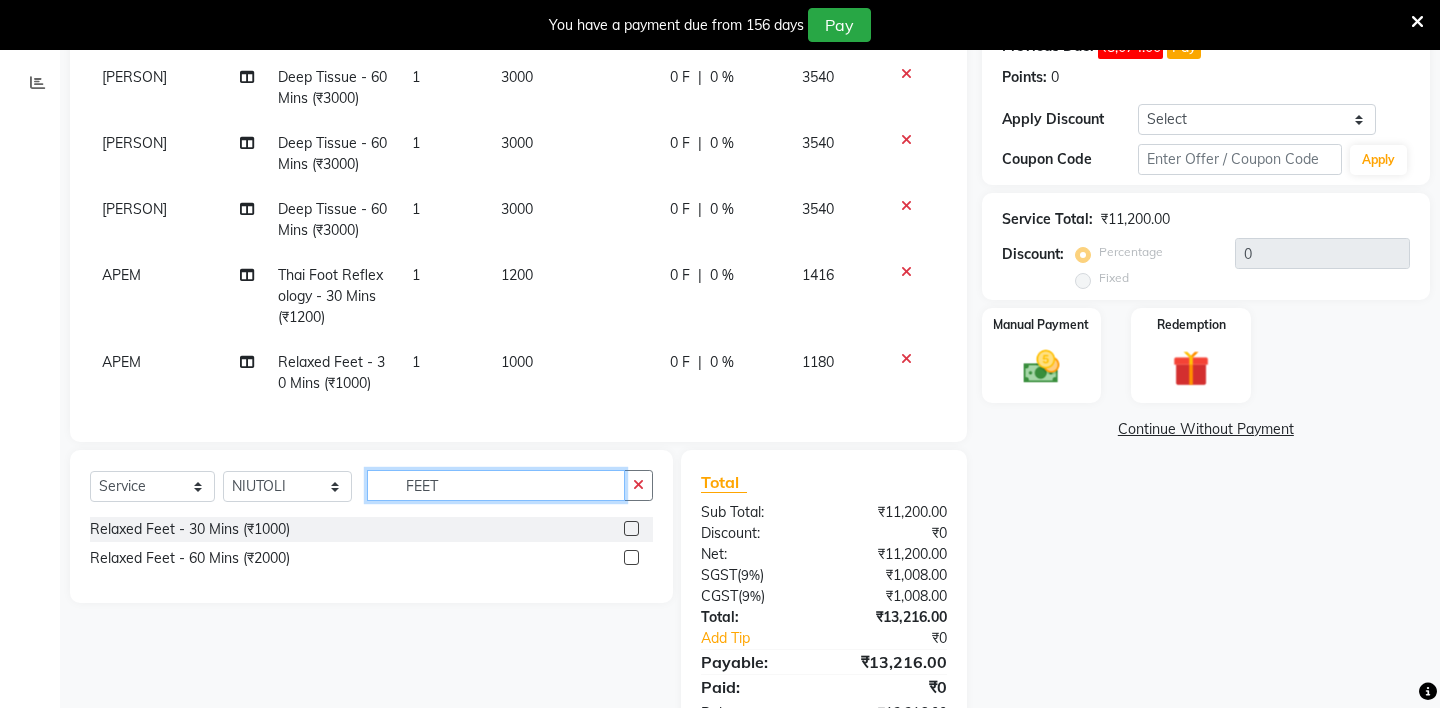 type on "FEET" 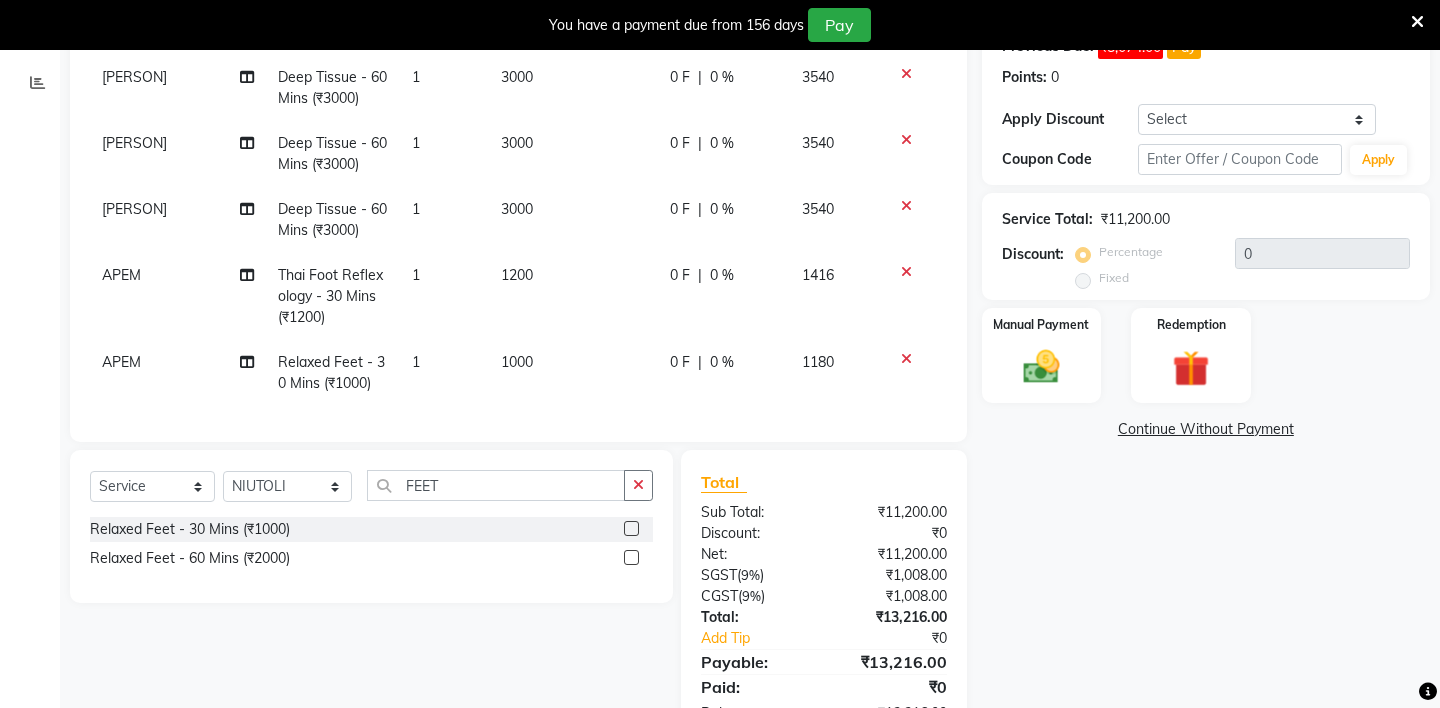 click 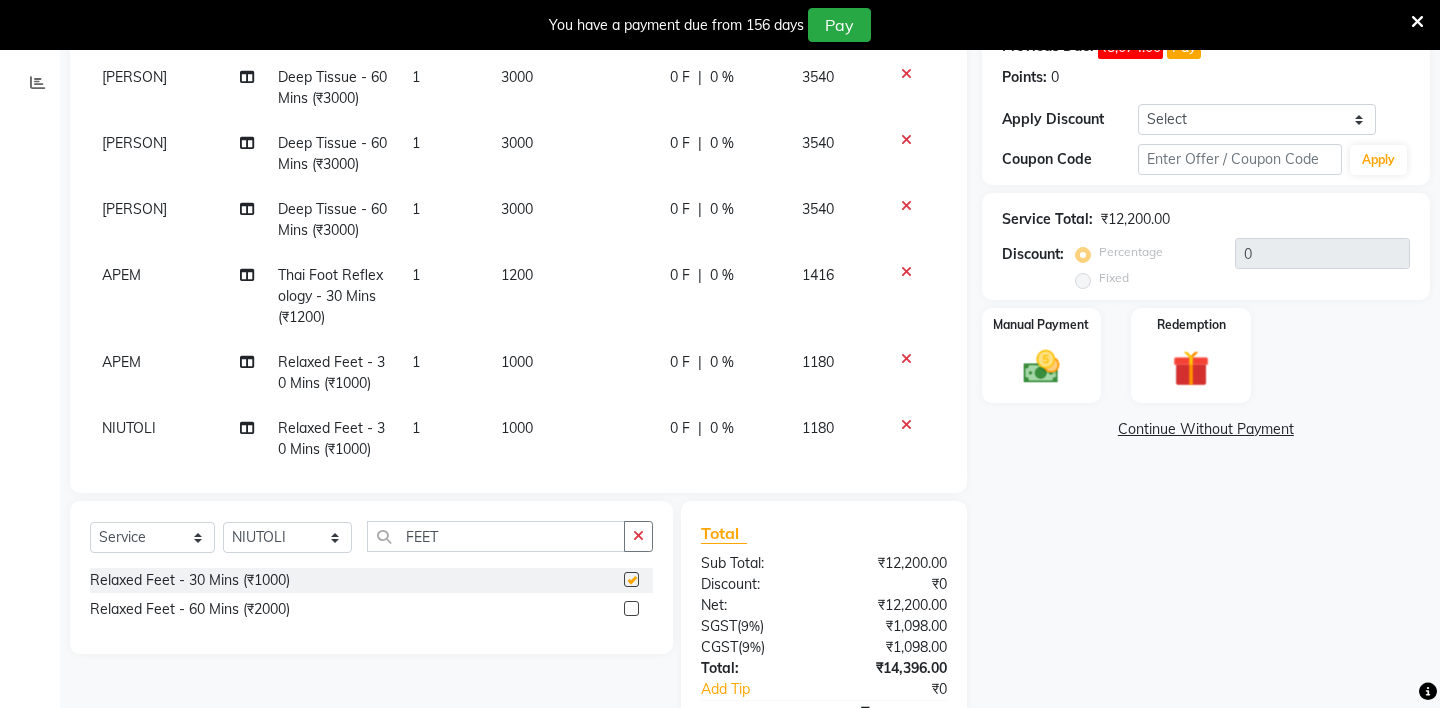 checkbox on "false" 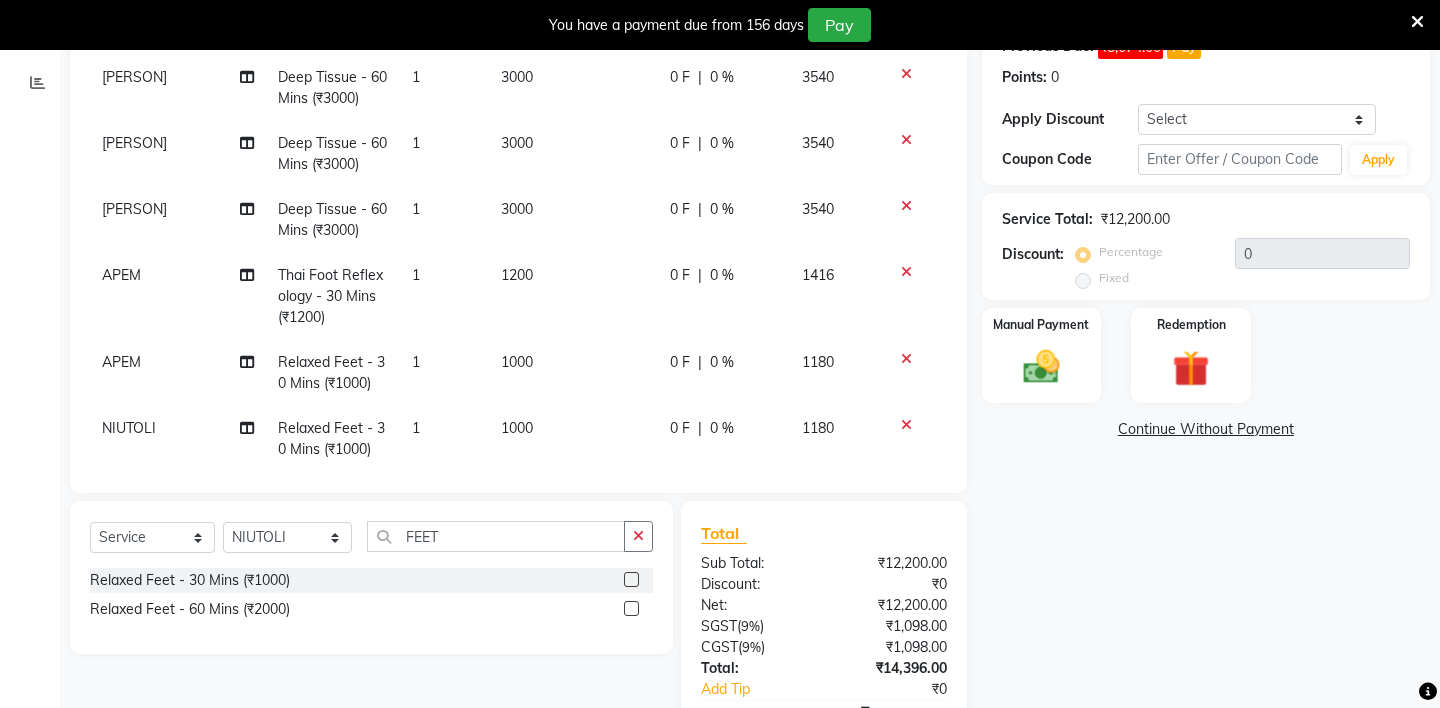 scroll, scrollTop: 15, scrollLeft: 0, axis: vertical 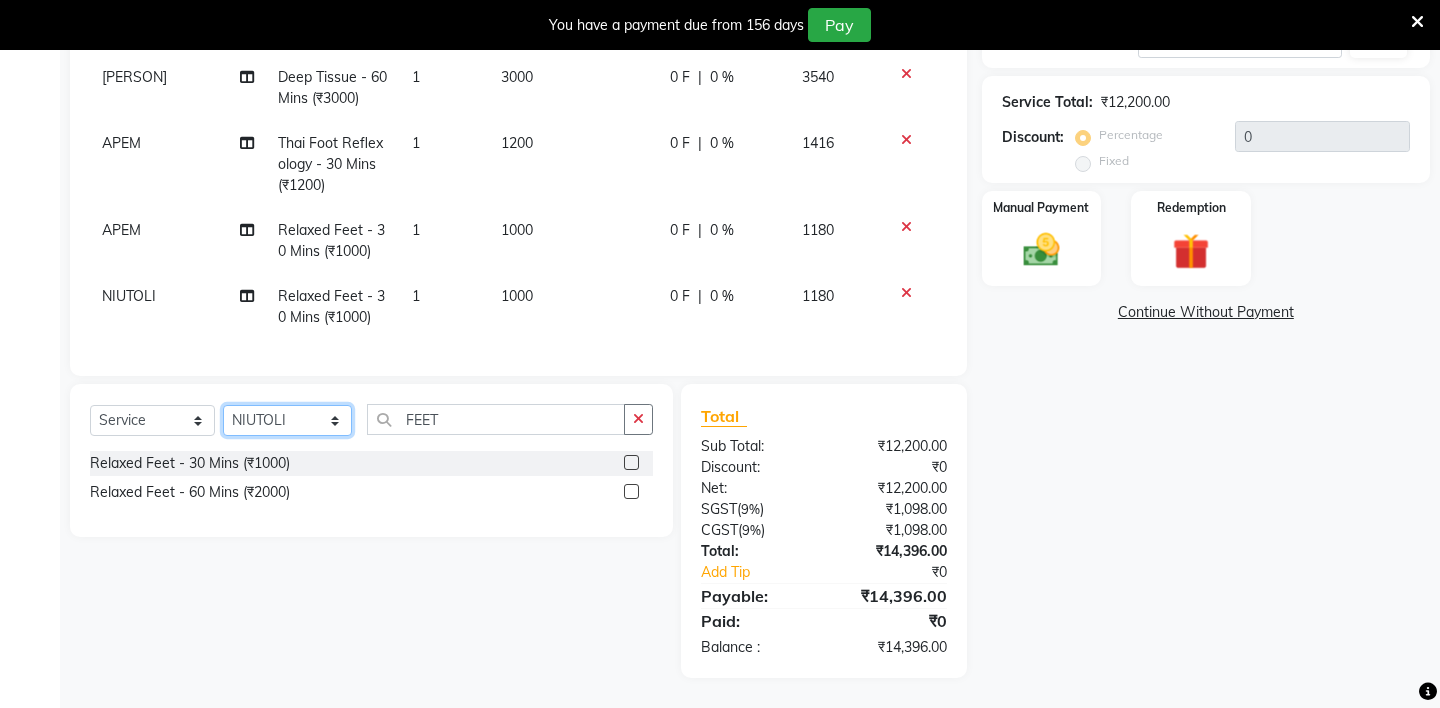 click on "Select Stylist [PERSON] - ZAH BEAUTY RETAIL [PERSON] [PERSON] [PERSON] [PERSON] [PERSON] [PERSON] [PERSON] [PERSON] [PERSON] [PERSON]" 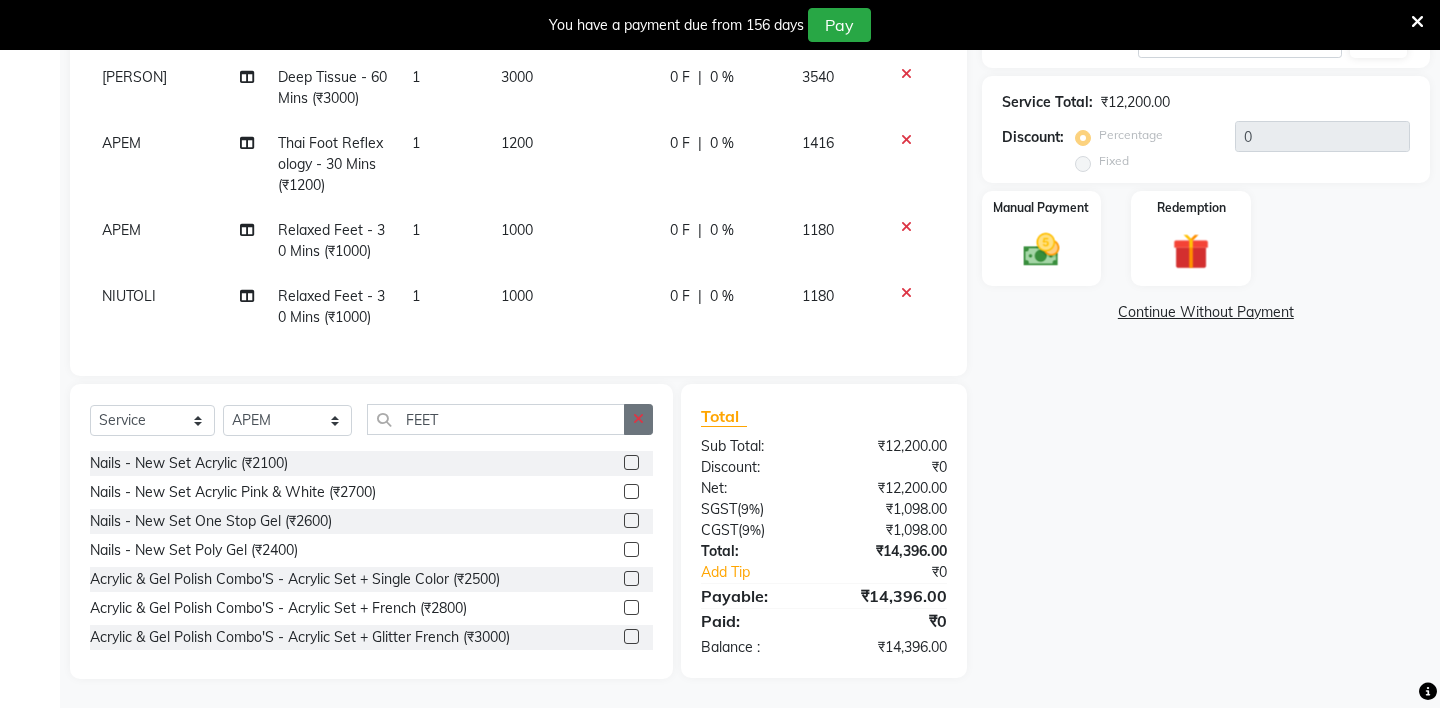click 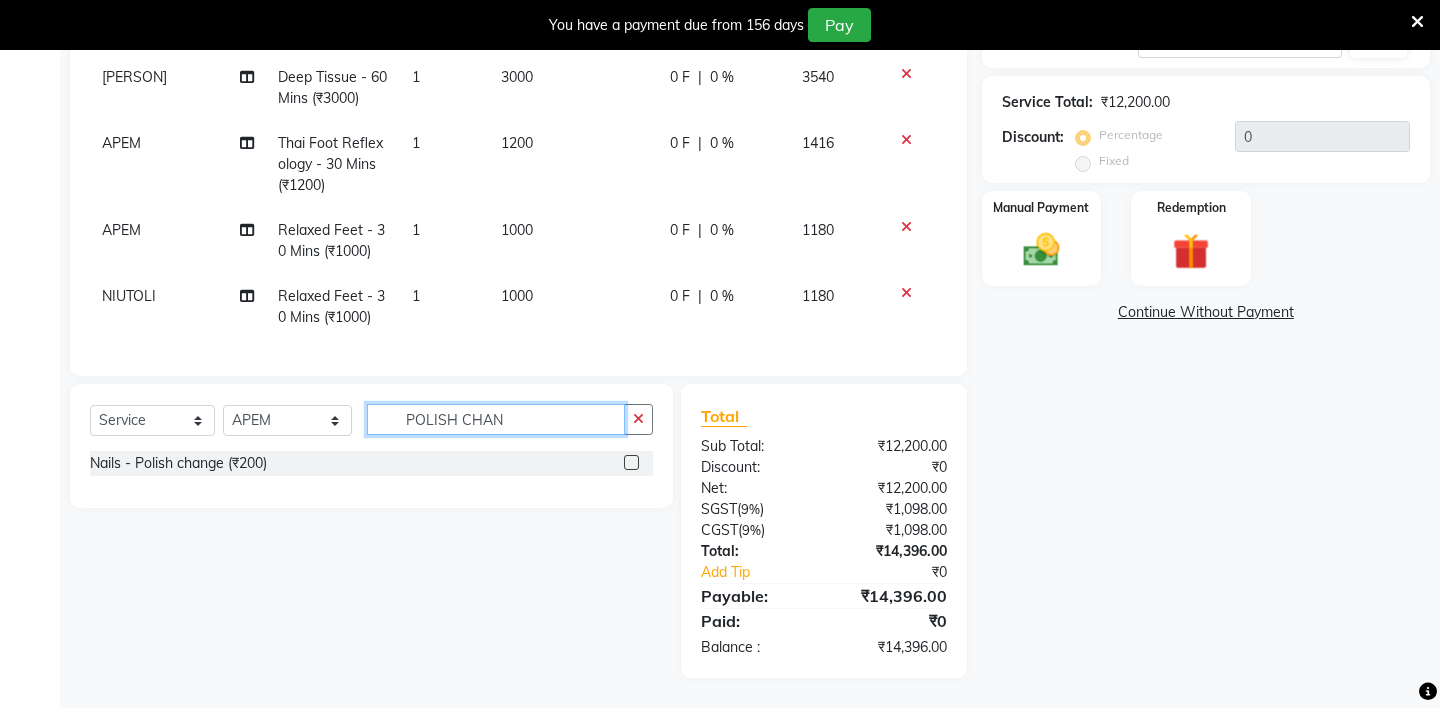 type on "POLISH CHAN" 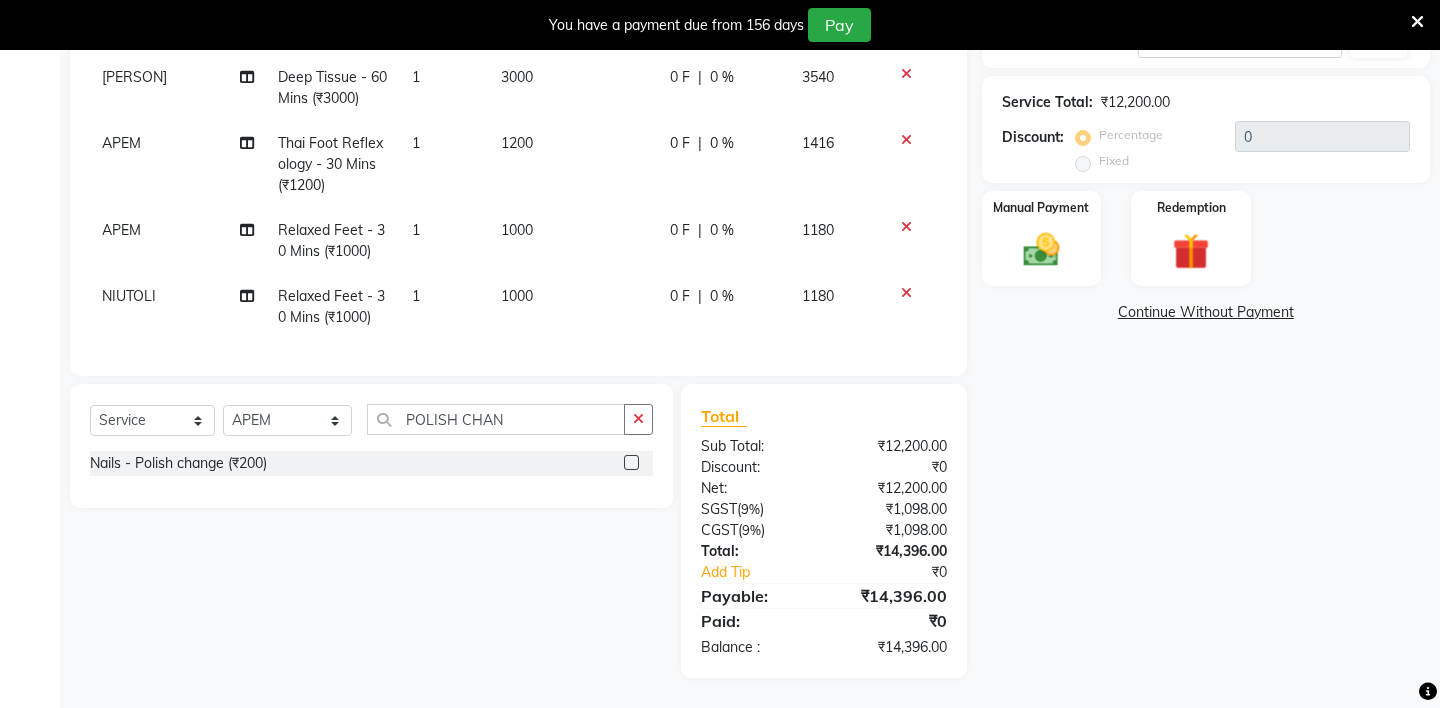 click 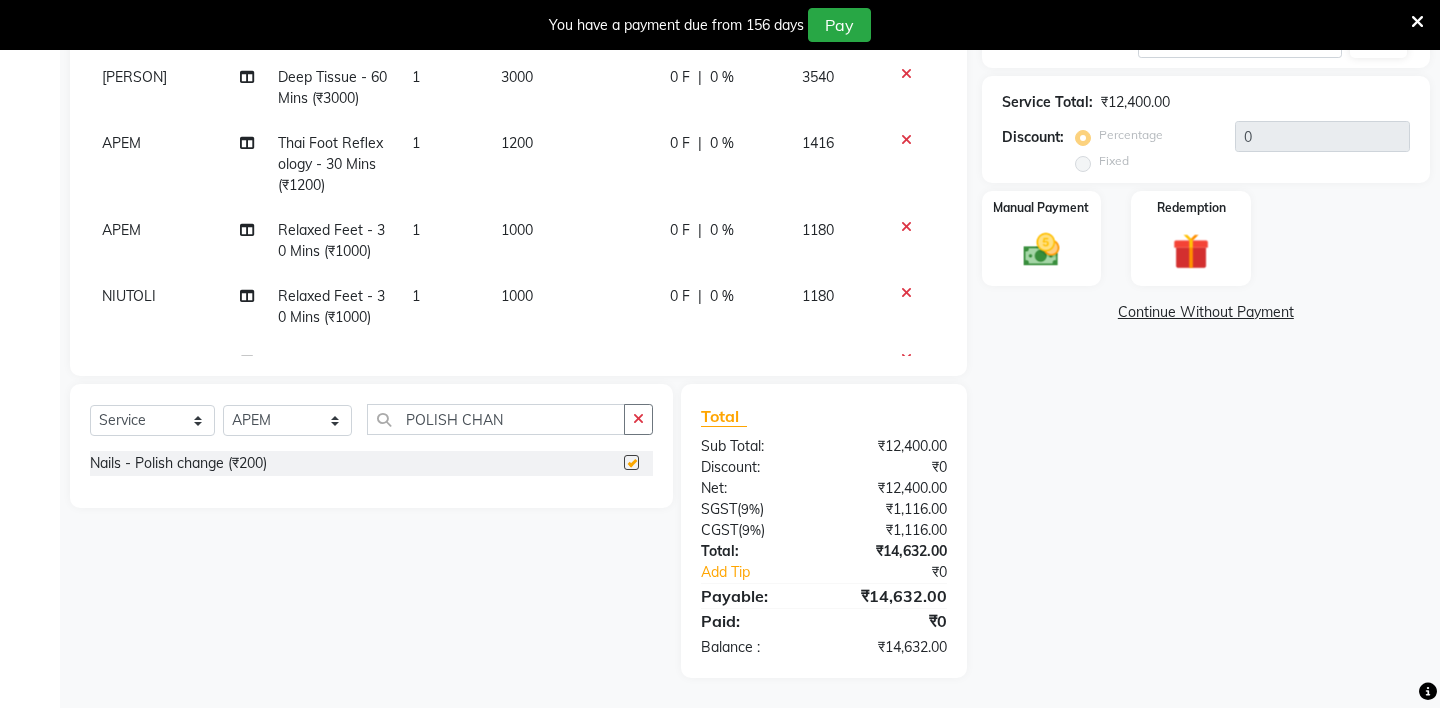 checkbox on "false" 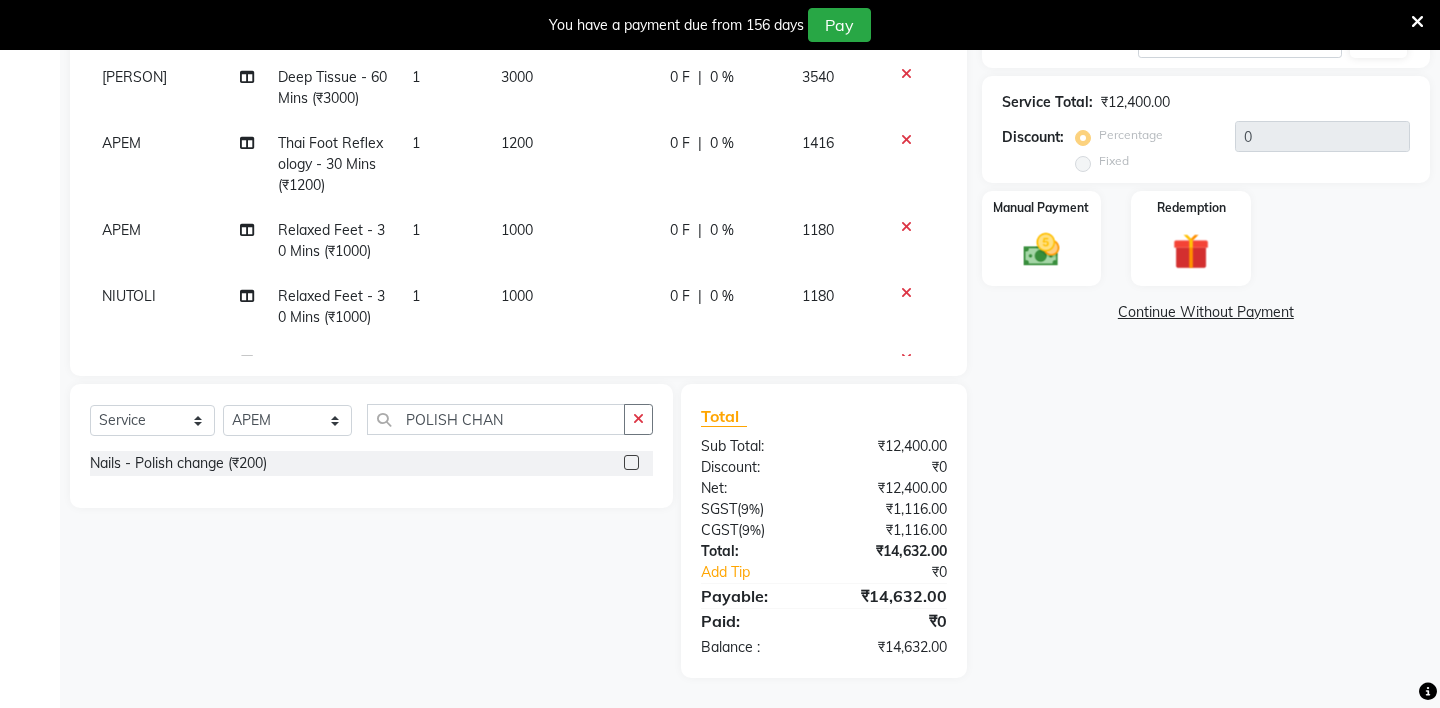 scroll, scrollTop: 81, scrollLeft: 0, axis: vertical 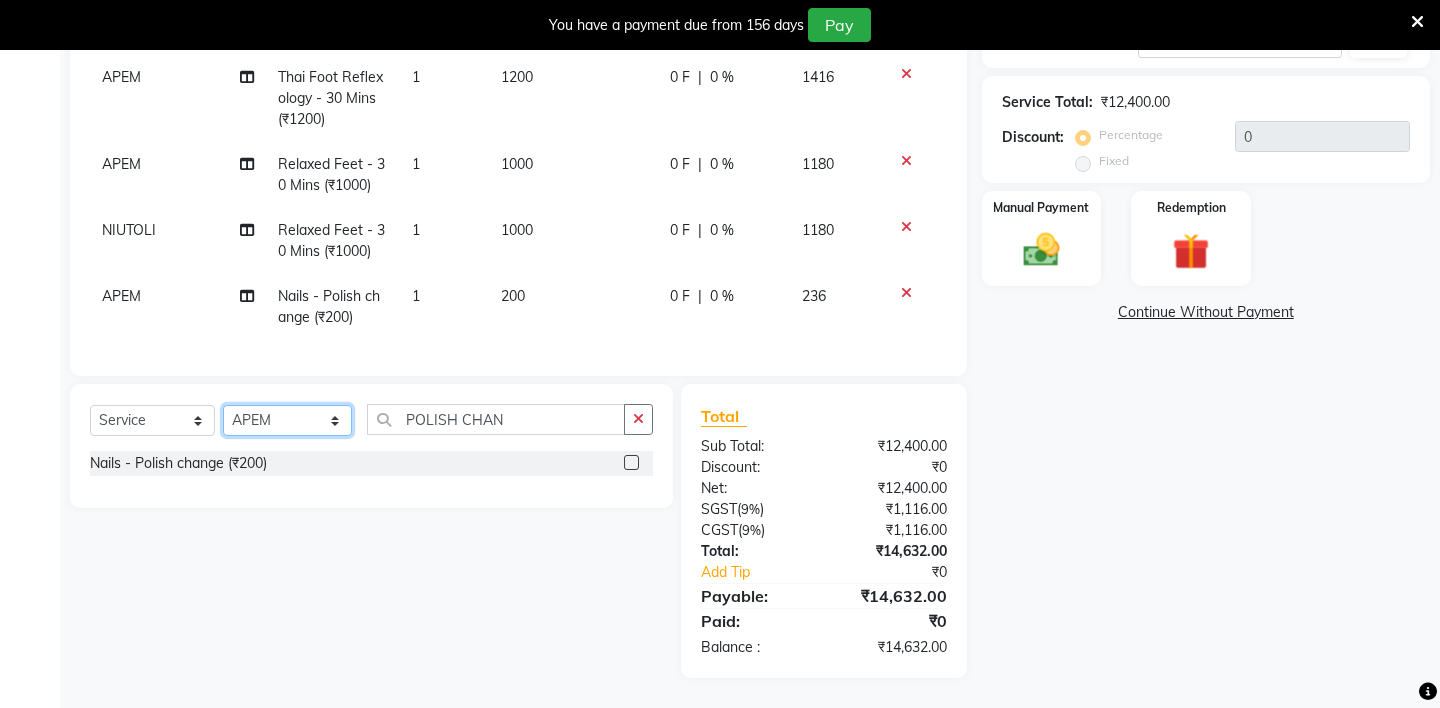 click on "Select Stylist [PERSON] - ZAH BEAUTY RETAIL [PERSON] [PERSON] [PERSON] [PERSON] [PERSON] [PERSON] [PERSON] [PERSON] [PERSON] [PERSON]" 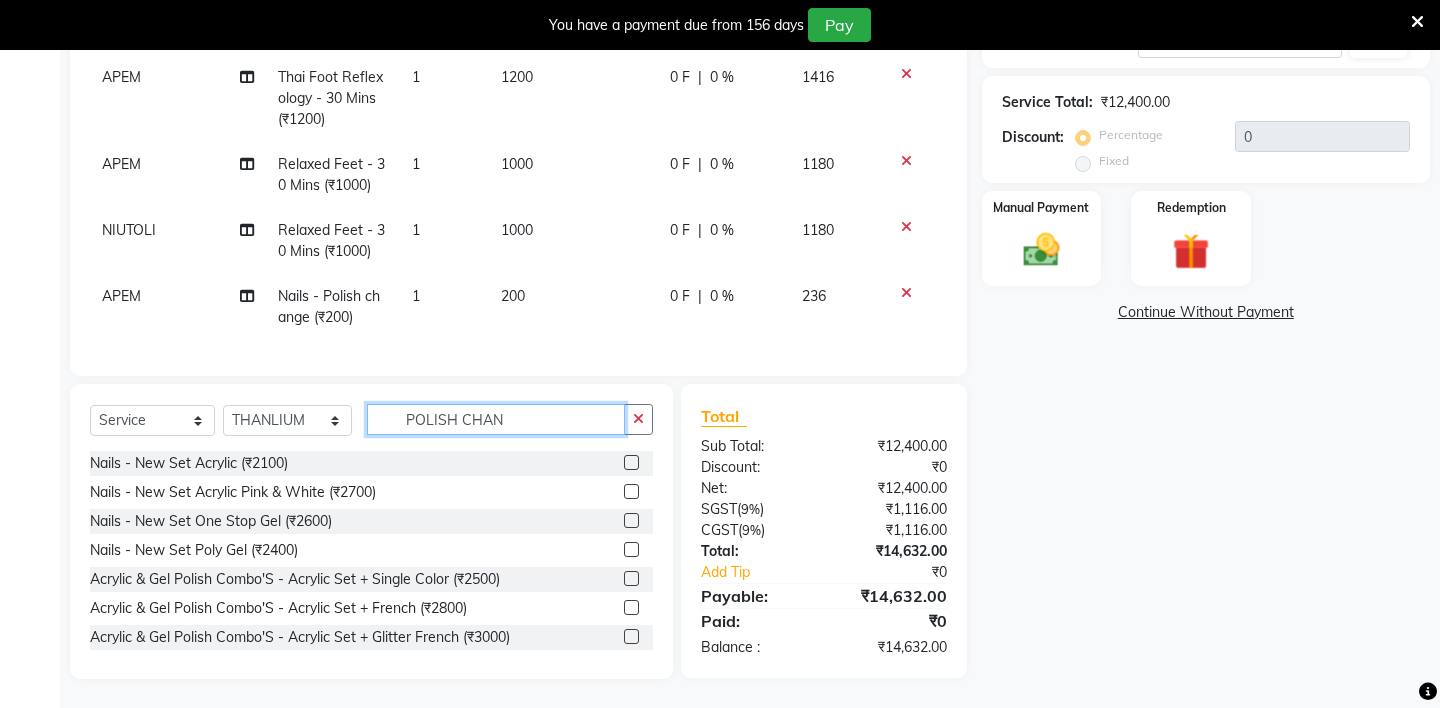 click on "POLISH CHAN" 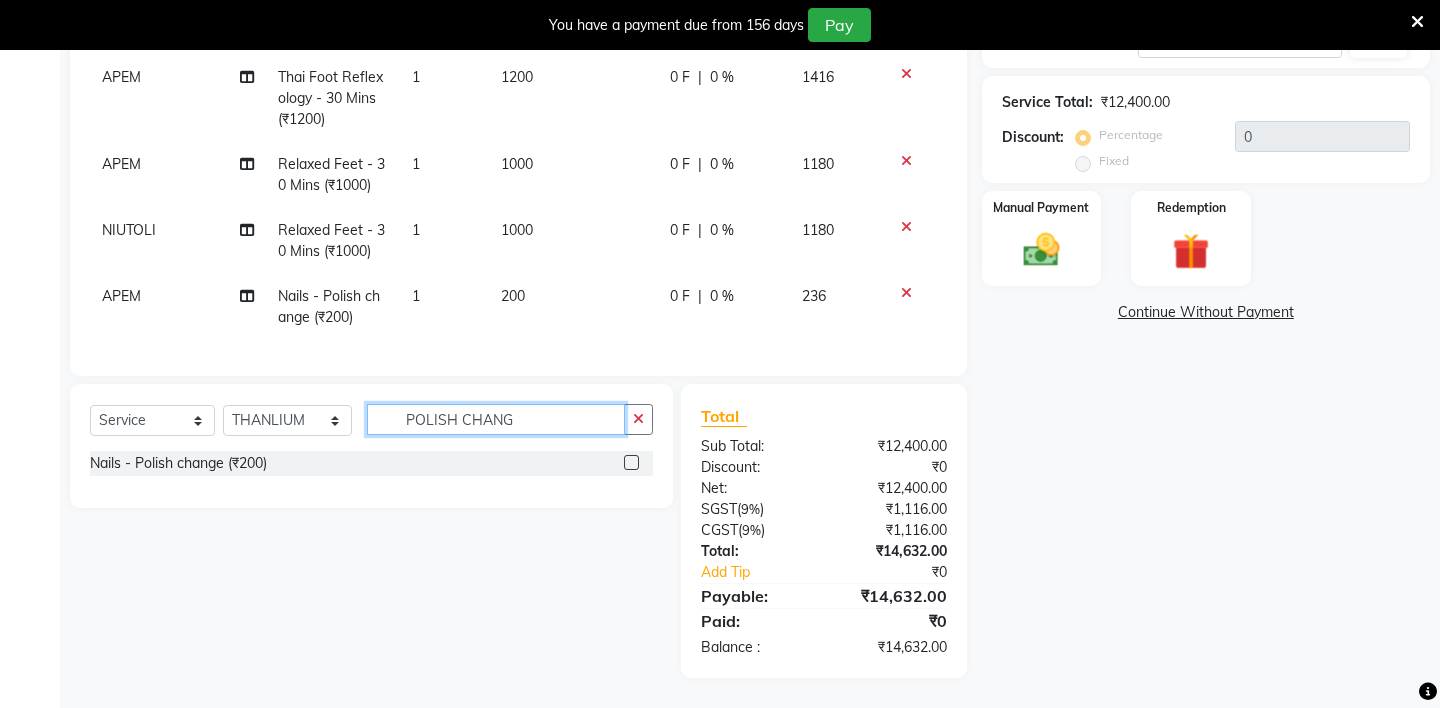 type on "POLISH CHANG" 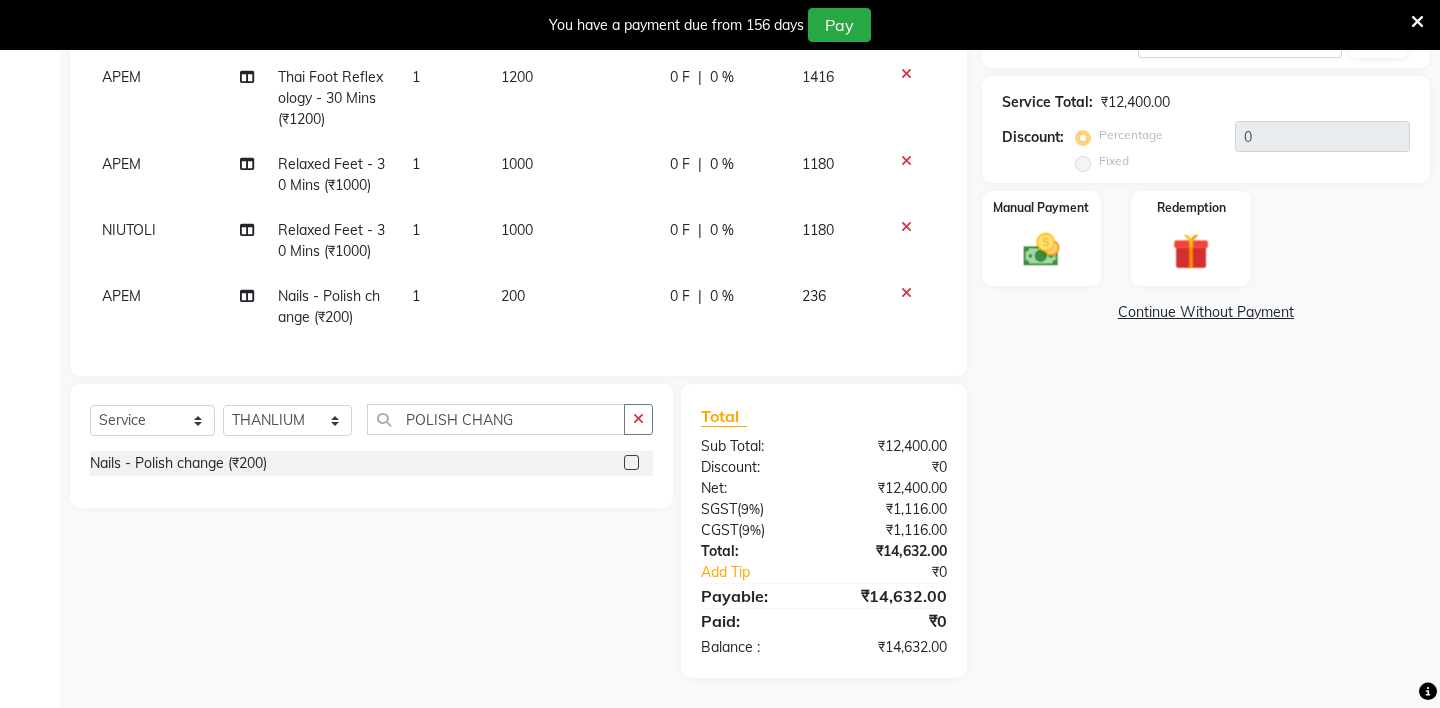 click 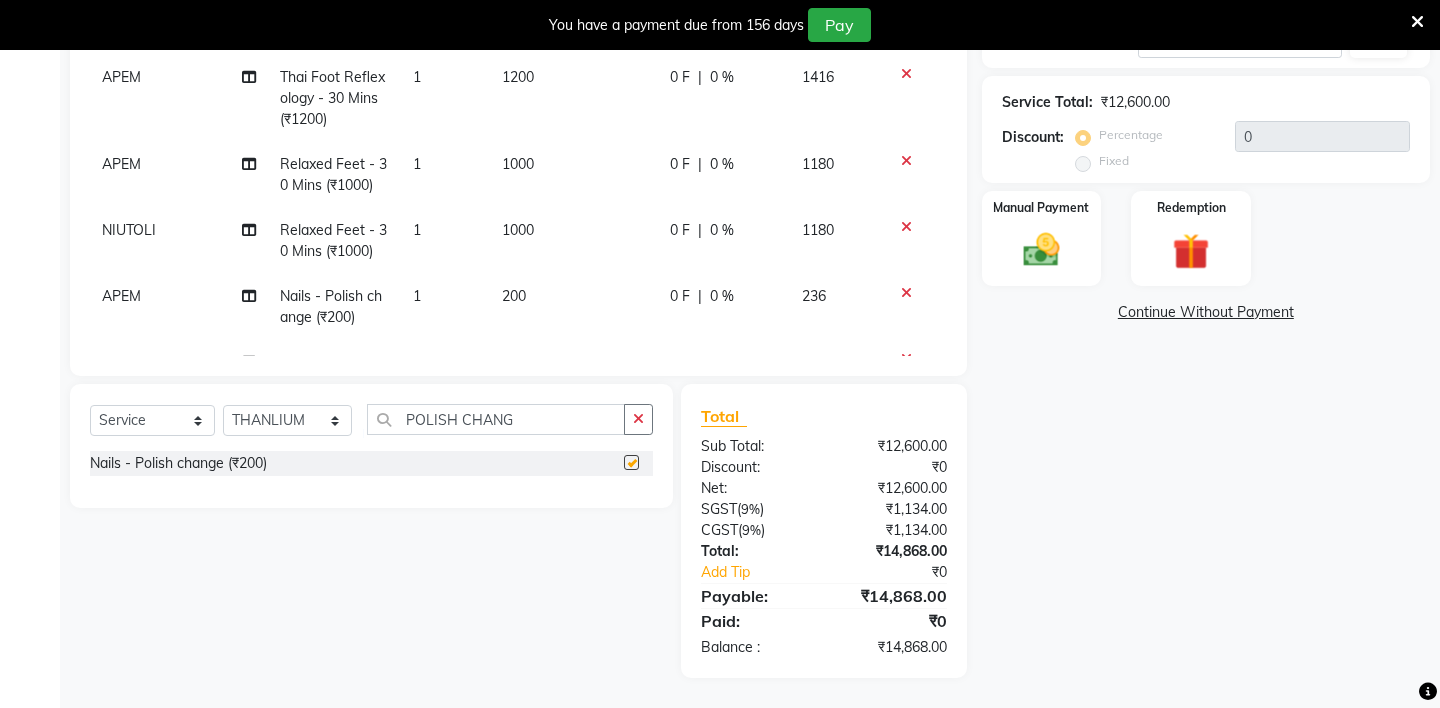 checkbox on "false" 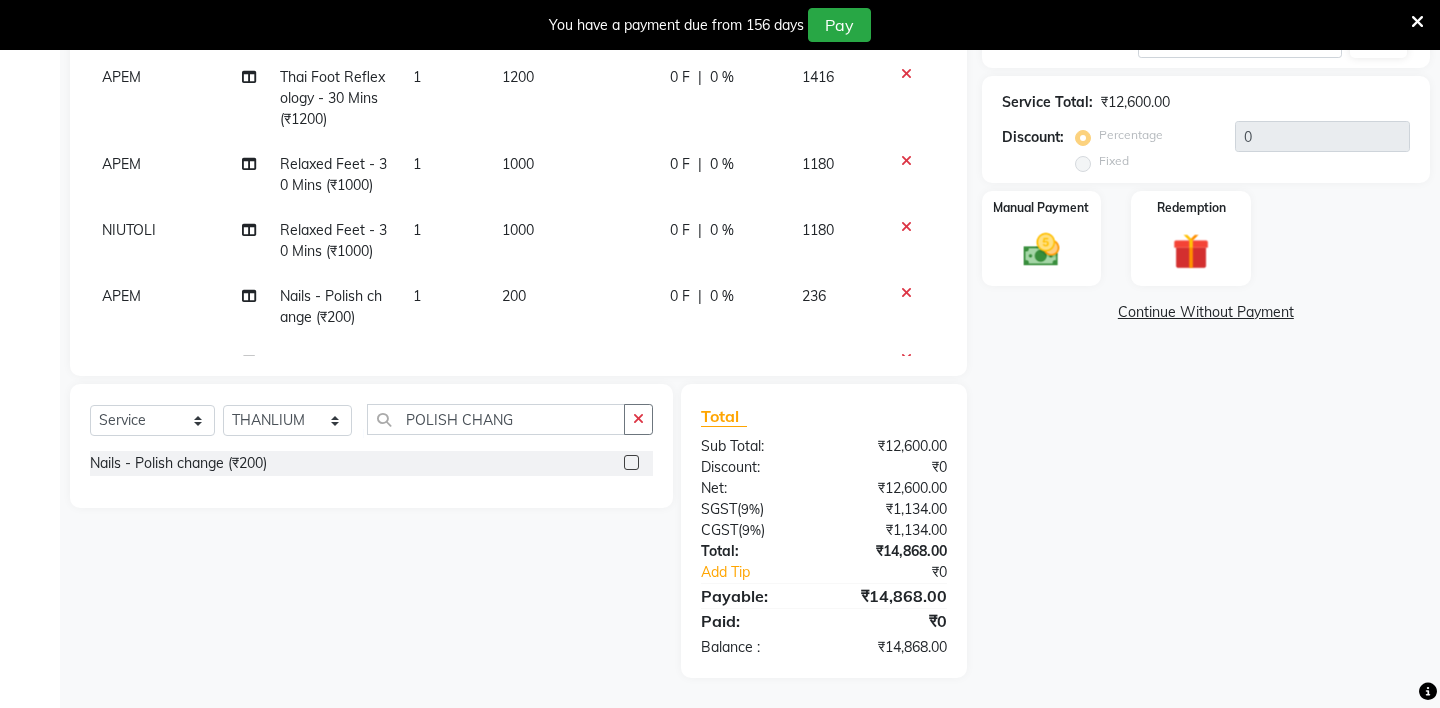 scroll, scrollTop: 147, scrollLeft: 0, axis: vertical 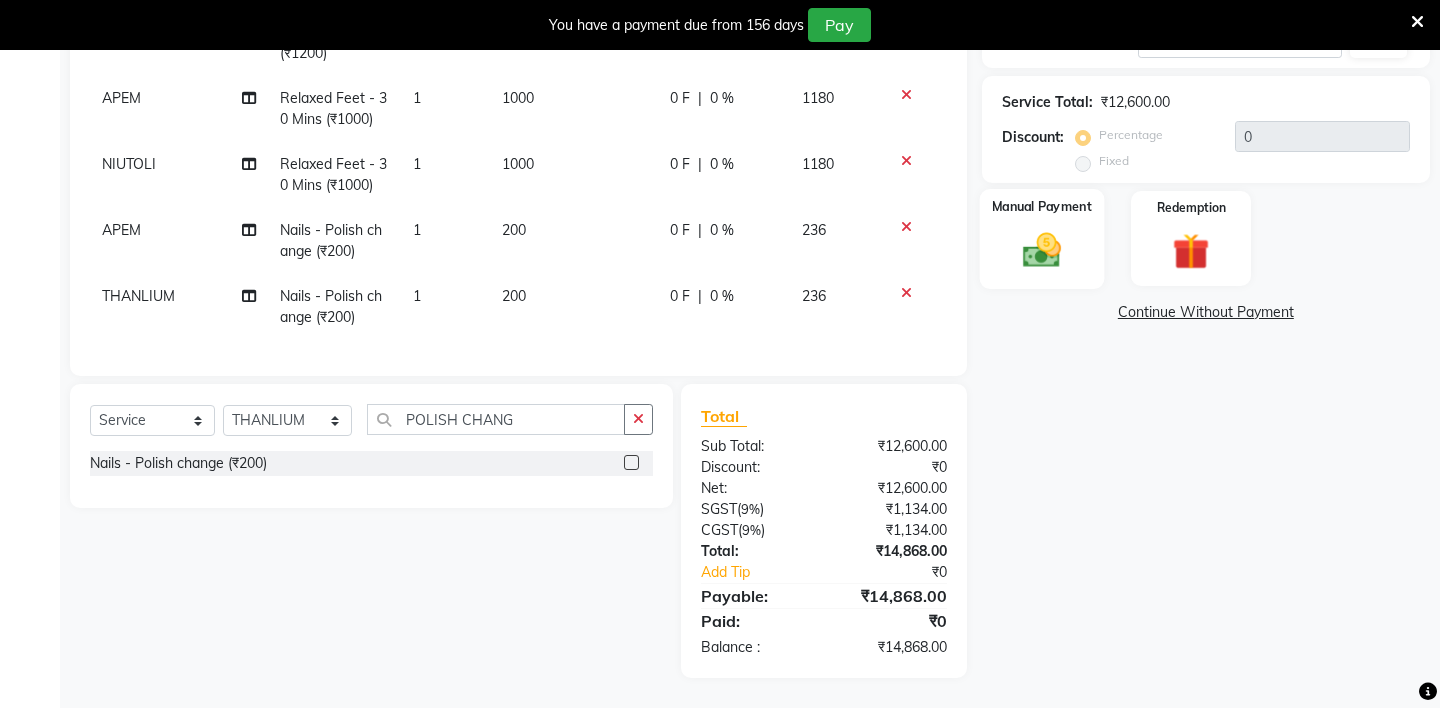 click on "Manual Payment" 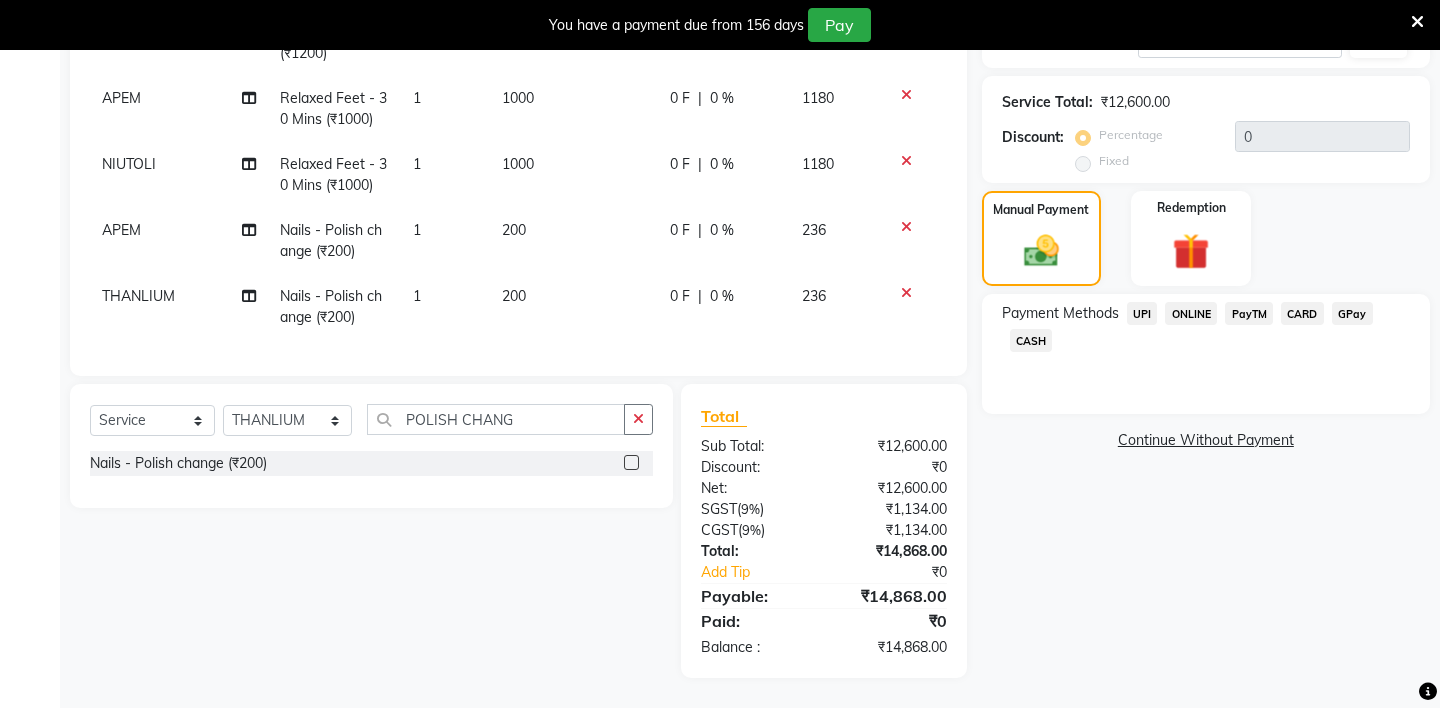 click on "CARD" 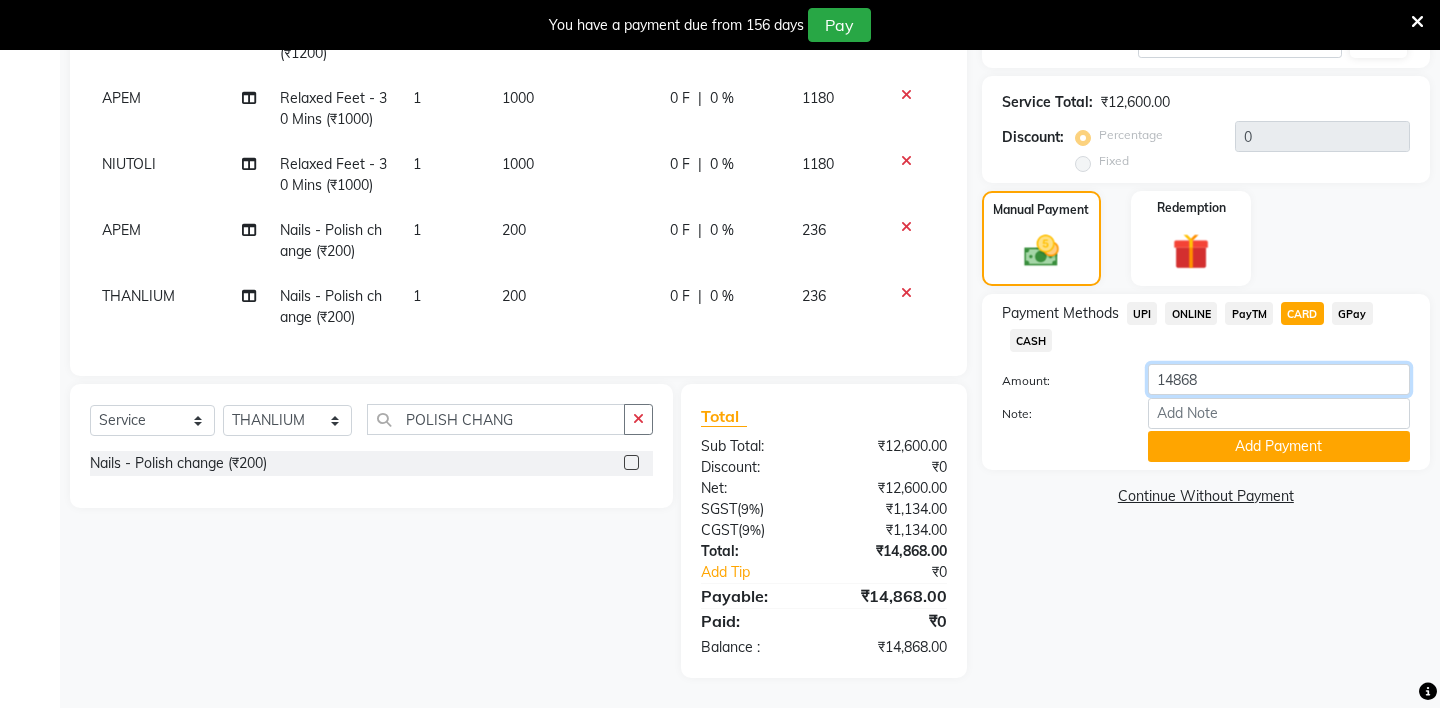 click on "14868" 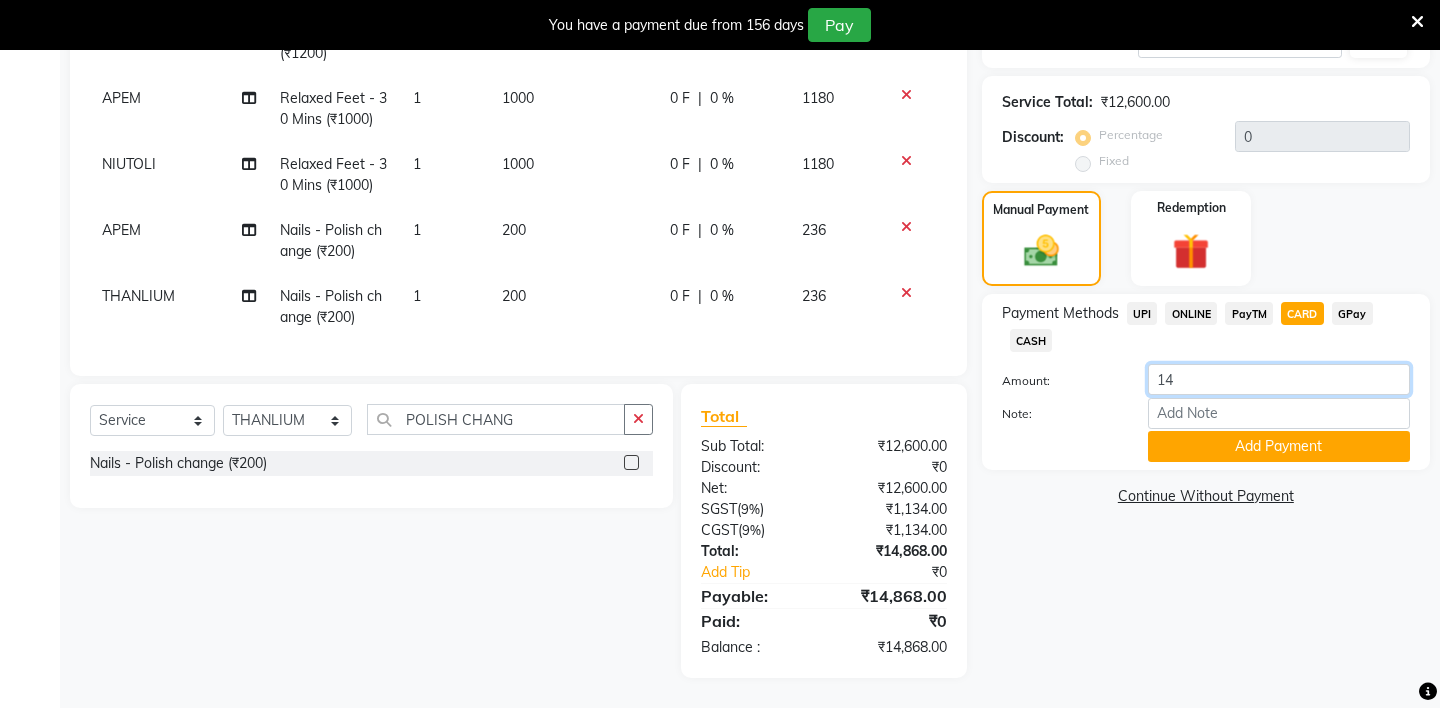 type on "1" 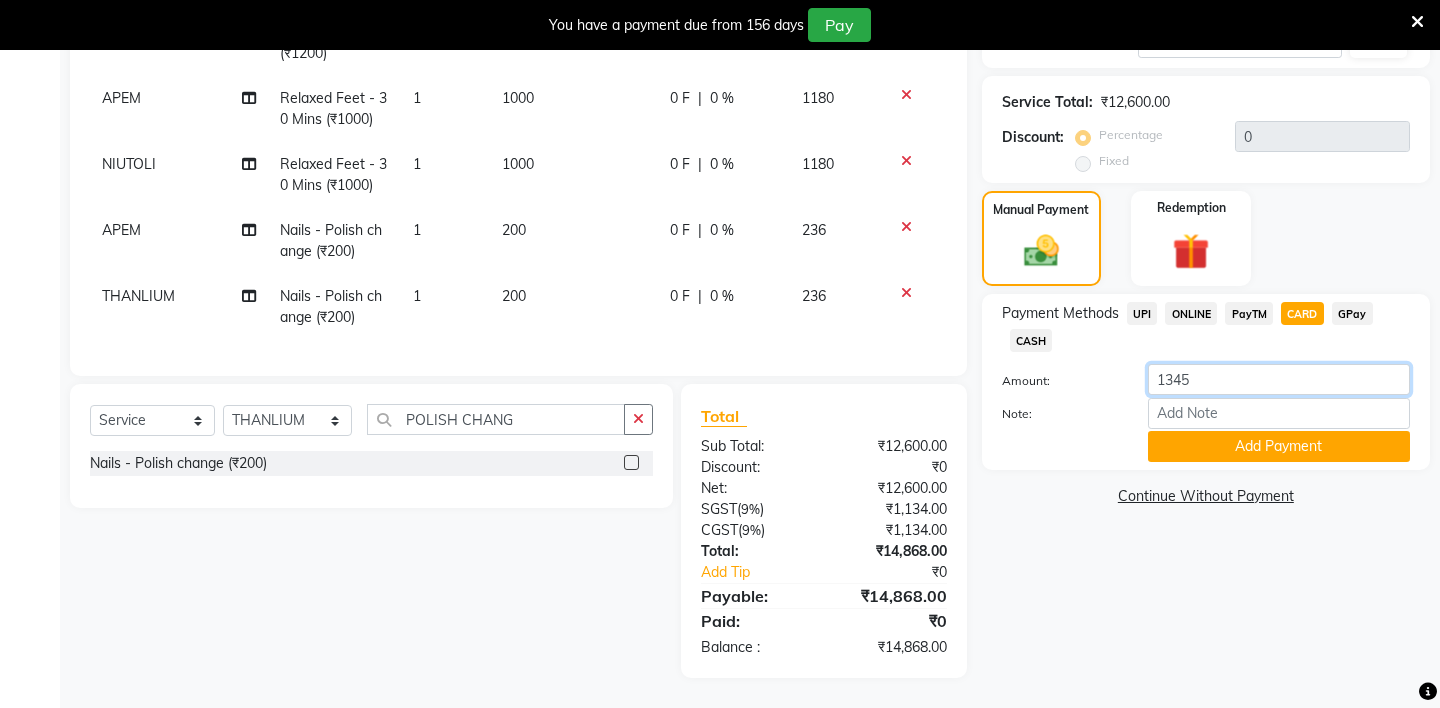 type on "13452" 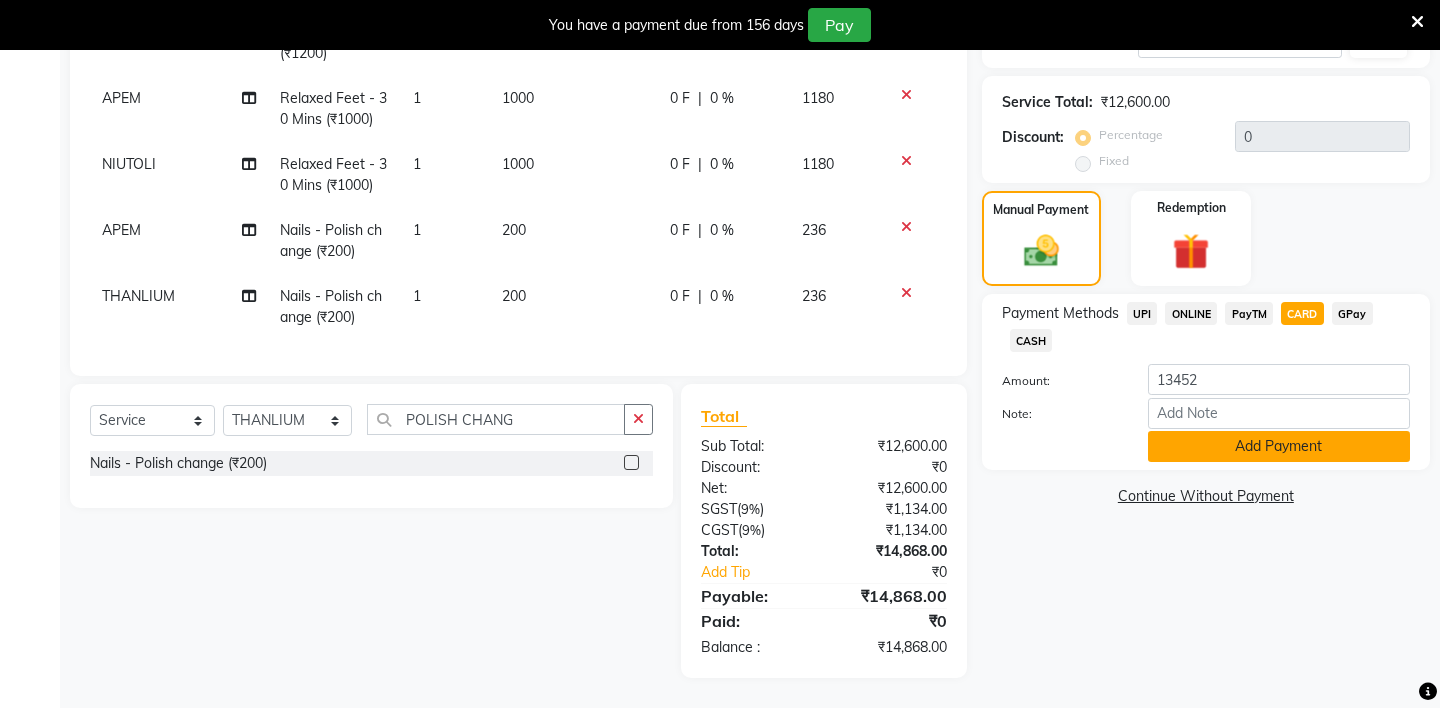 click on "Add Payment" 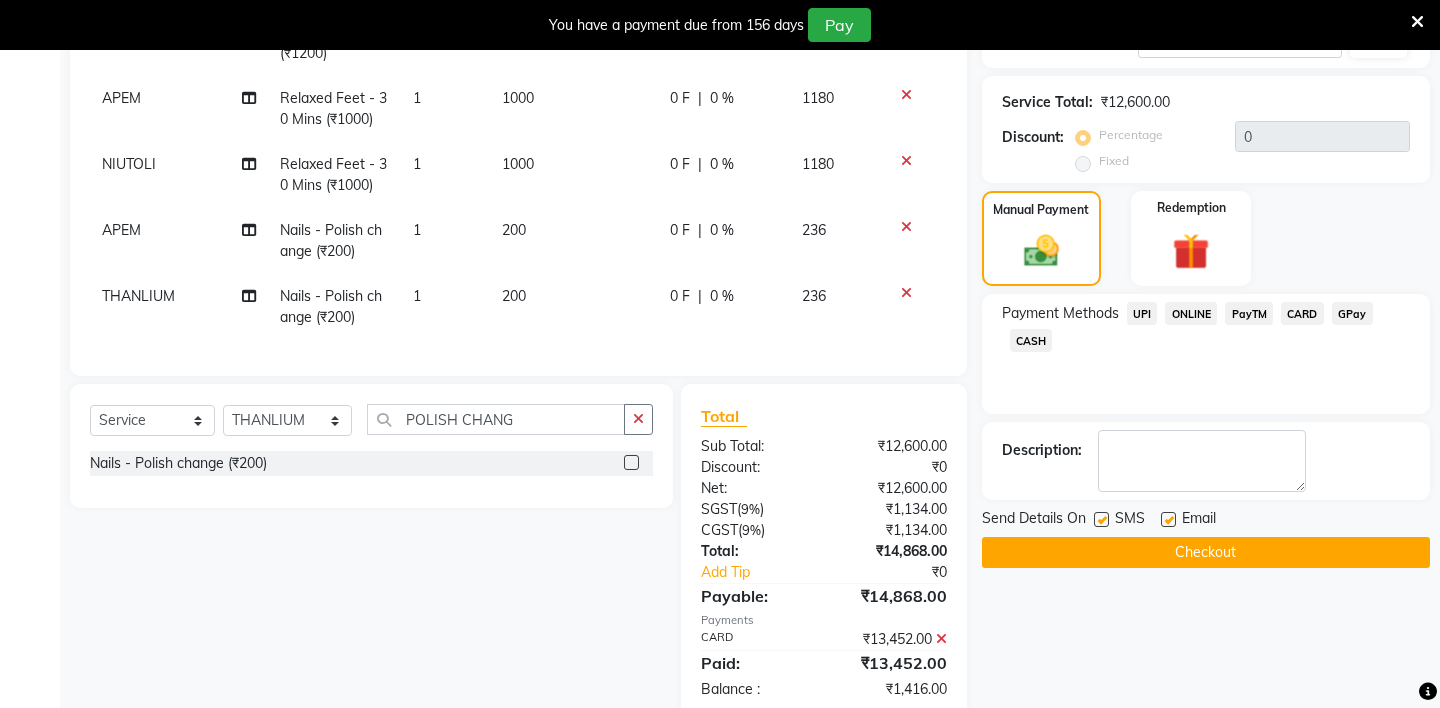 click on "CASH" 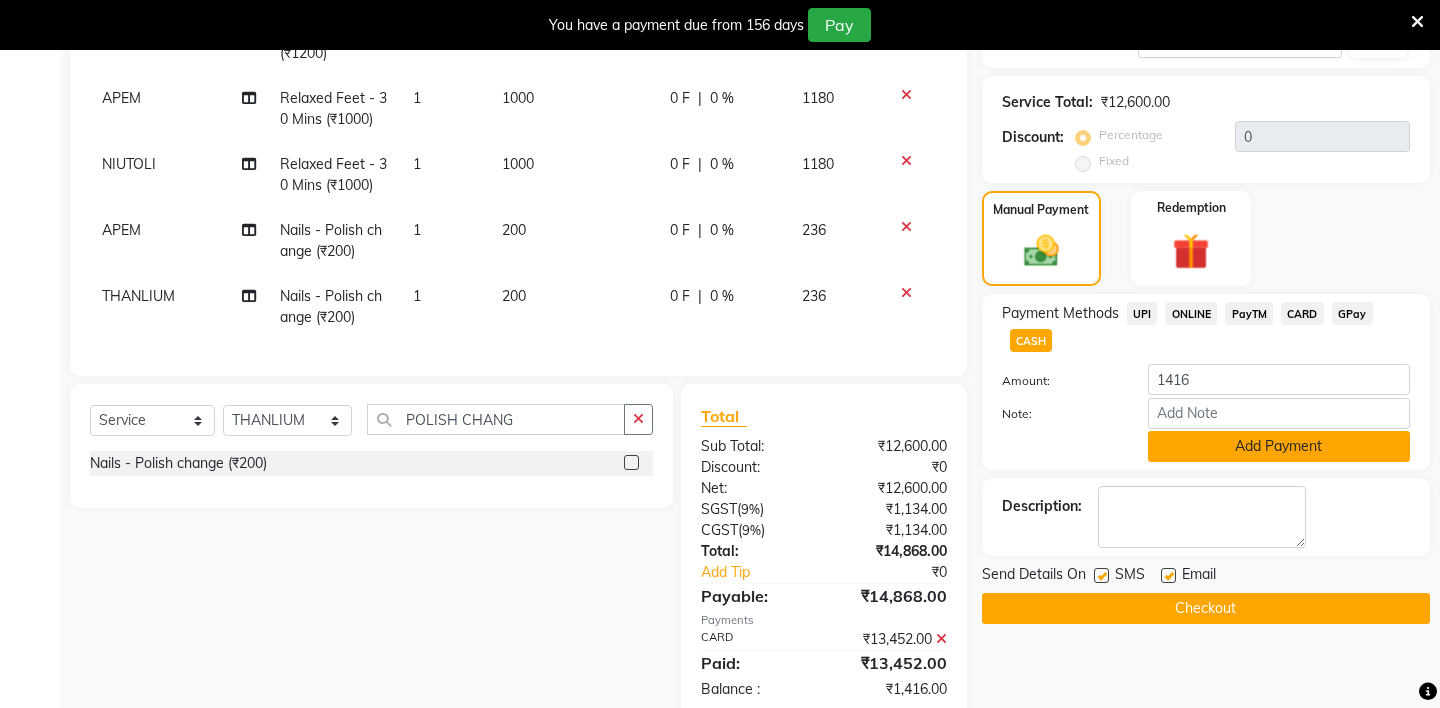 click on "Add Payment" 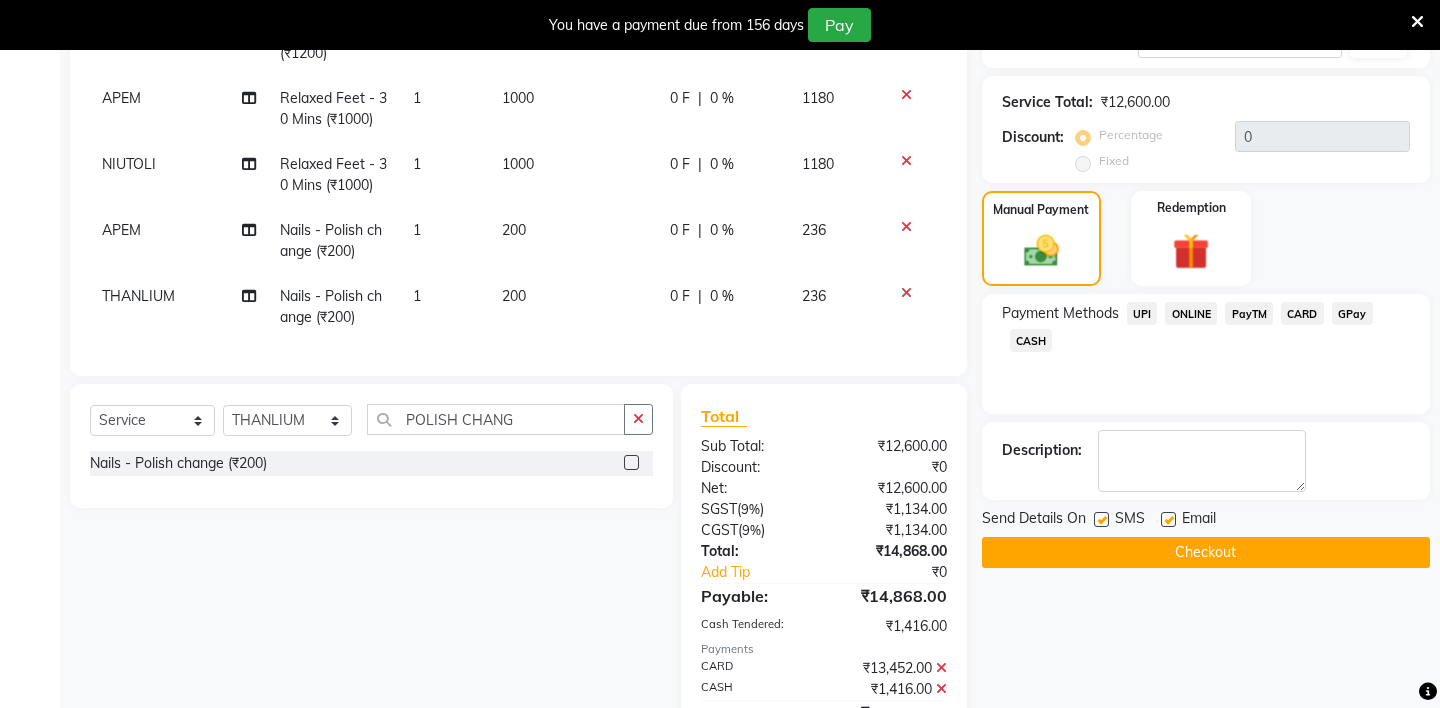 click on "Checkout" 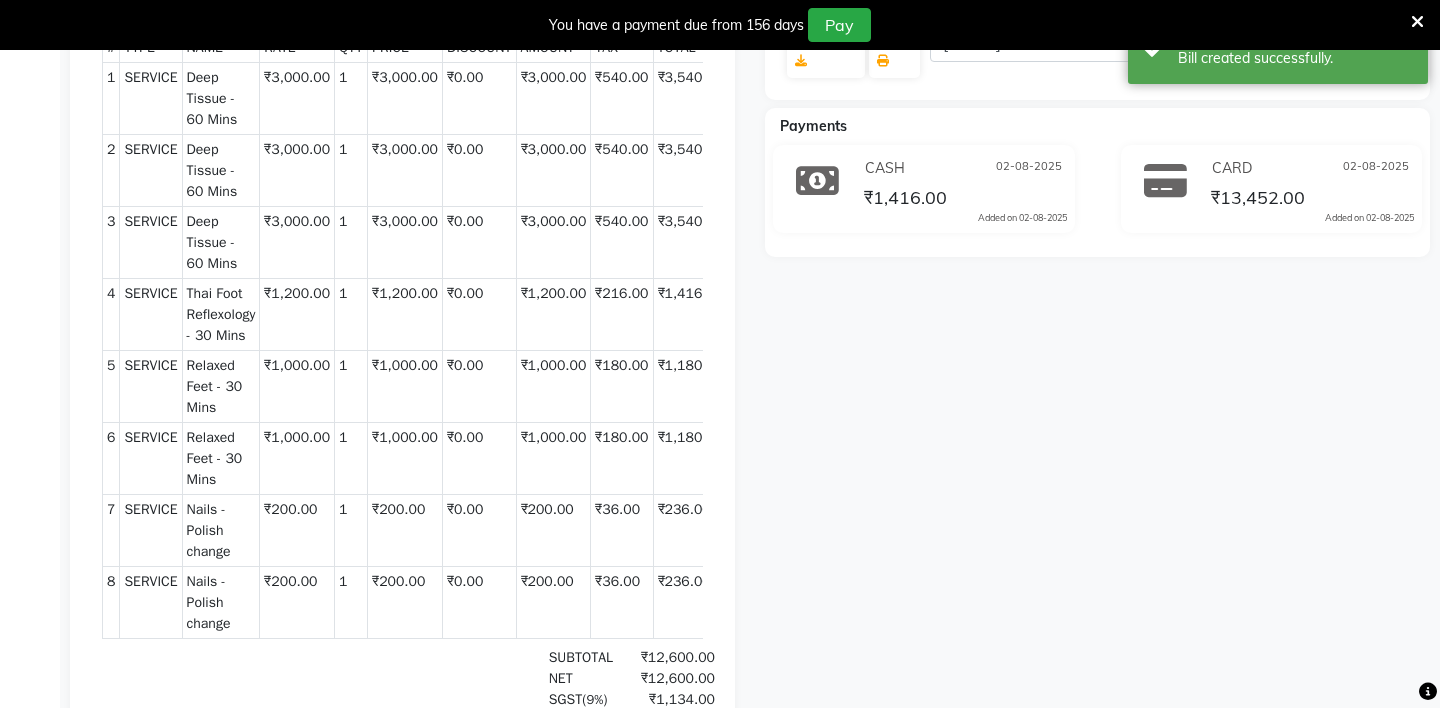 scroll, scrollTop: 0, scrollLeft: 0, axis: both 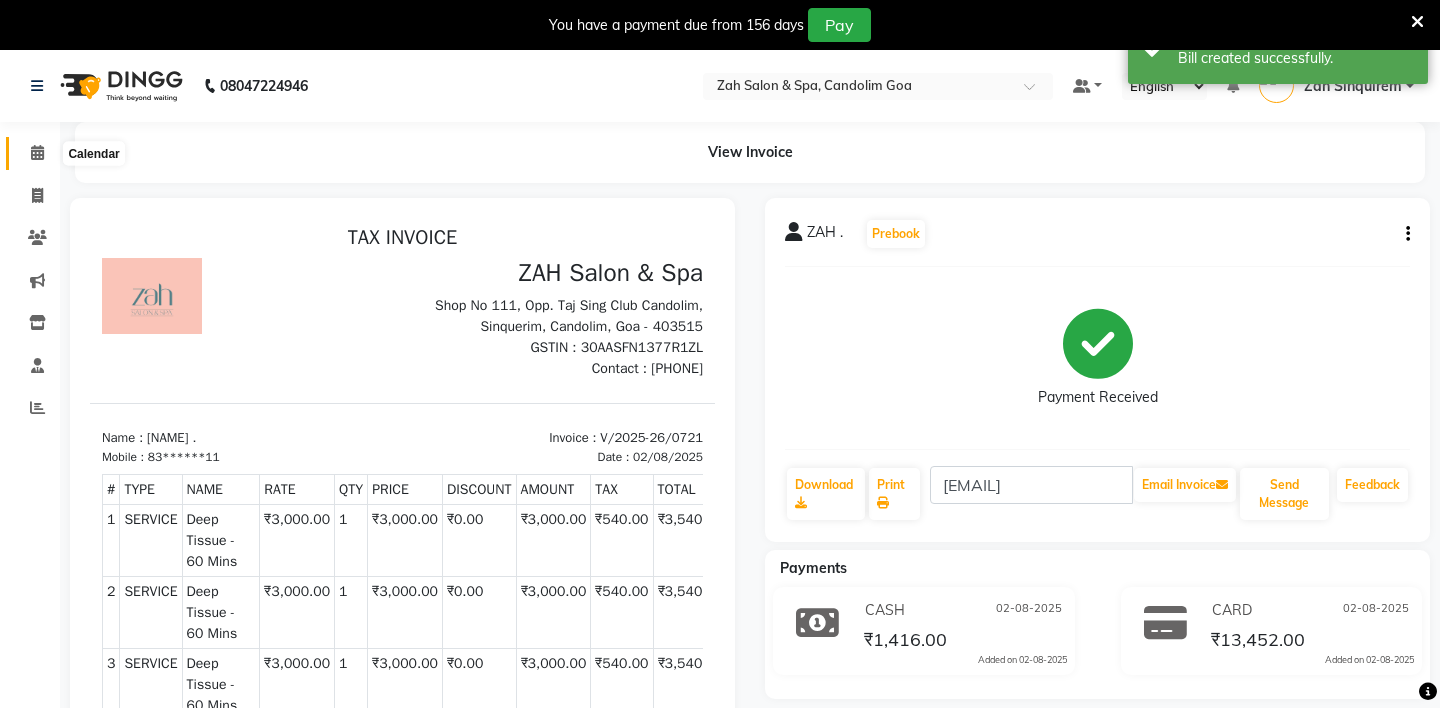 click 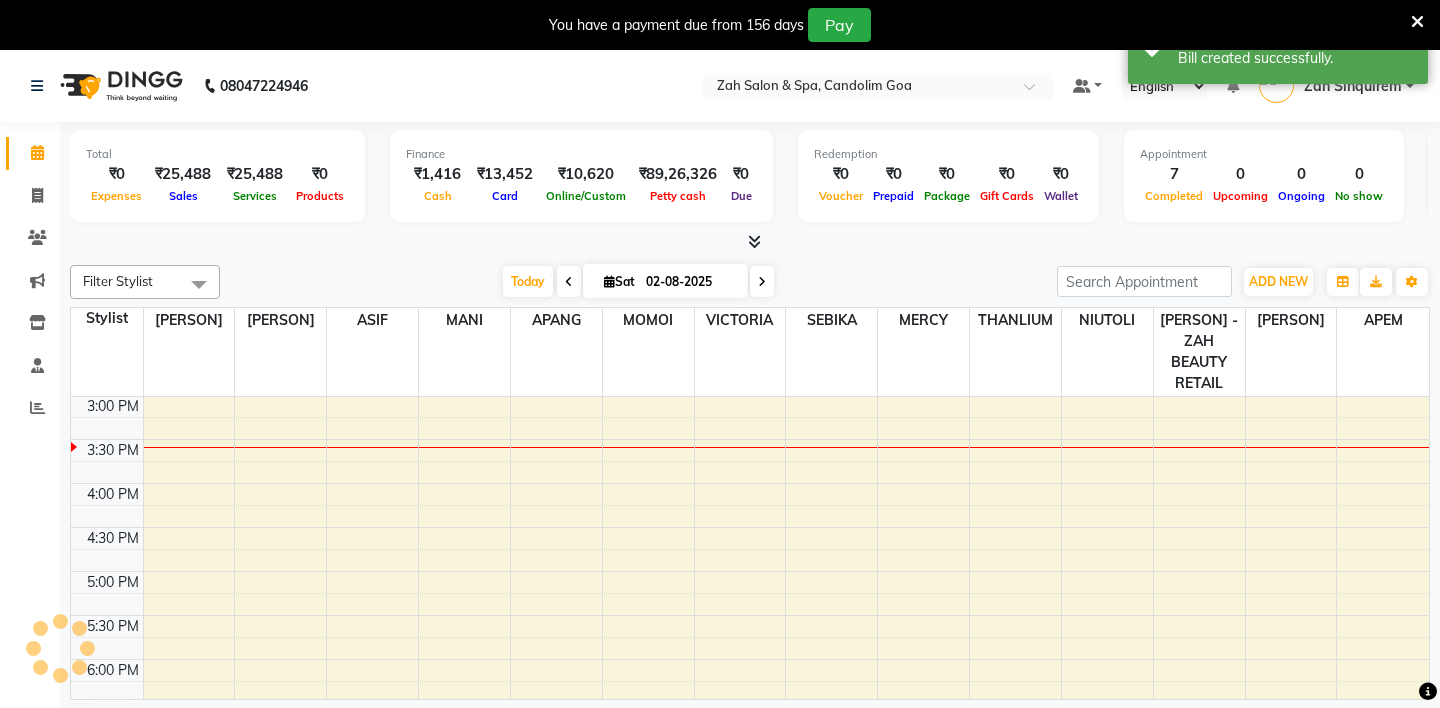 scroll, scrollTop: 0, scrollLeft: 0, axis: both 